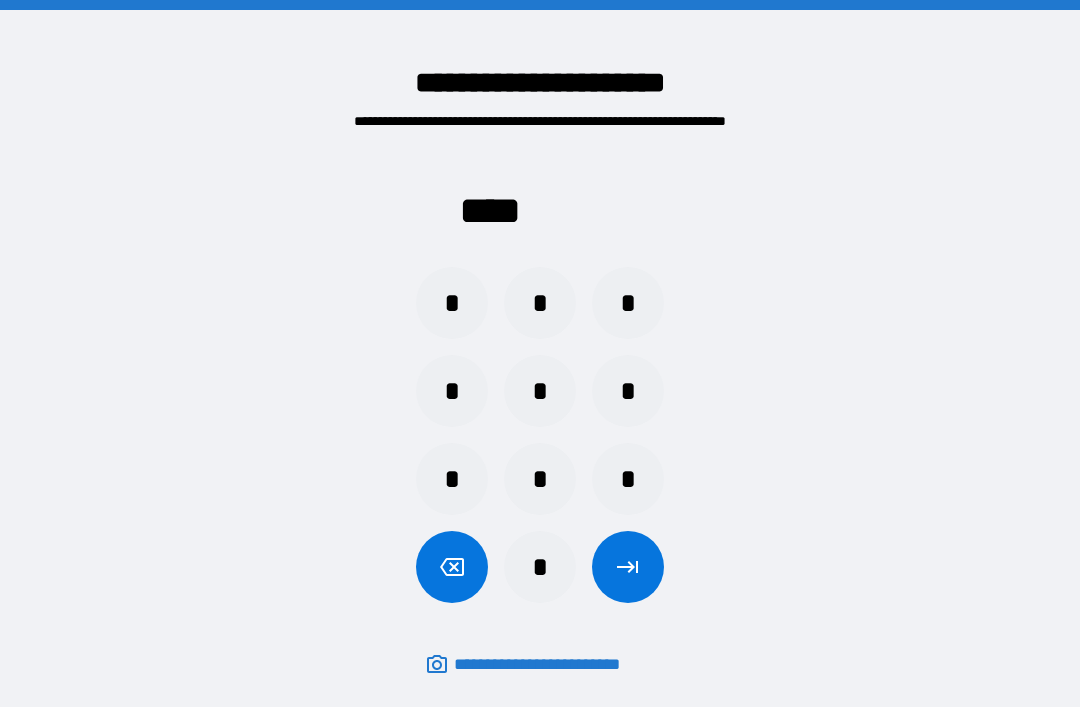 scroll, scrollTop: 64, scrollLeft: 0, axis: vertical 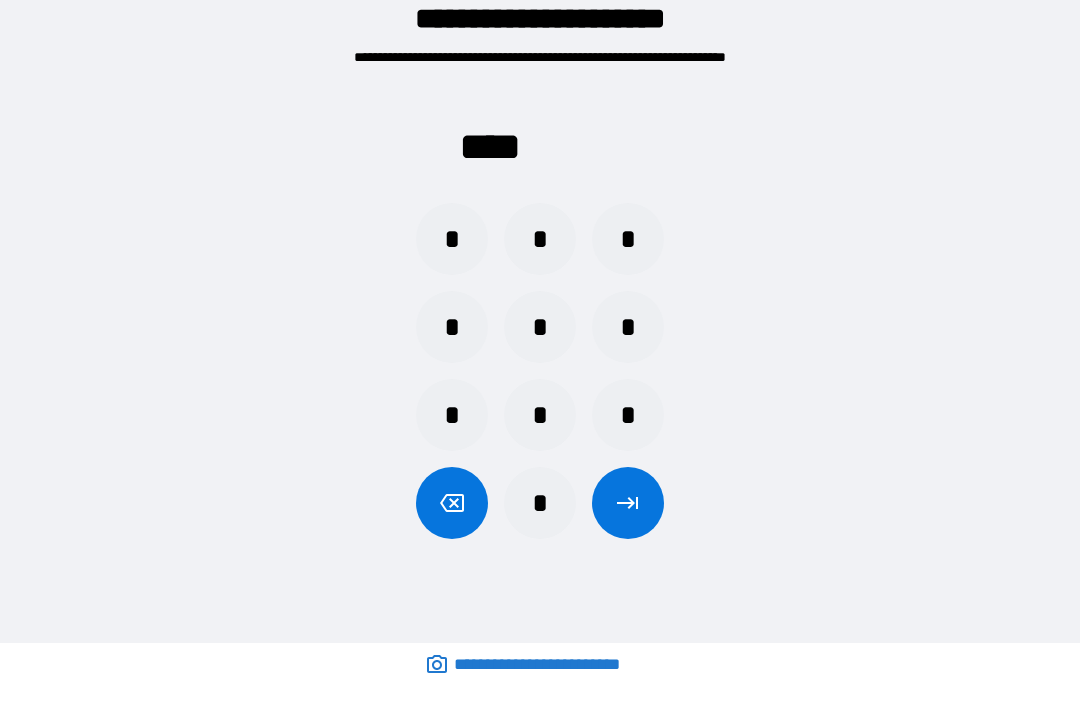 click on "*" at bounding box center (628, 239) 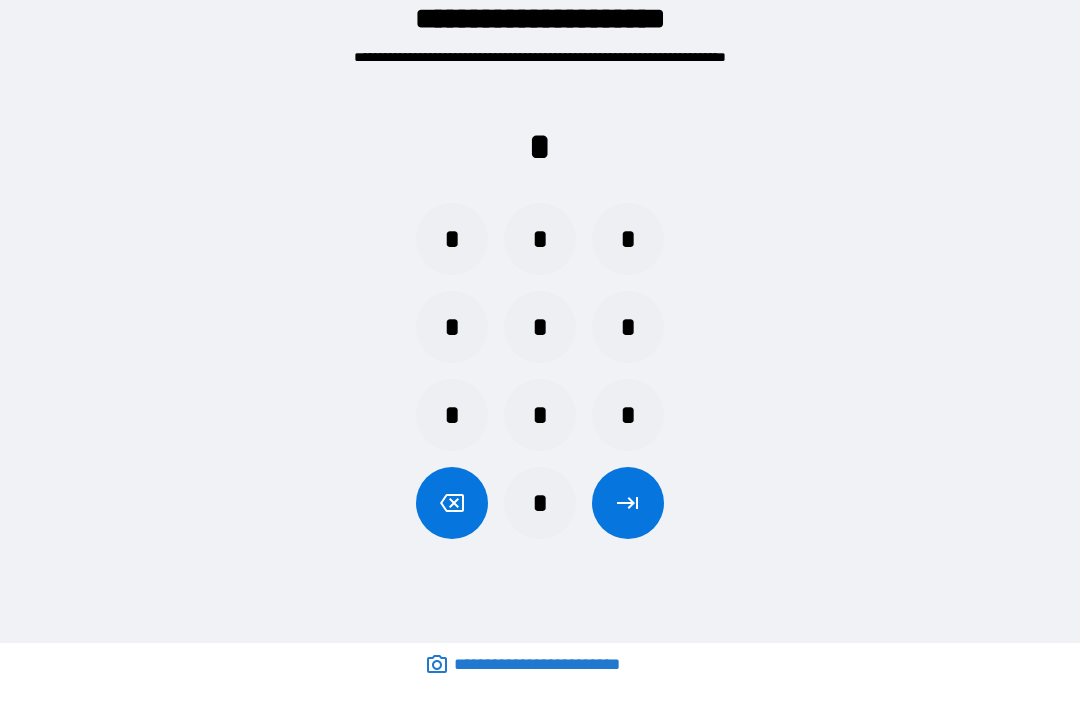 click on "*" at bounding box center (452, 415) 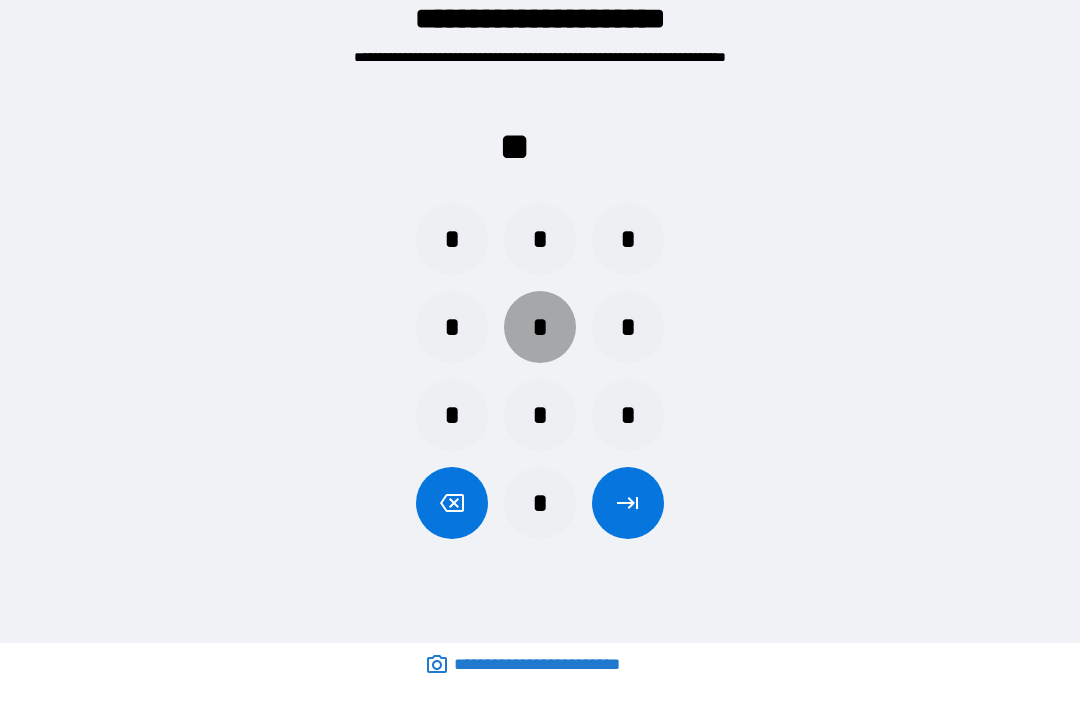 click on "*" at bounding box center [540, 327] 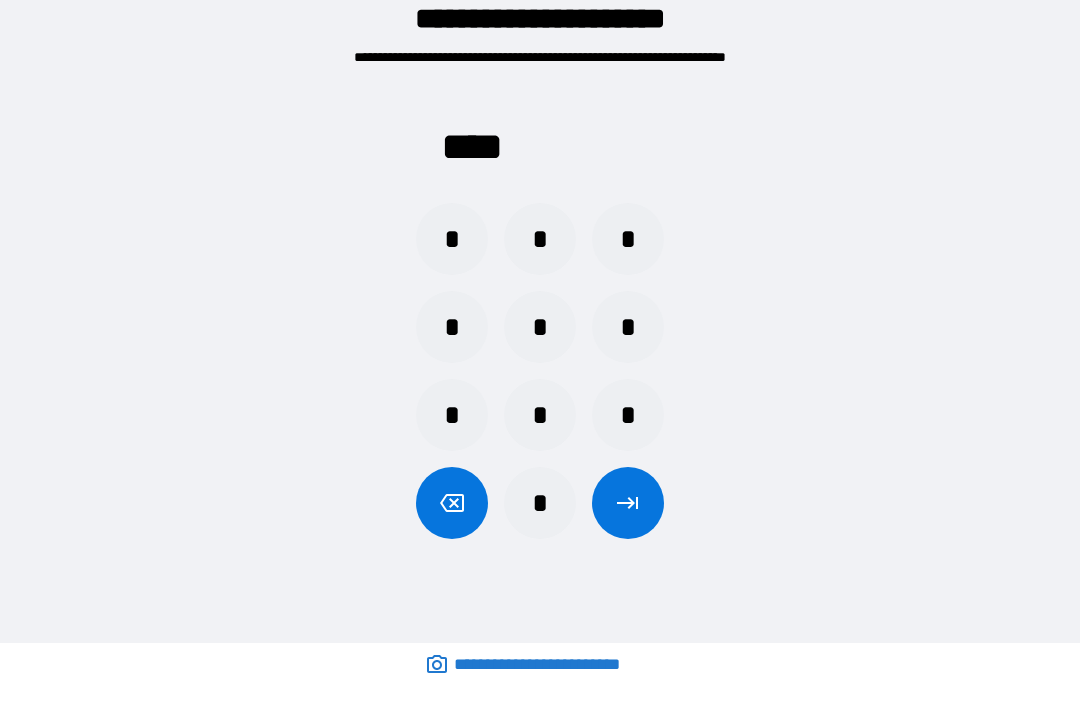 click at bounding box center [628, 503] 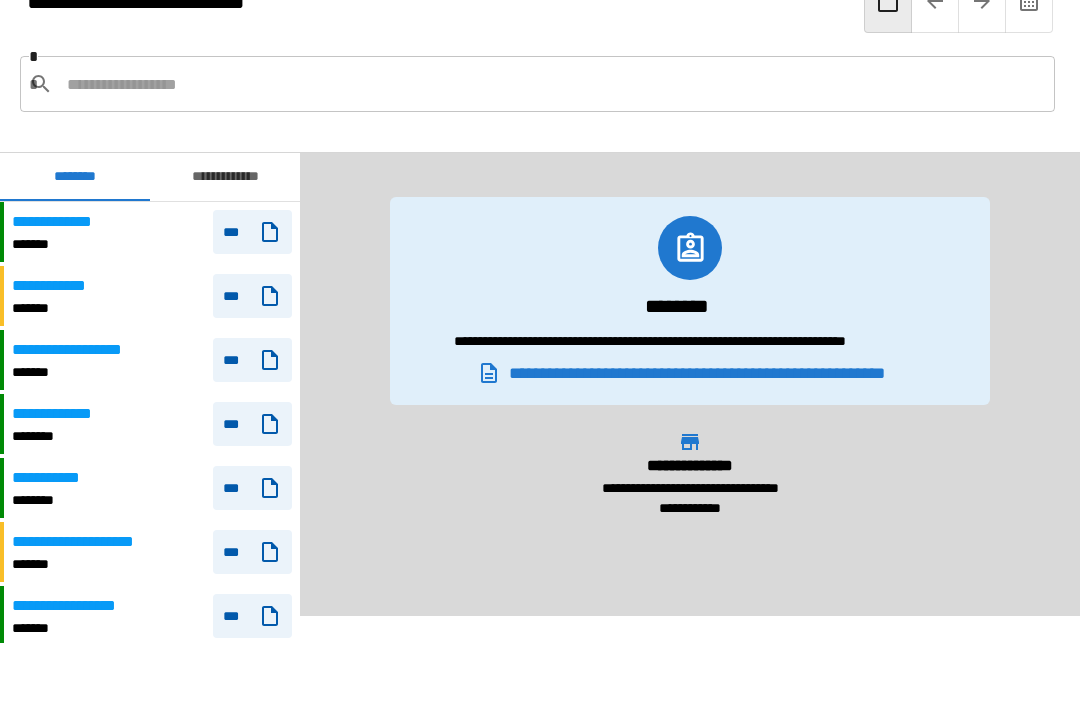 scroll, scrollTop: 0, scrollLeft: 0, axis: both 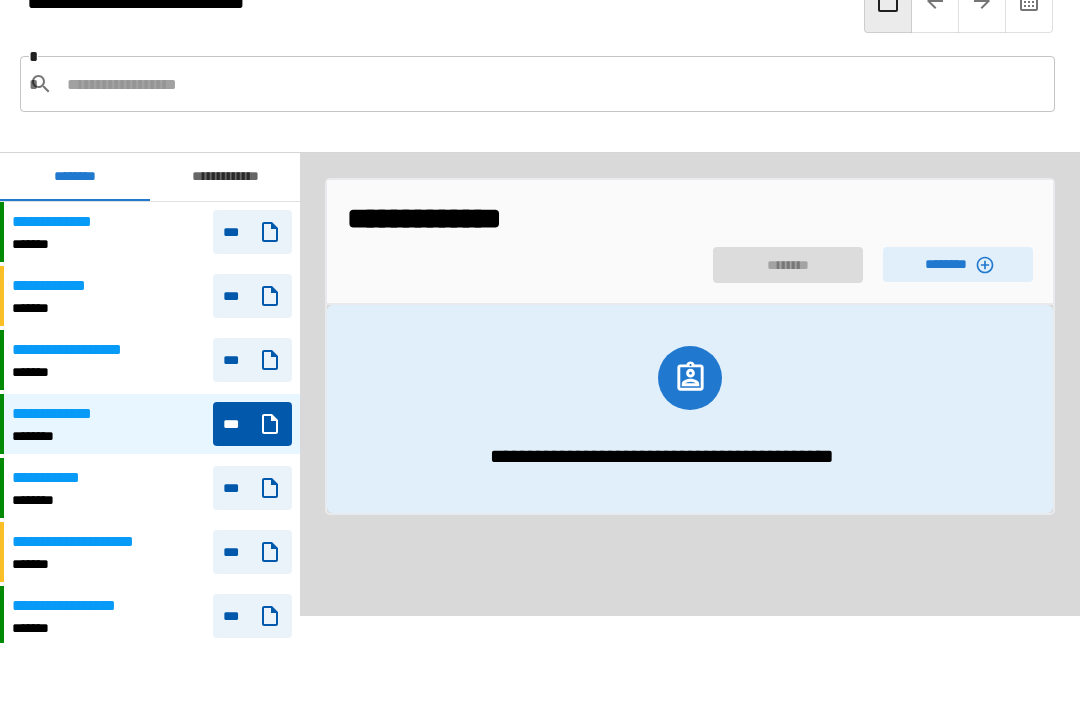 click on "********" at bounding box center [958, 264] 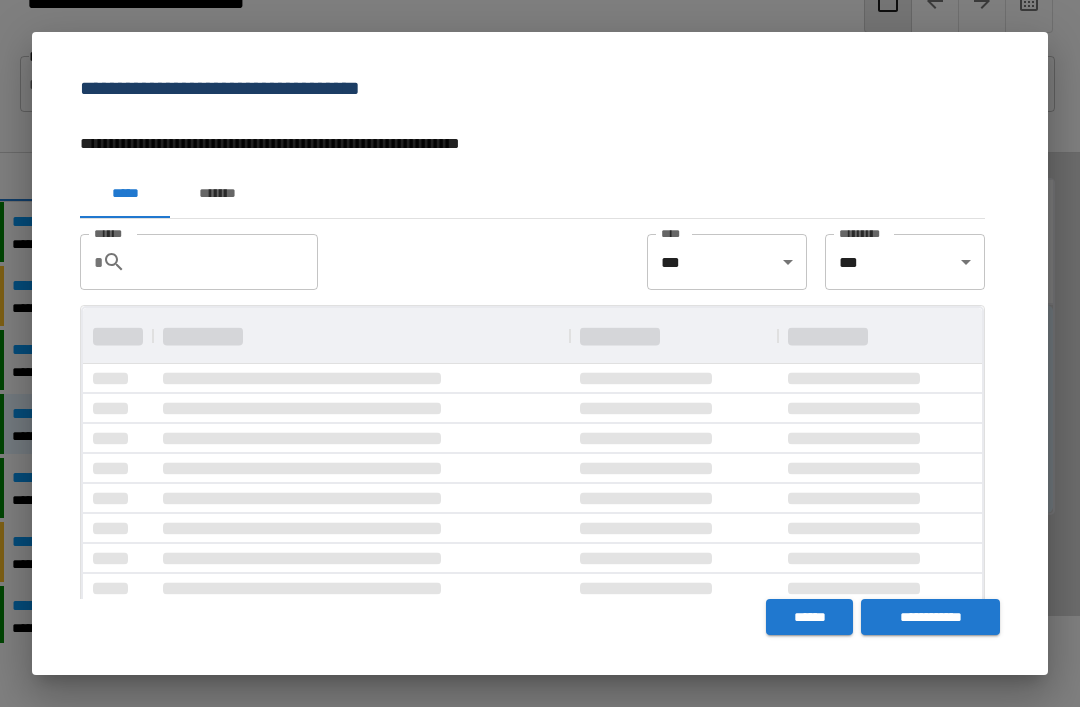scroll, scrollTop: 0, scrollLeft: 0, axis: both 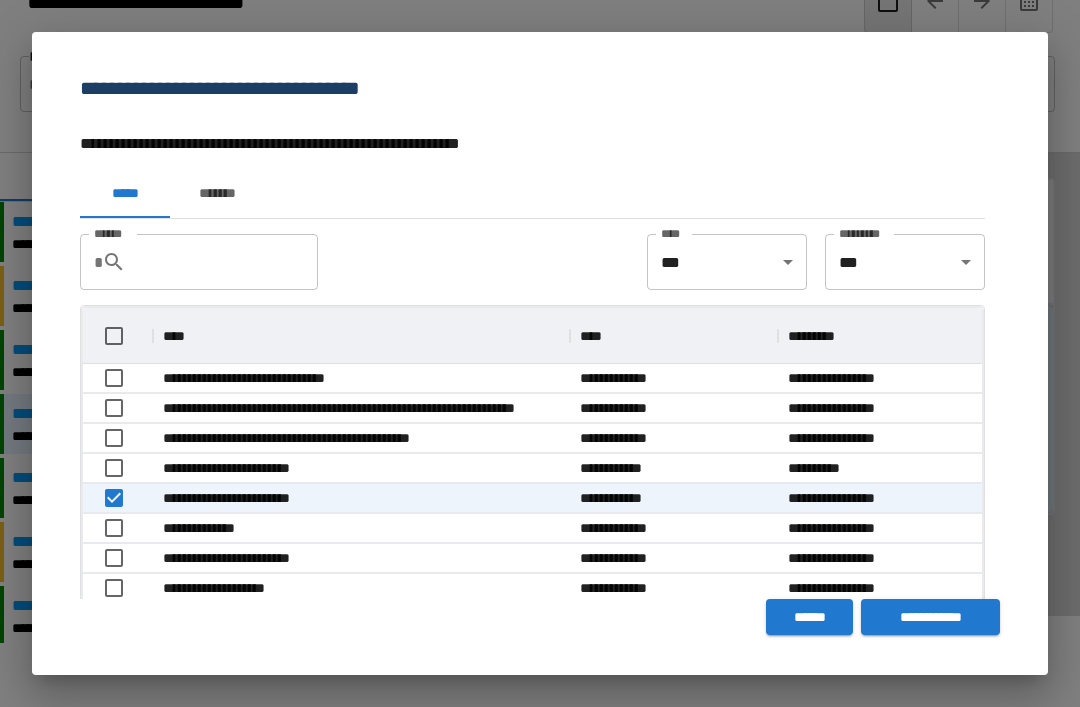click on "**********" at bounding box center (930, 617) 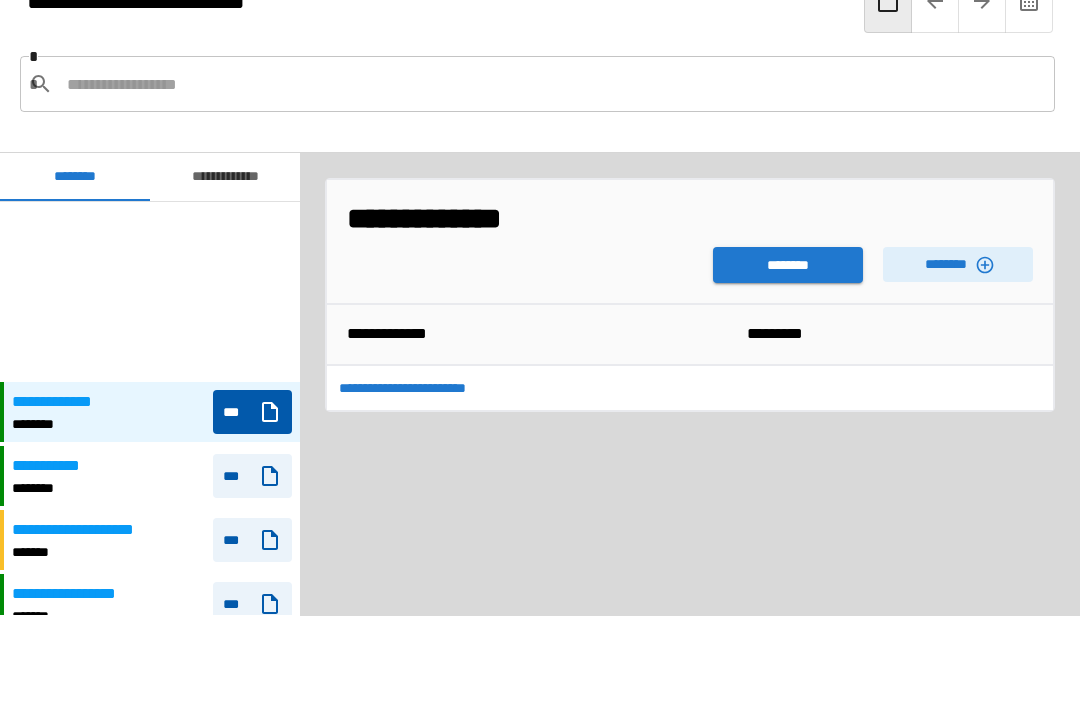 scroll, scrollTop: 180, scrollLeft: 0, axis: vertical 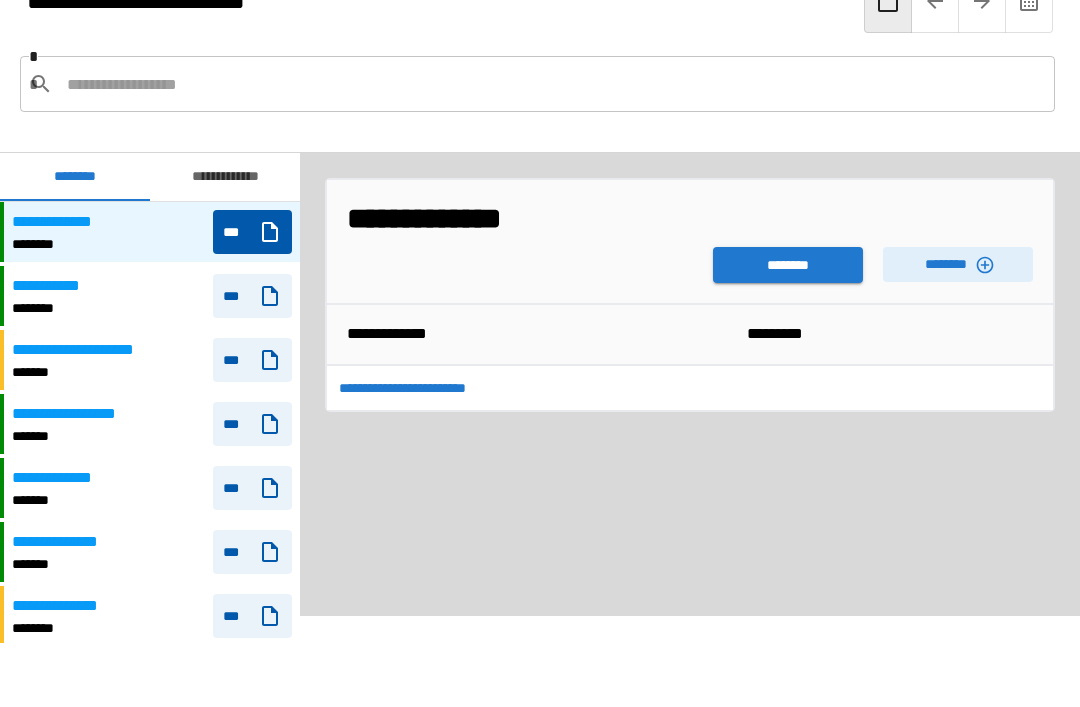 click on "********" at bounding box center (788, 265) 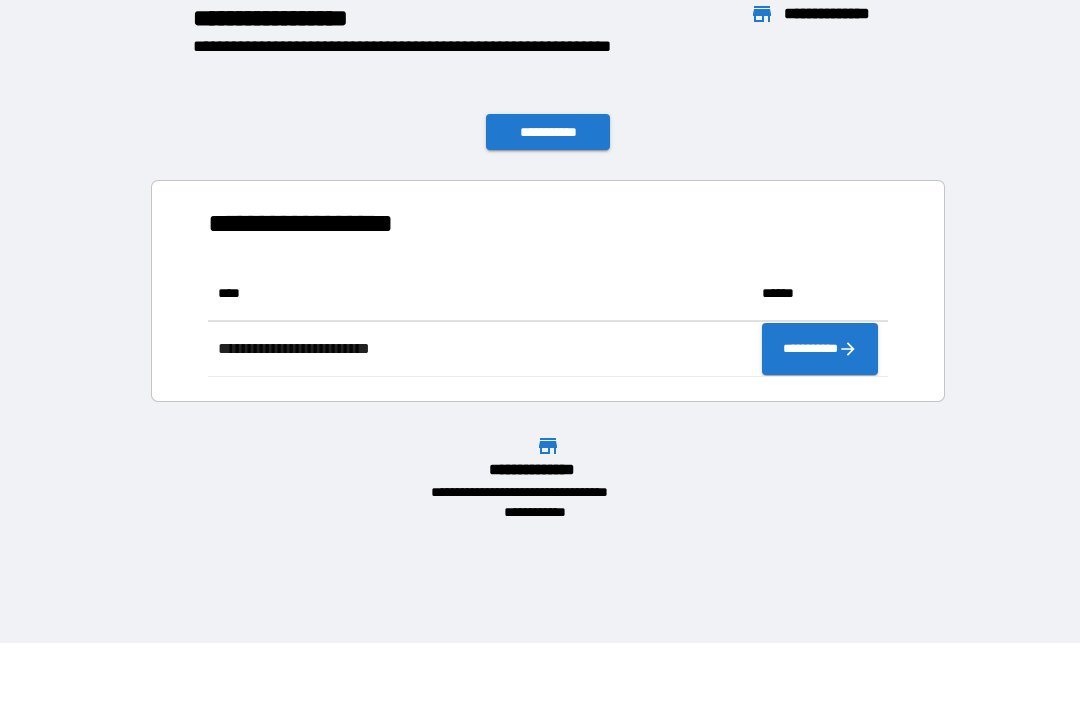 scroll, scrollTop: 111, scrollLeft: 680, axis: both 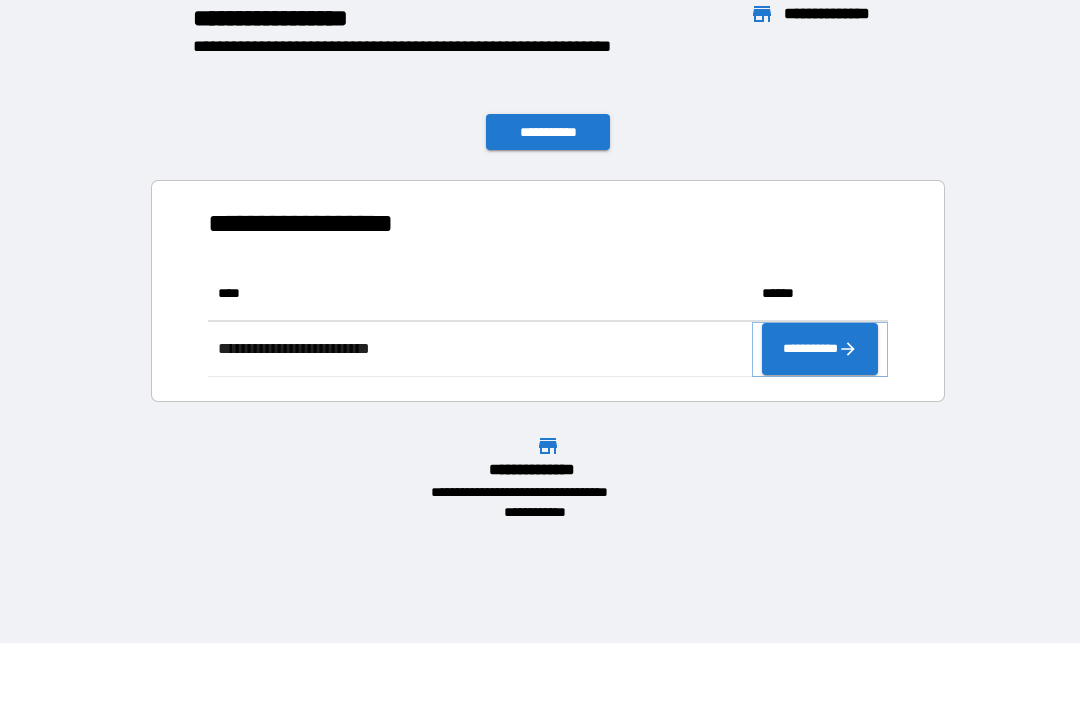 click on "**********" at bounding box center [820, 349] 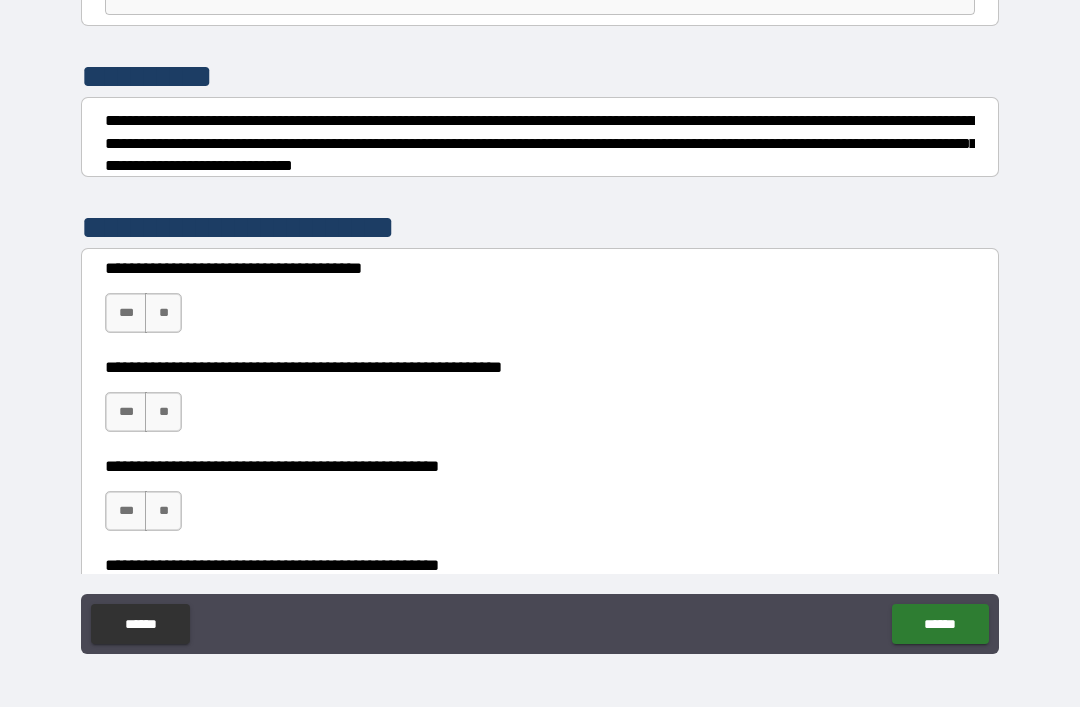 scroll, scrollTop: 209, scrollLeft: 0, axis: vertical 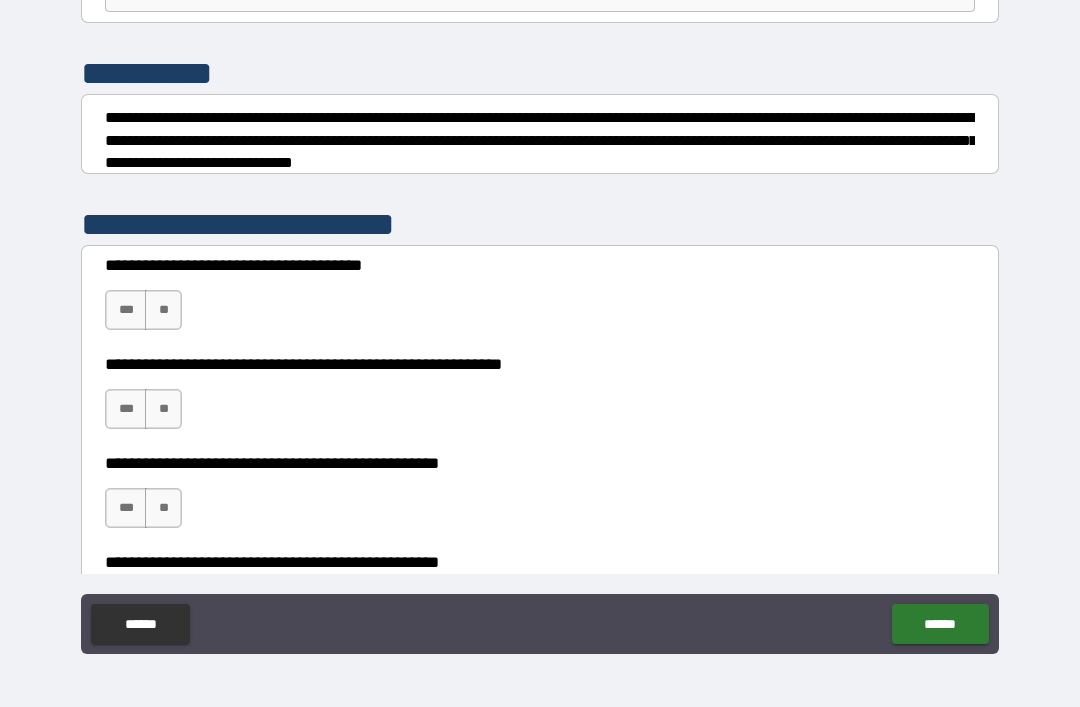 click on "***" at bounding box center [126, 310] 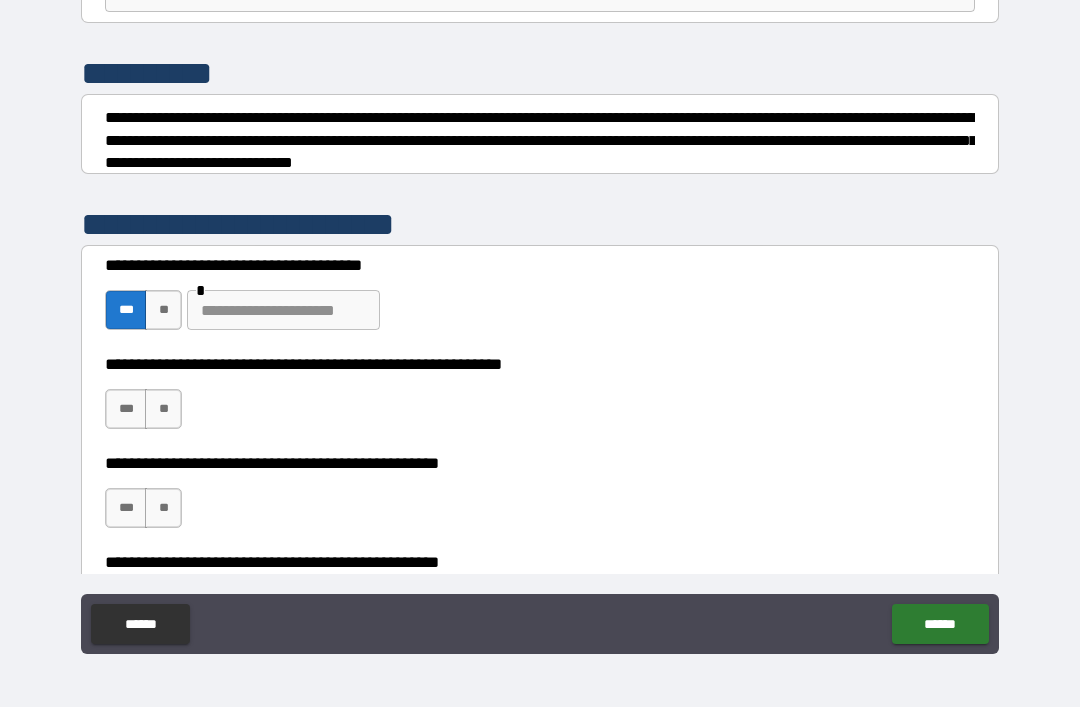 click on "**" at bounding box center (163, 310) 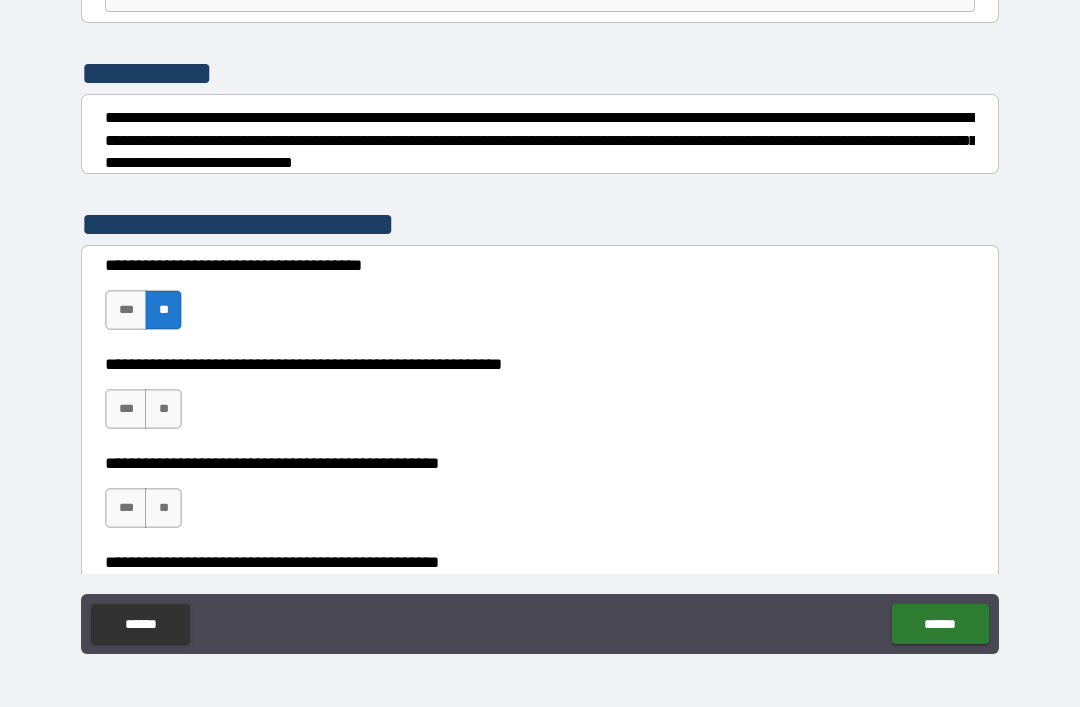 click on "**" at bounding box center (163, 409) 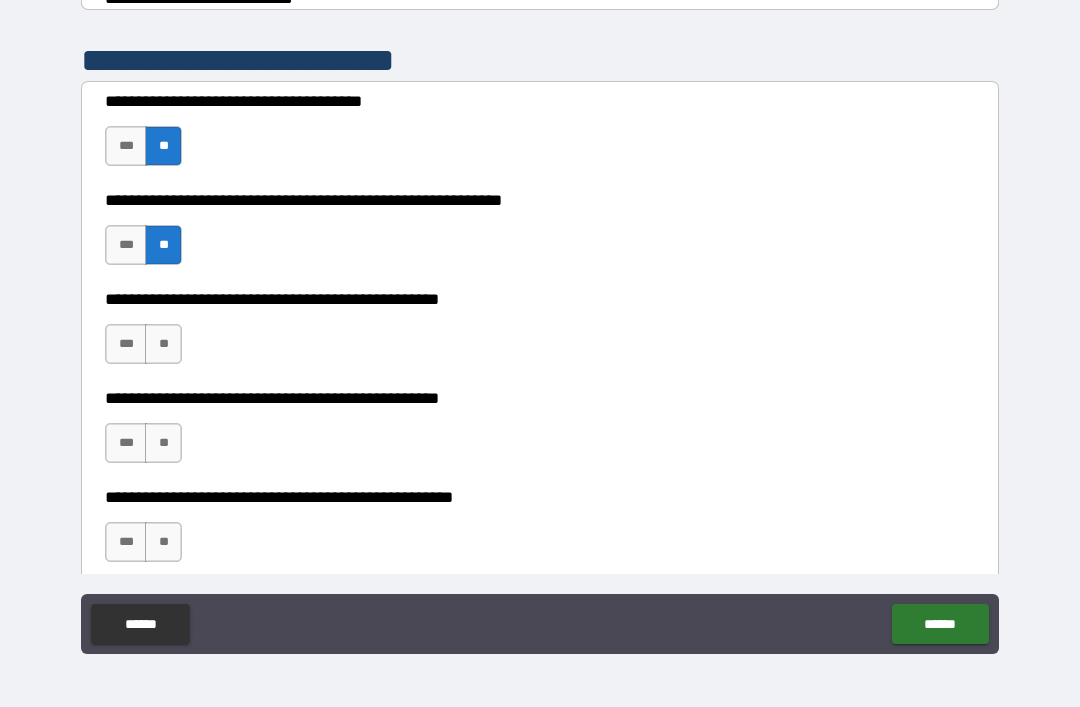 scroll, scrollTop: 377, scrollLeft: 0, axis: vertical 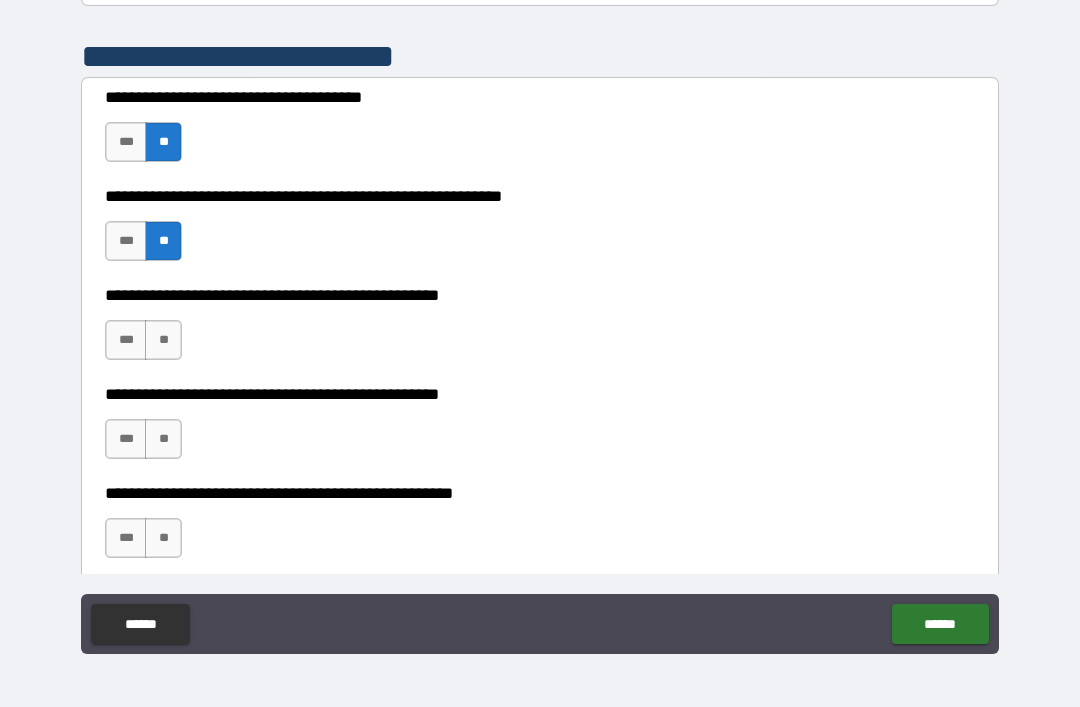click on "**" at bounding box center (163, 340) 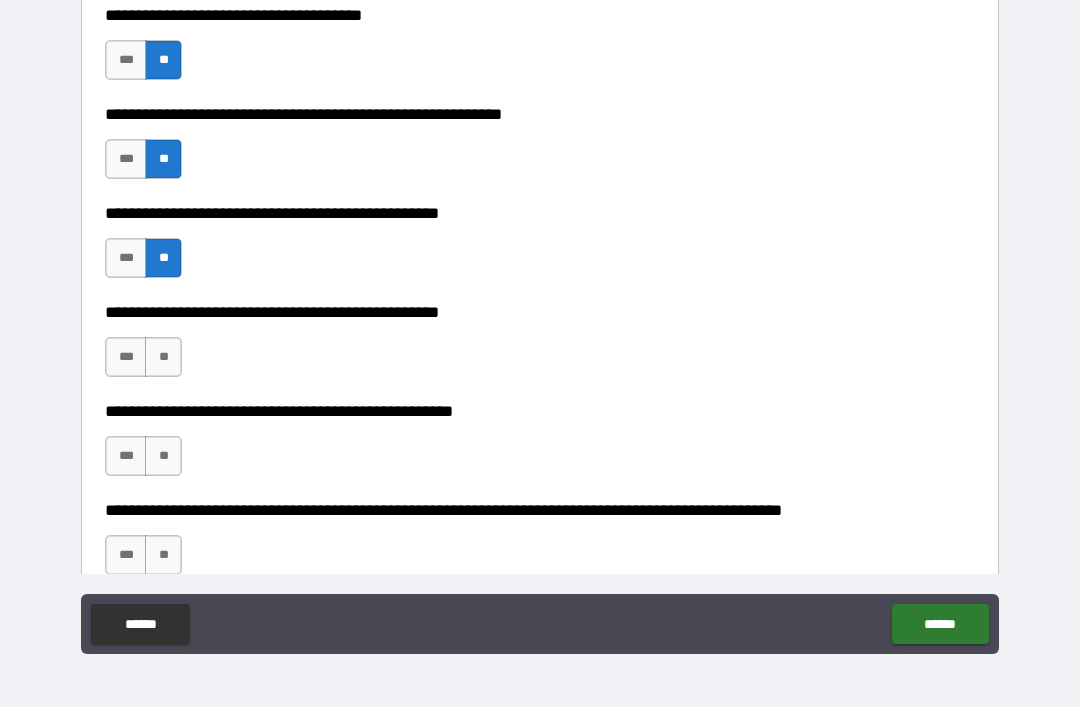 scroll, scrollTop: 464, scrollLeft: 0, axis: vertical 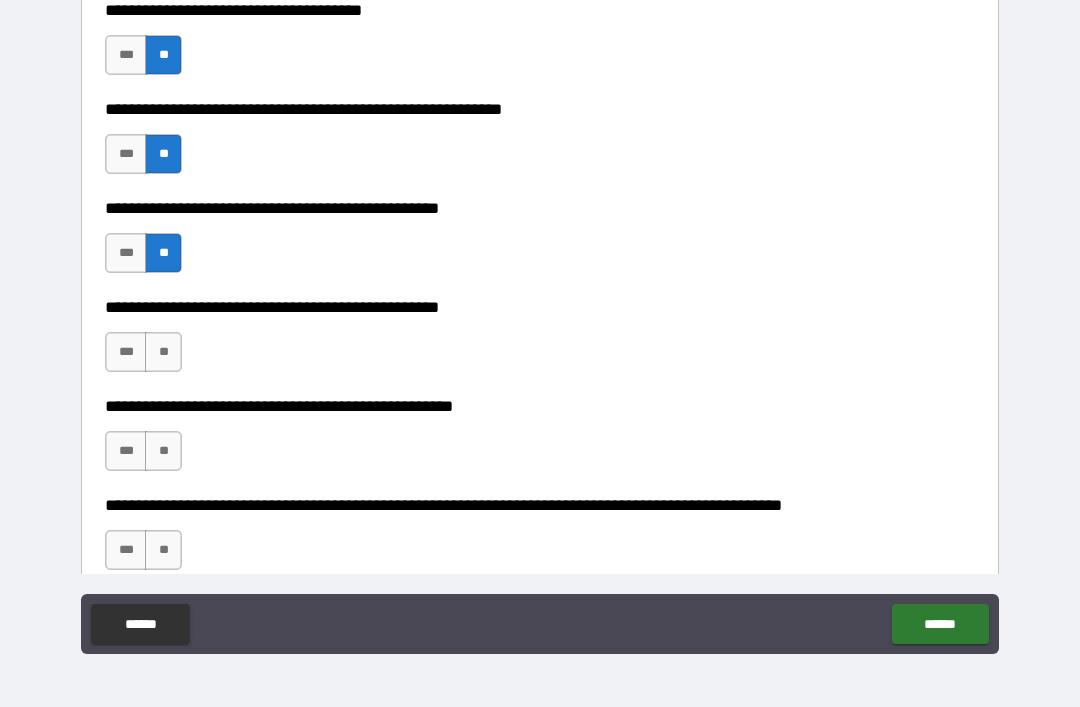 click on "***" at bounding box center [126, 352] 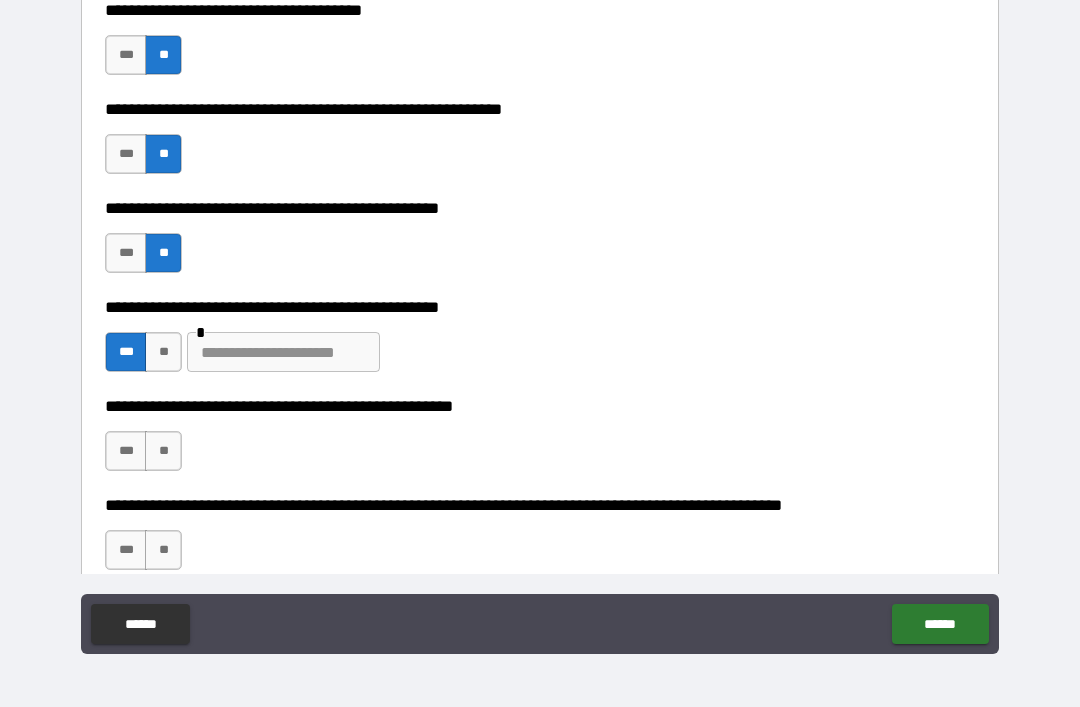 click at bounding box center (283, 352) 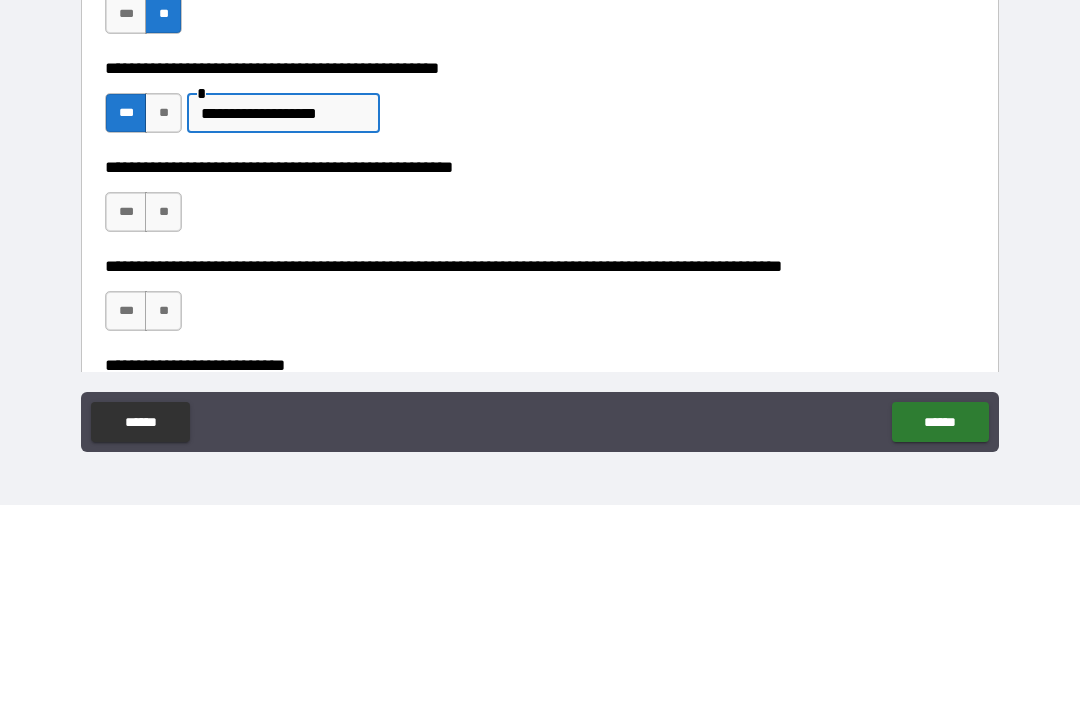 scroll, scrollTop: 505, scrollLeft: 0, axis: vertical 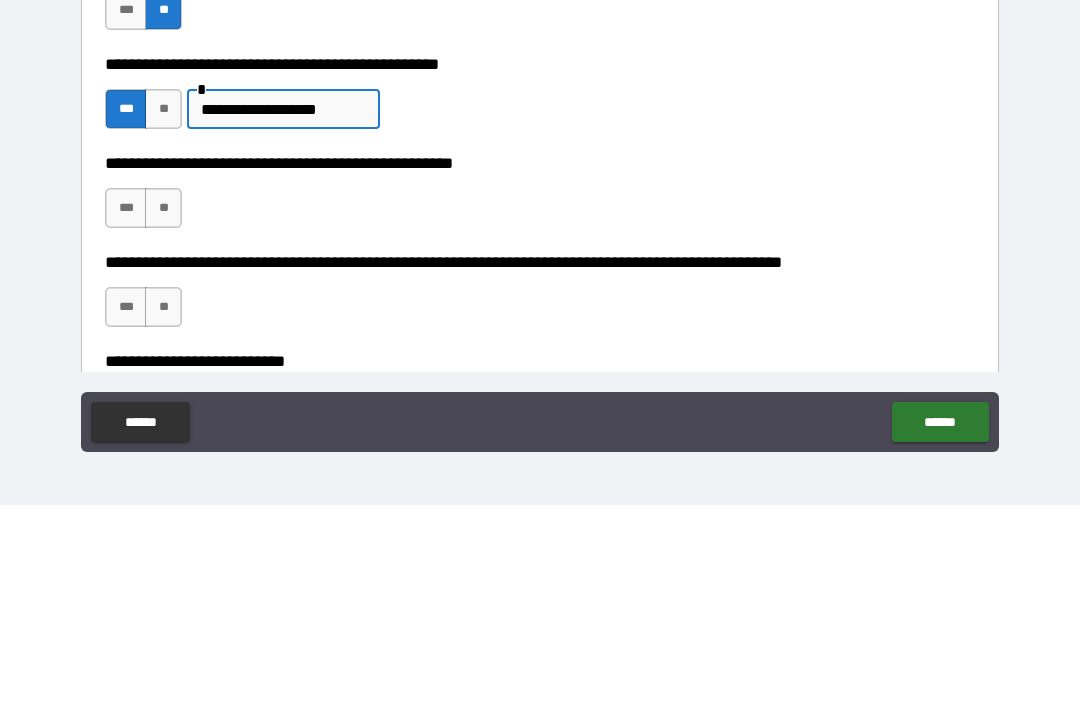 click on "**" at bounding box center [163, 410] 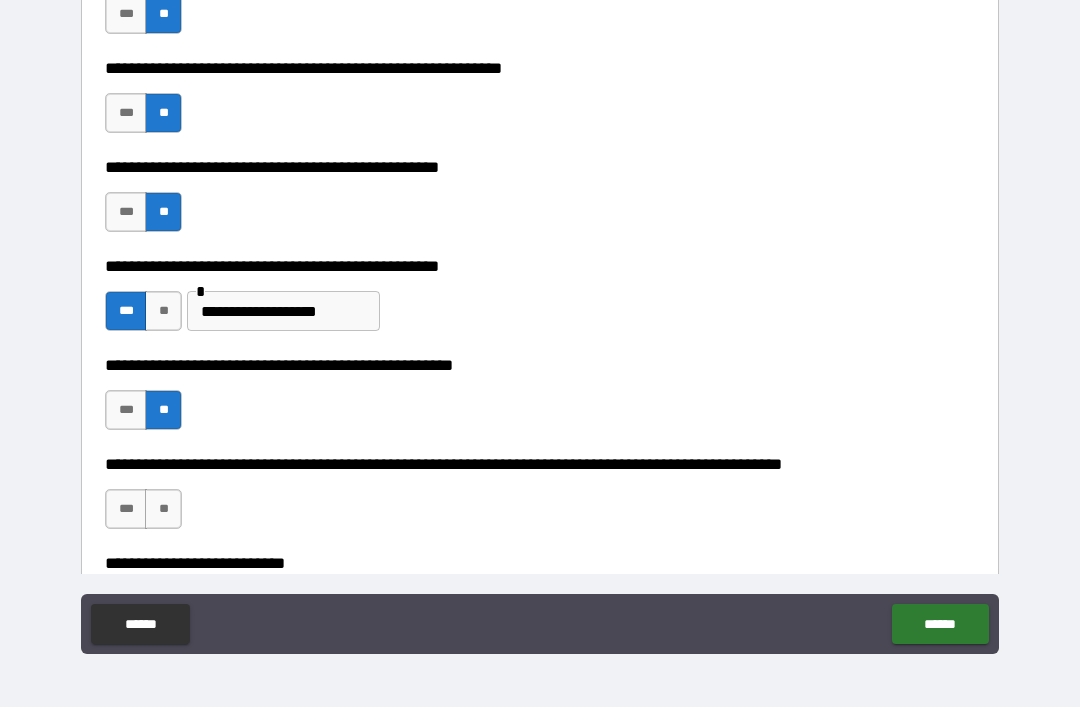 click on "**********" at bounding box center (283, 311) 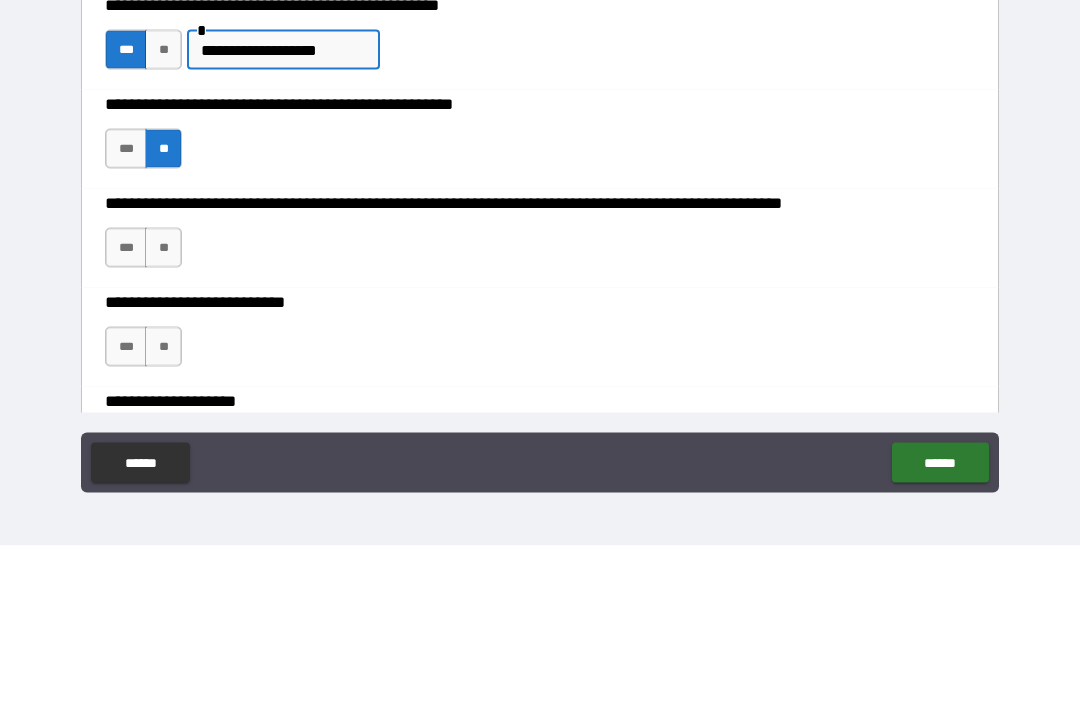 scroll, scrollTop: 610, scrollLeft: 0, axis: vertical 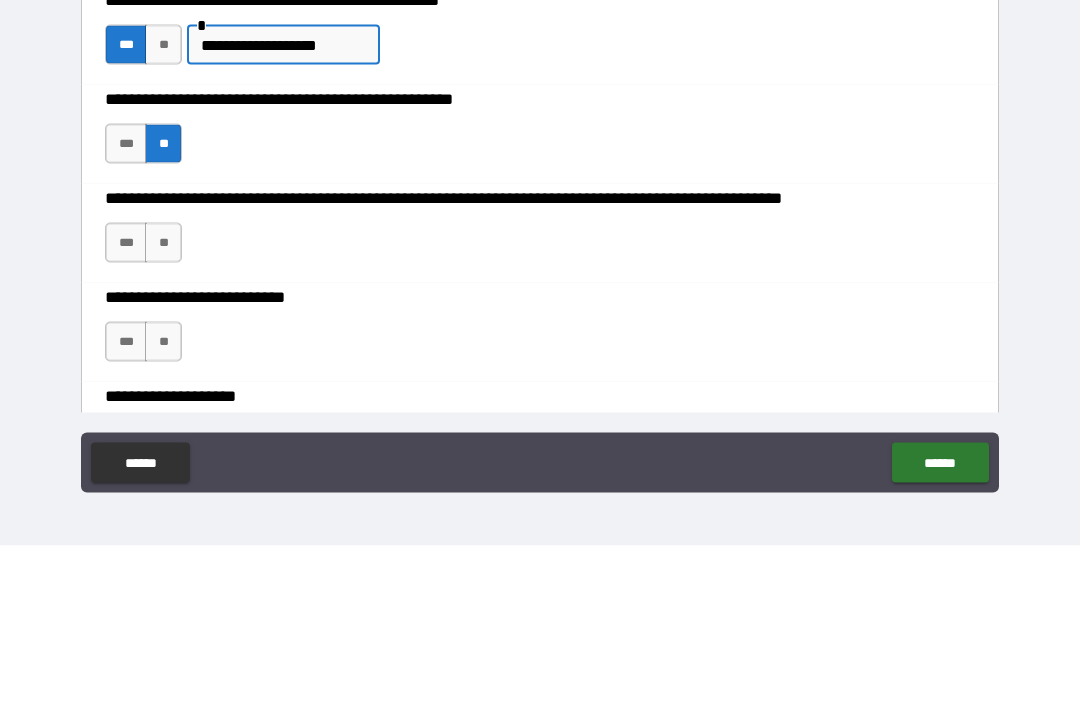 click on "**" at bounding box center (163, 404) 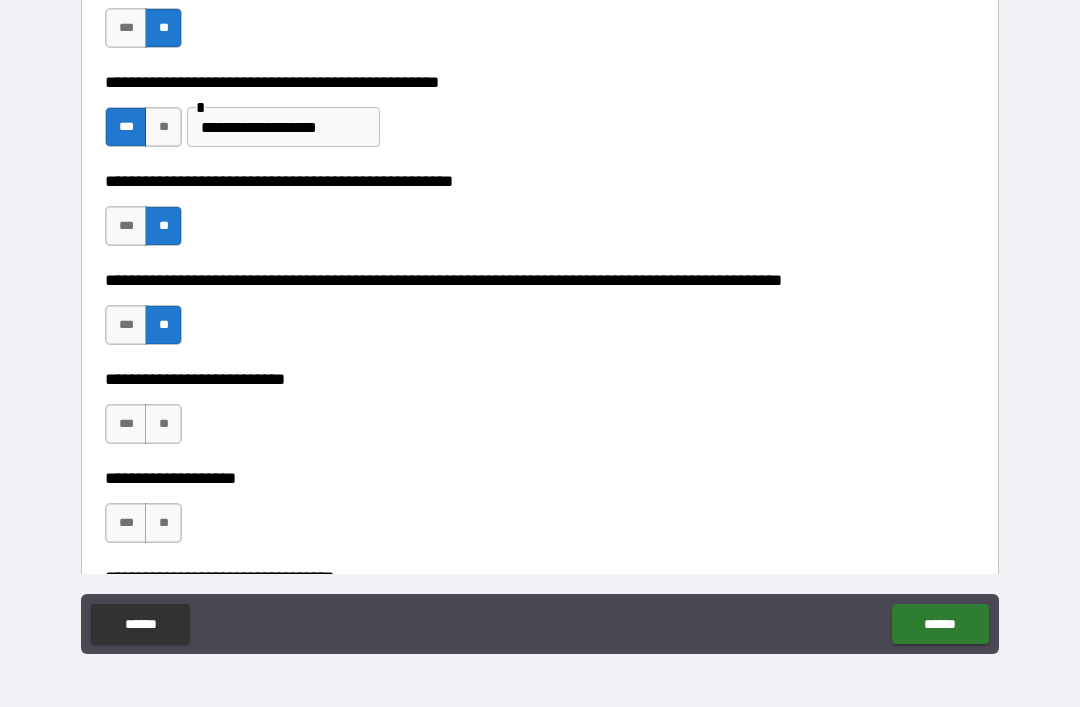 scroll, scrollTop: 698, scrollLeft: 0, axis: vertical 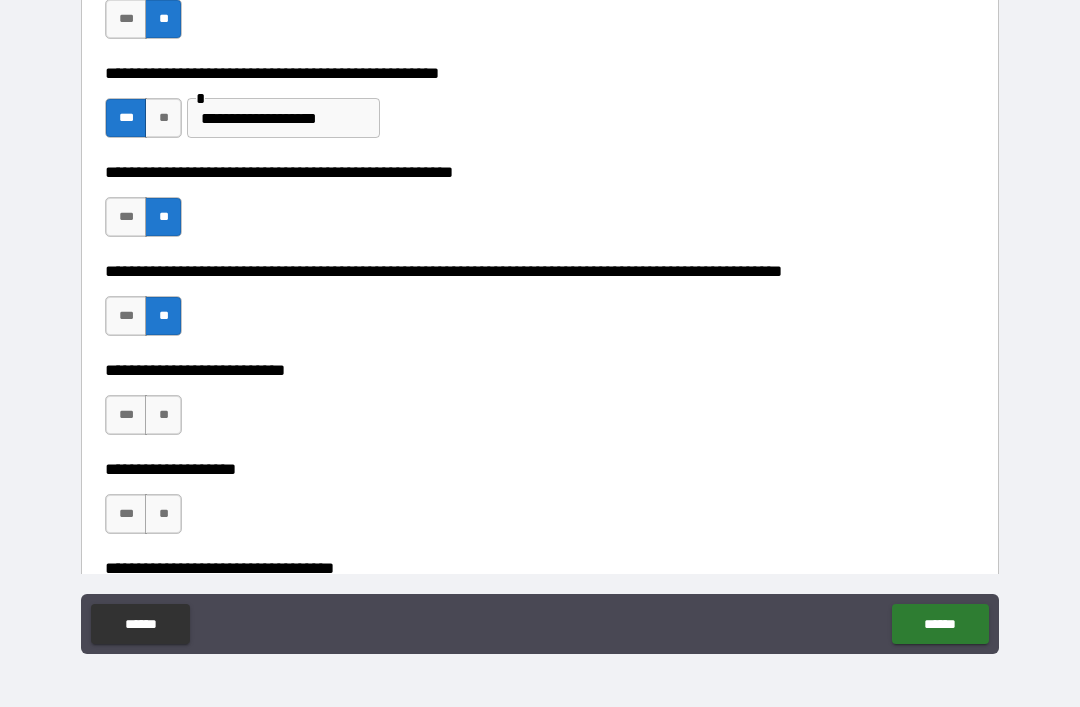 click on "**" at bounding box center [163, 415] 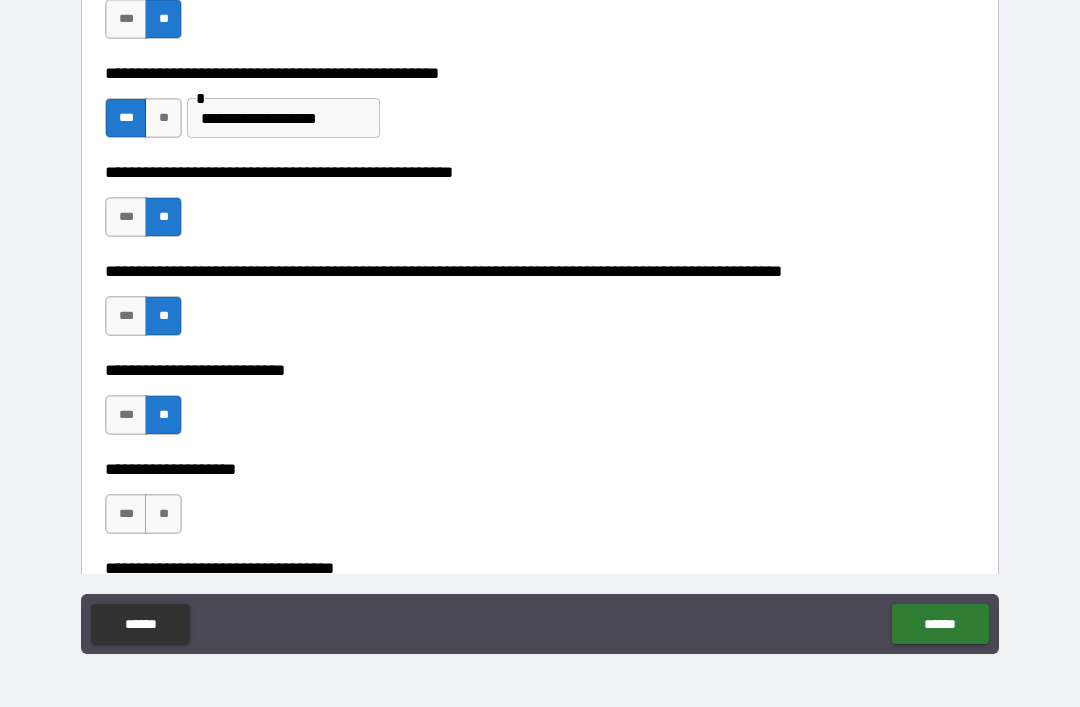 scroll, scrollTop: 804, scrollLeft: 0, axis: vertical 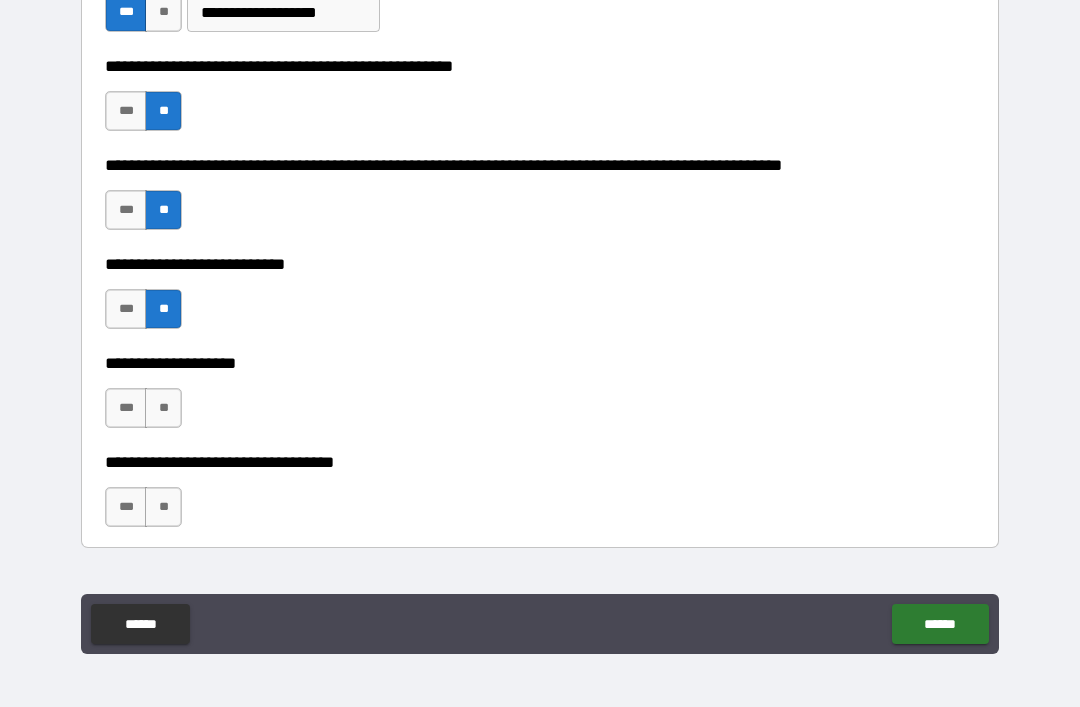 click on "**" at bounding box center [163, 408] 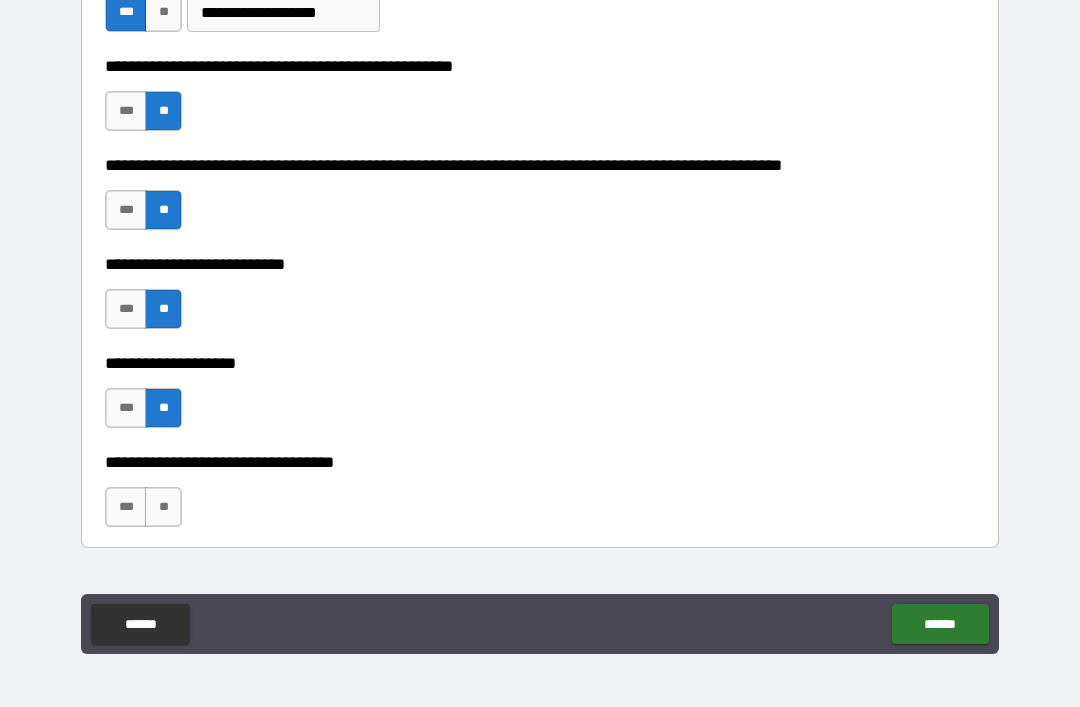 click on "**" at bounding box center [163, 507] 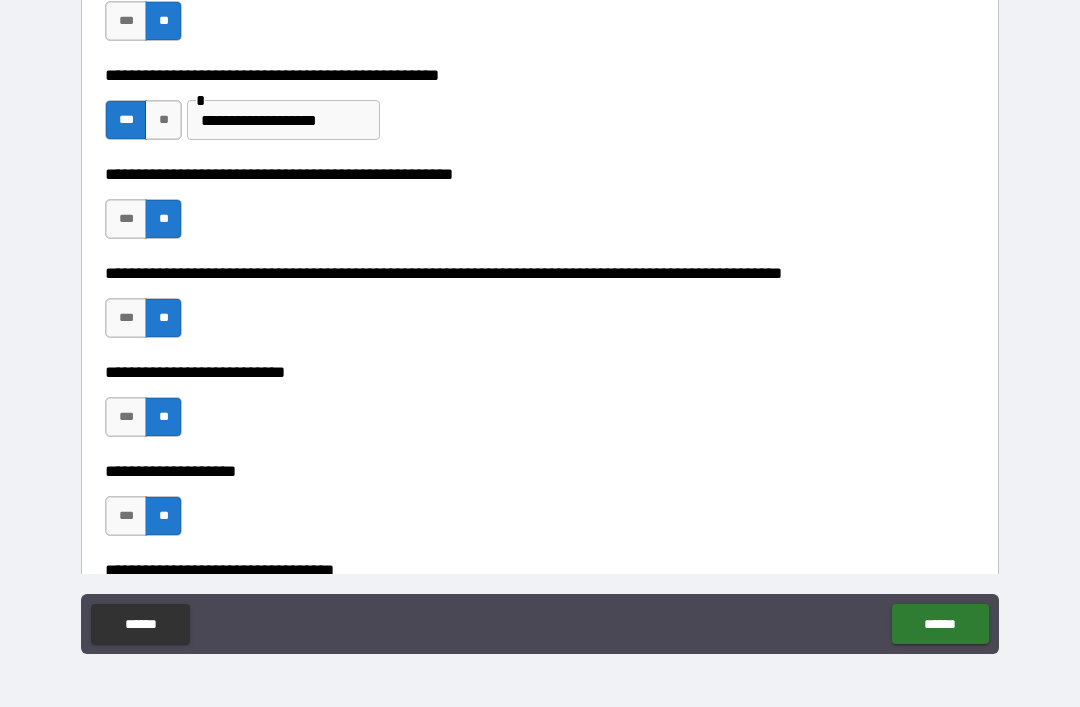 scroll, scrollTop: 690, scrollLeft: 0, axis: vertical 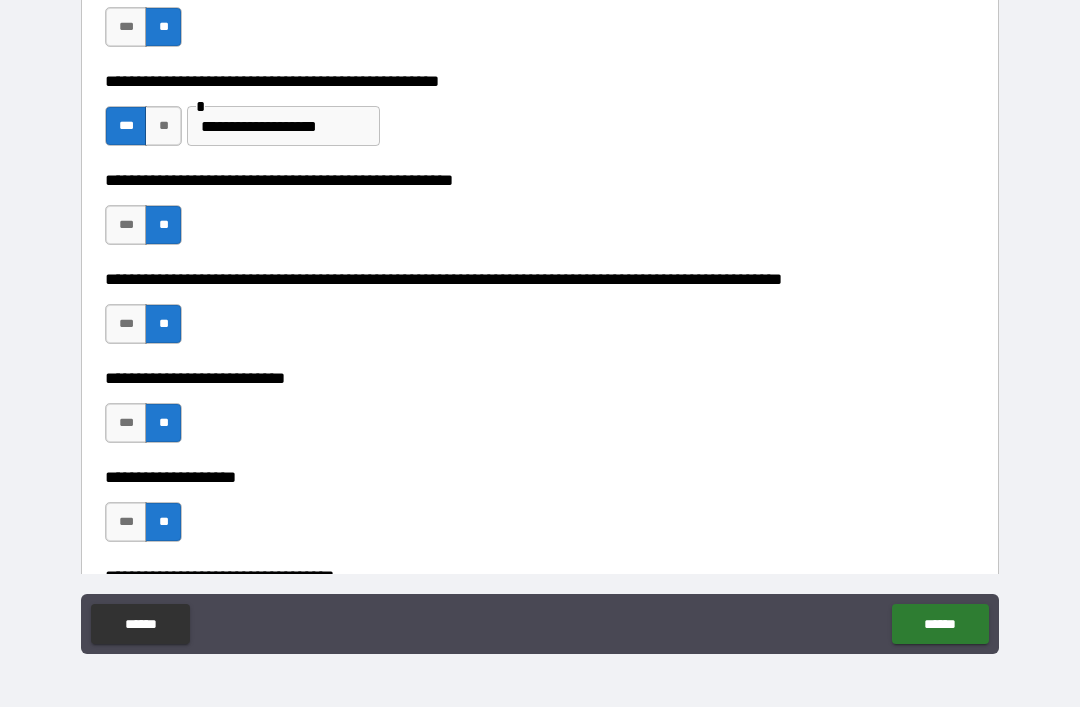 click on "**********" at bounding box center [540, 81] 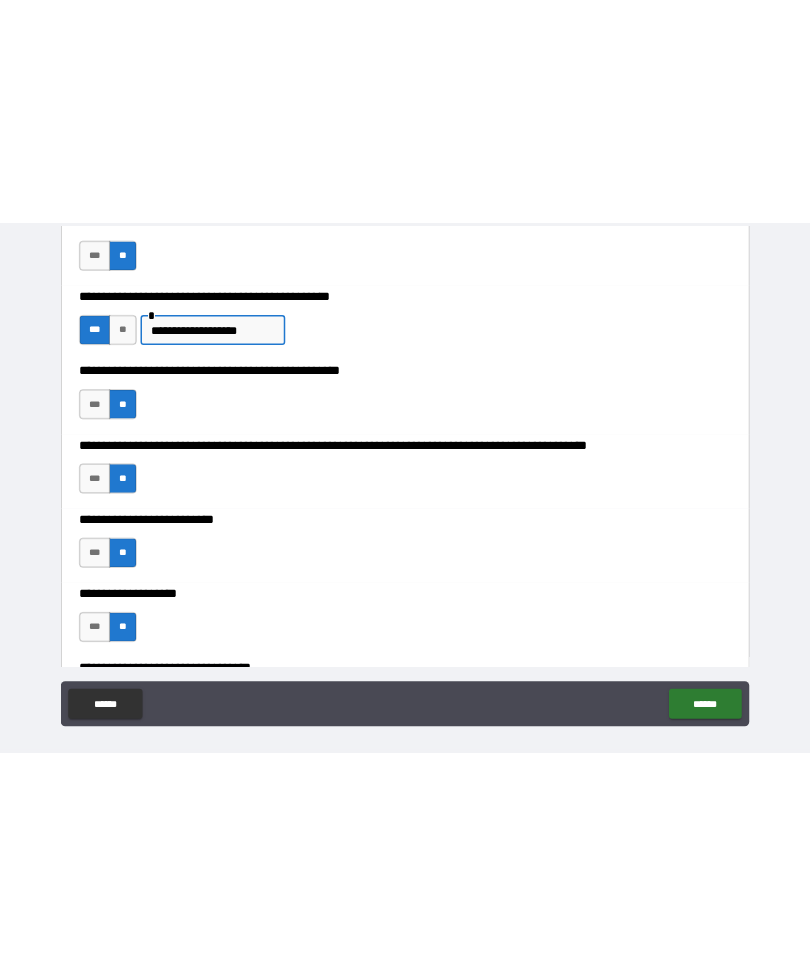 scroll, scrollTop: 0, scrollLeft: 0, axis: both 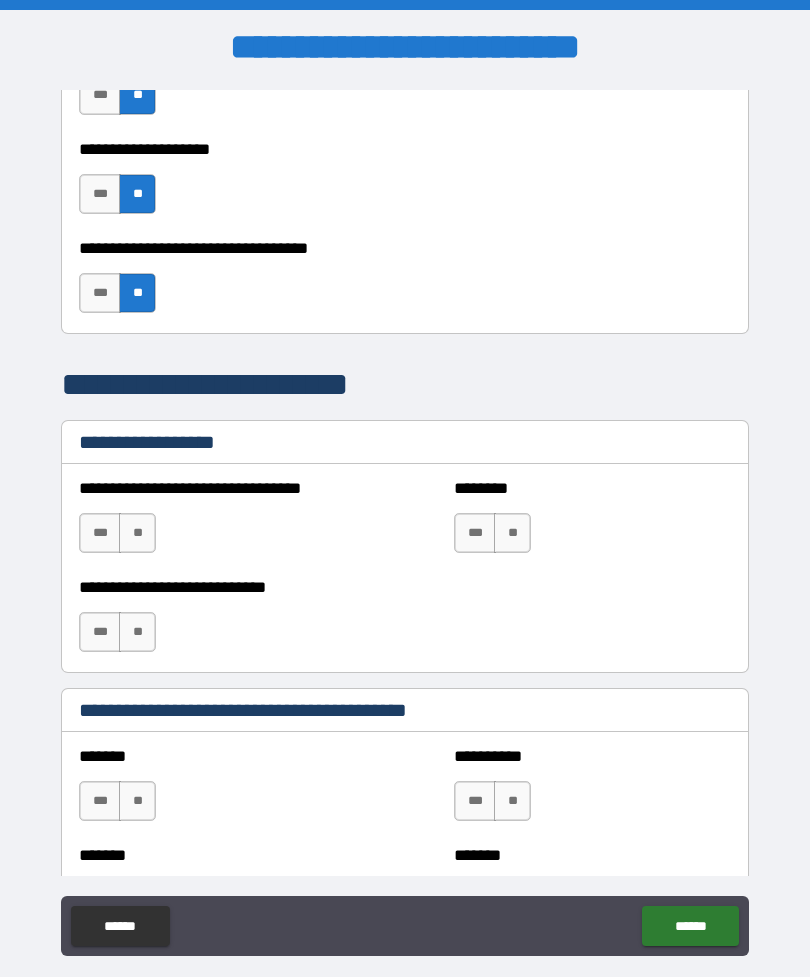 type on "**********" 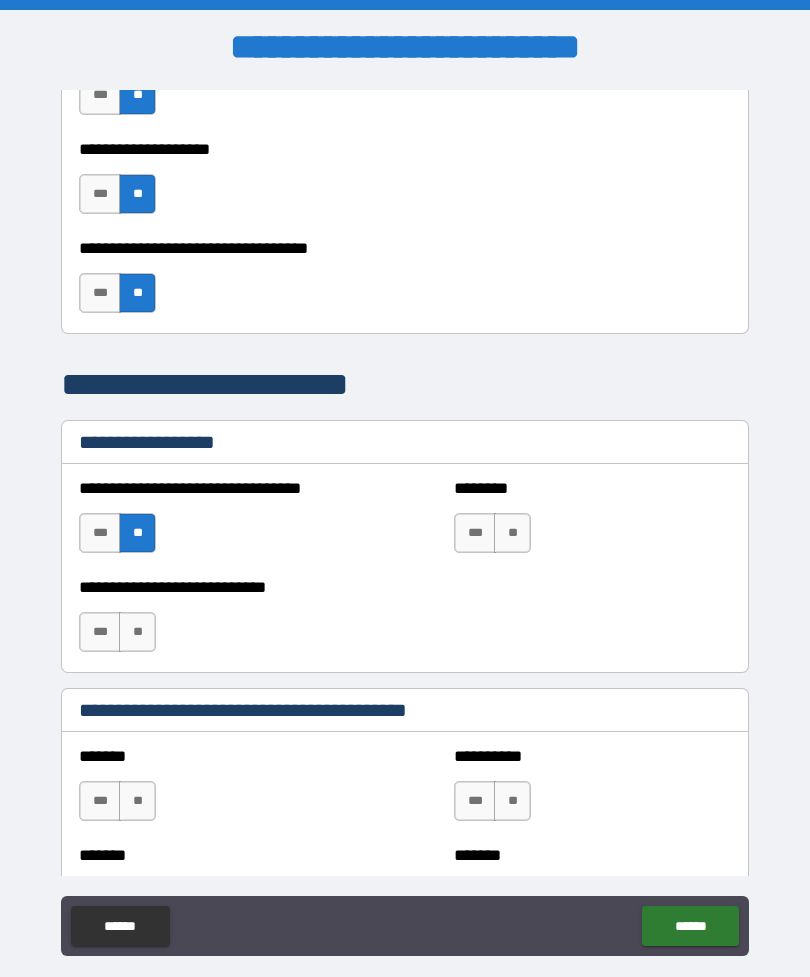 click on "**" at bounding box center (512, 533) 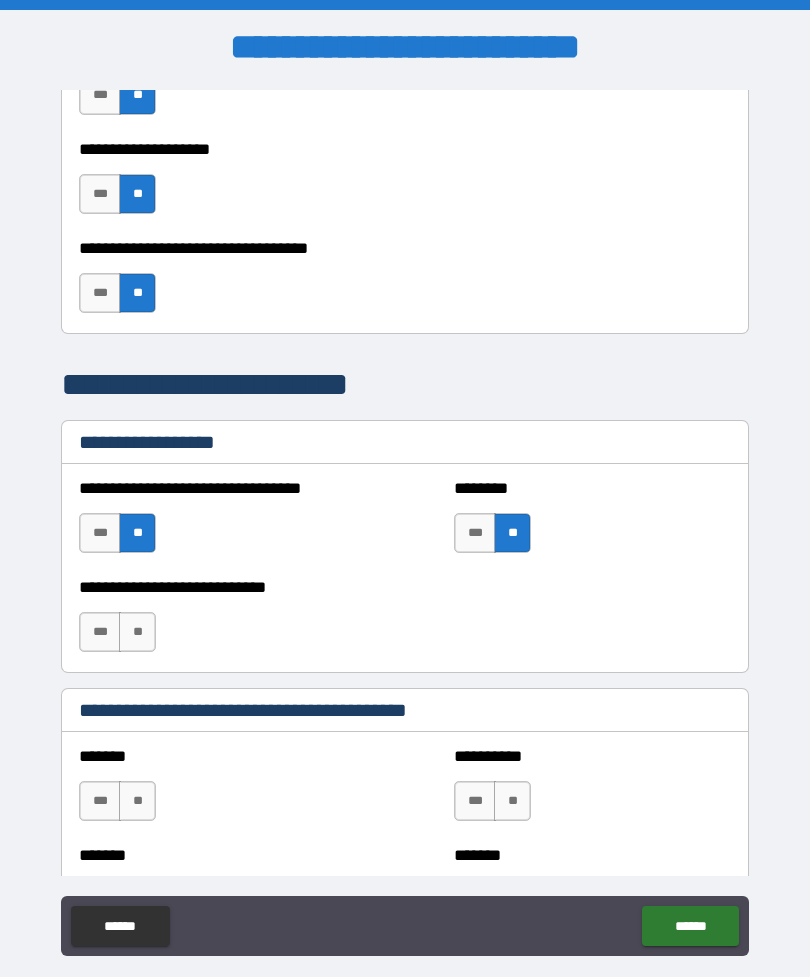 click on "**" at bounding box center (137, 632) 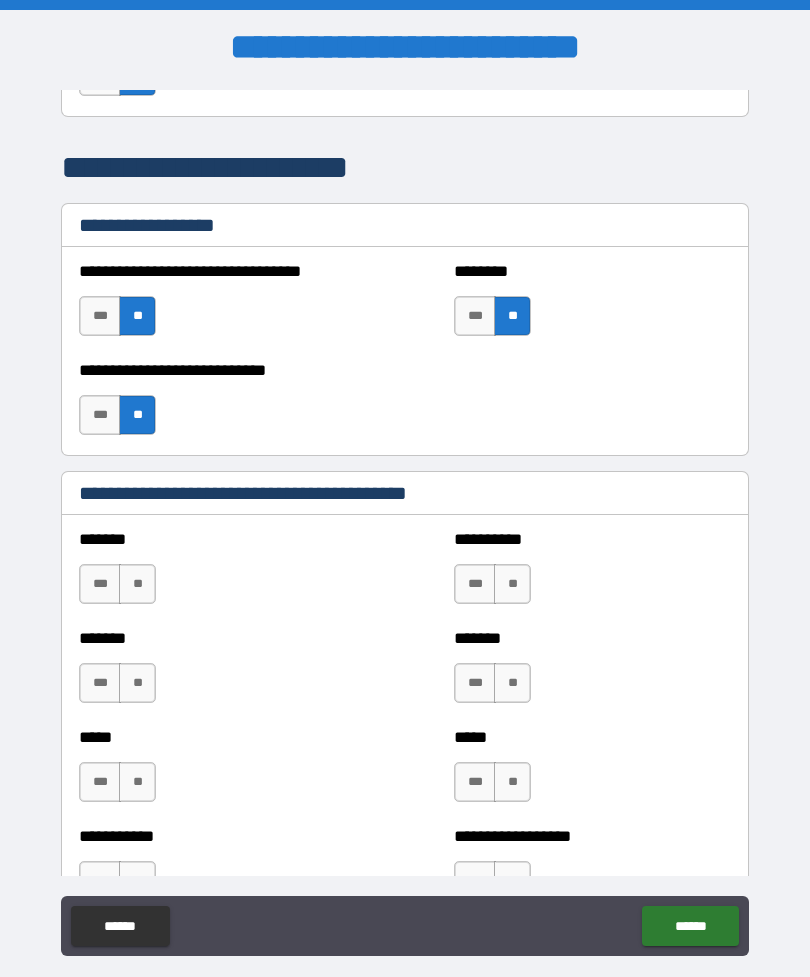 scroll, scrollTop: 1391, scrollLeft: 0, axis: vertical 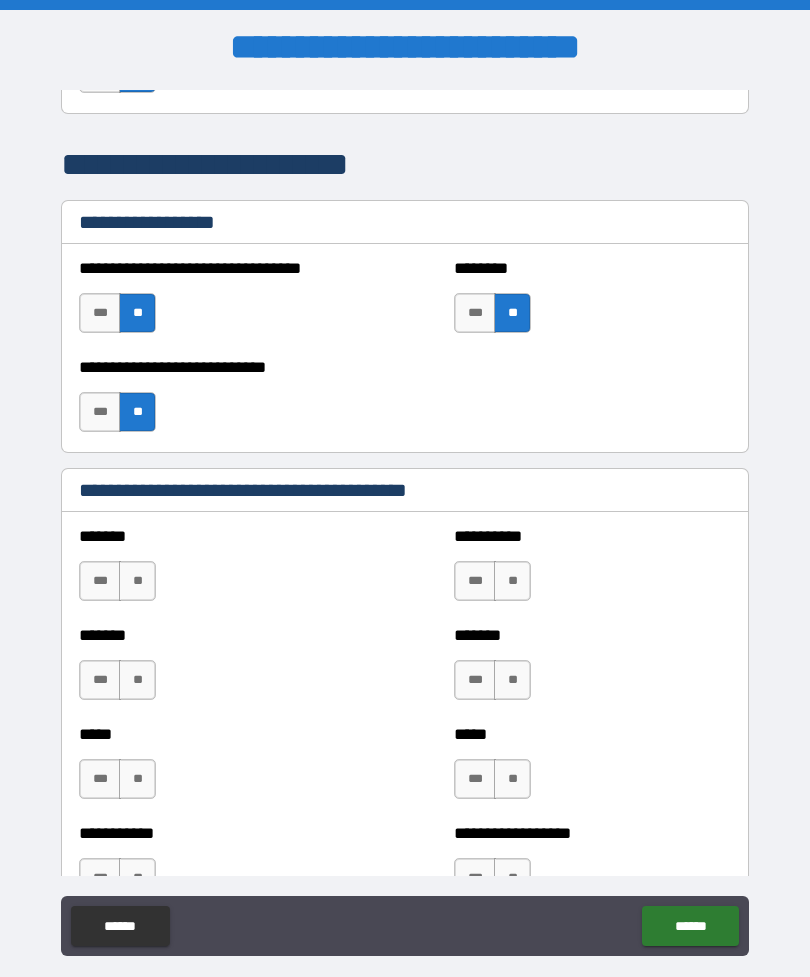 click on "**" at bounding box center (137, 581) 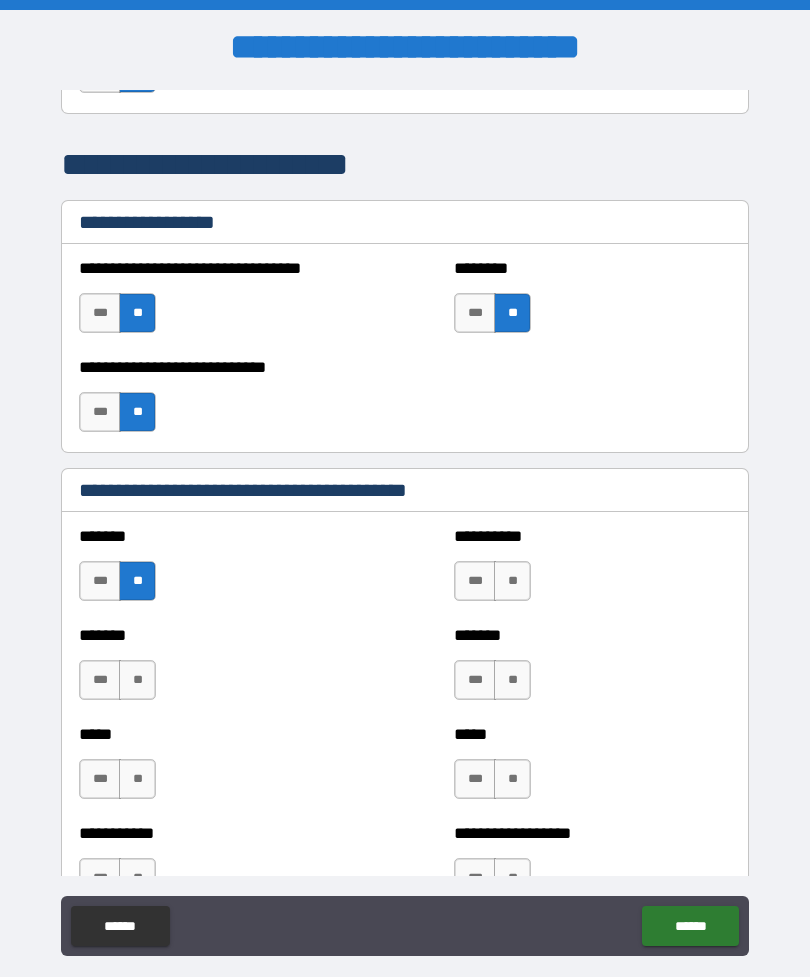 click on "**" at bounding box center [137, 680] 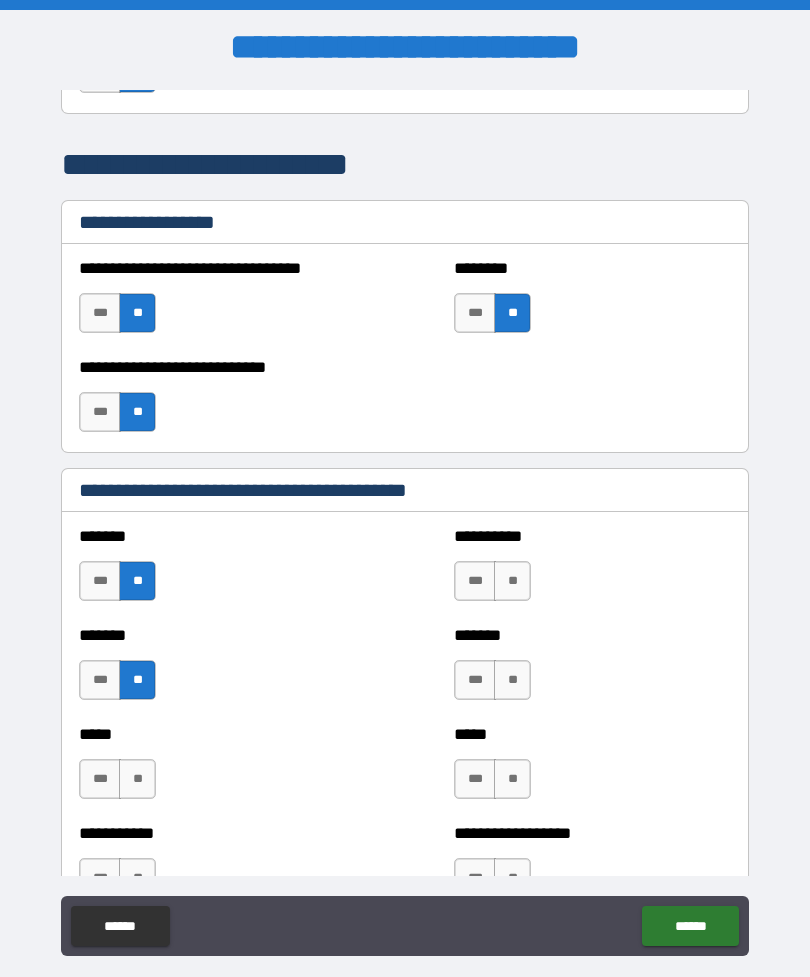 click on "**" at bounding box center [137, 779] 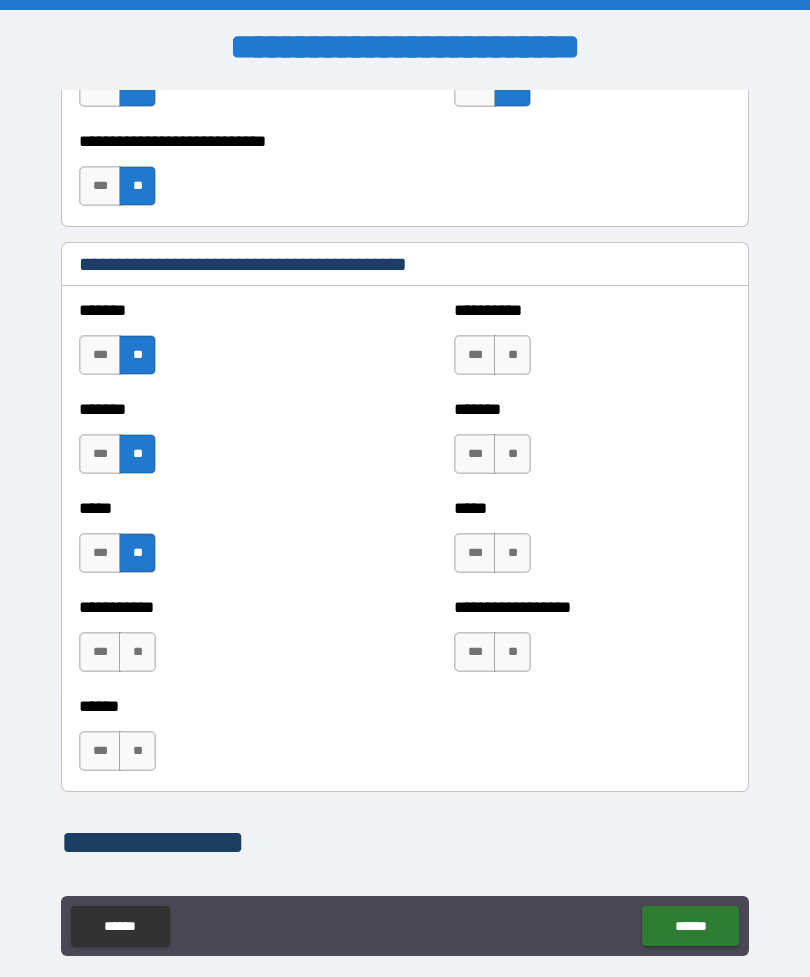 scroll, scrollTop: 1628, scrollLeft: 0, axis: vertical 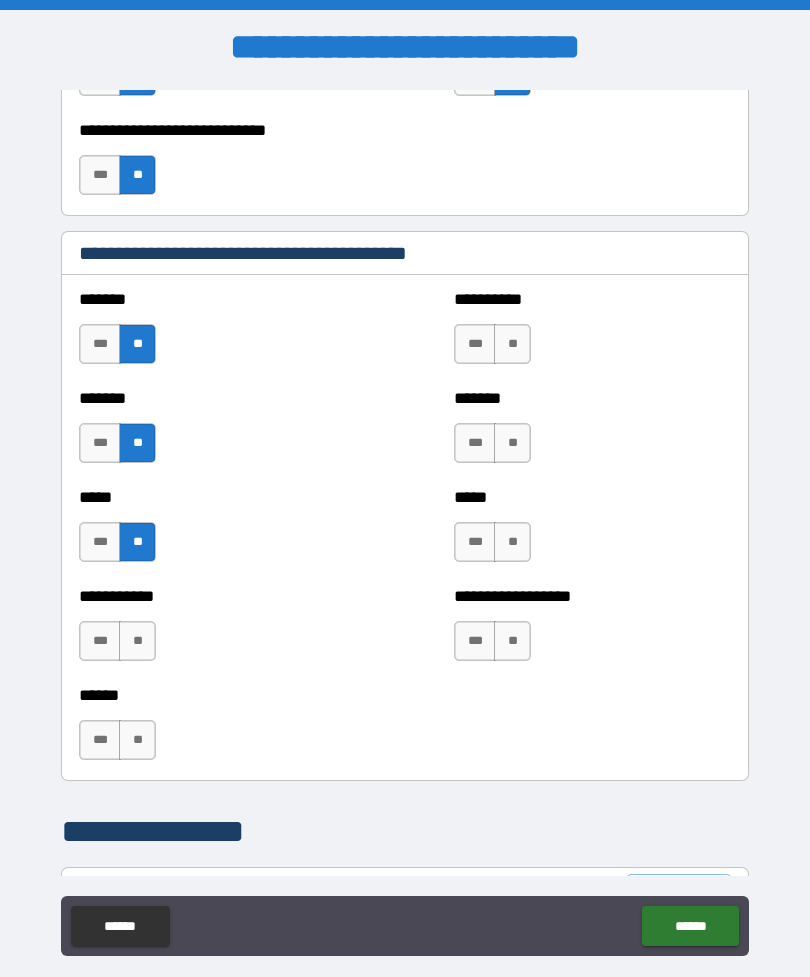 click on "**" at bounding box center (137, 641) 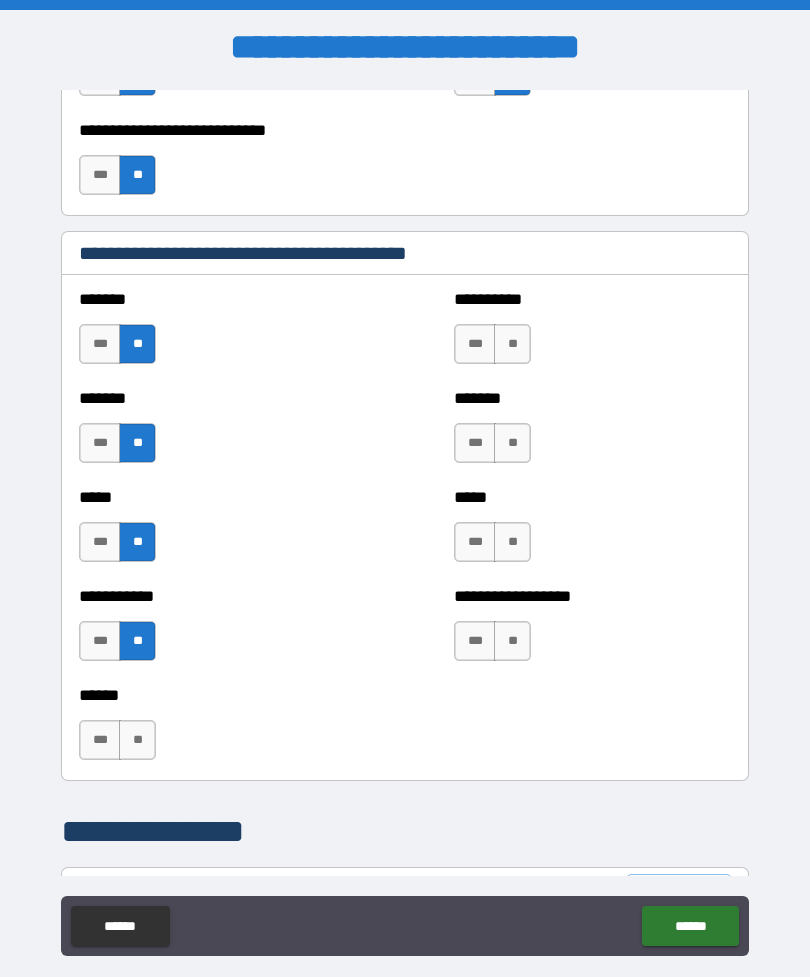 click on "**" at bounding box center (137, 740) 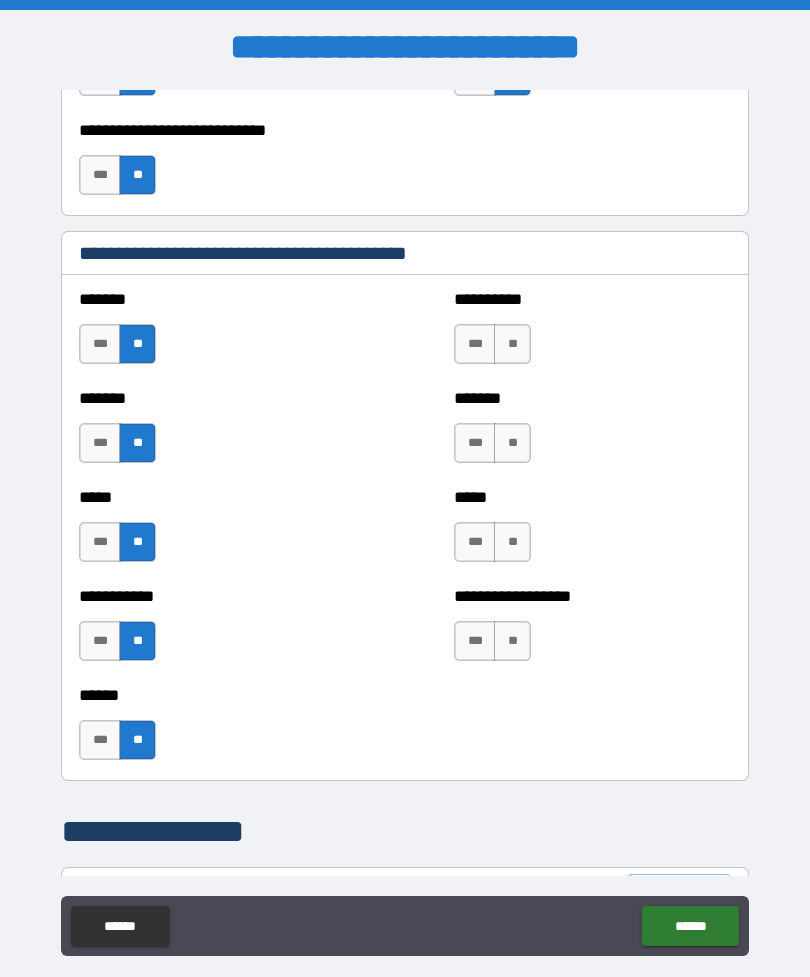 click on "**" at bounding box center [512, 641] 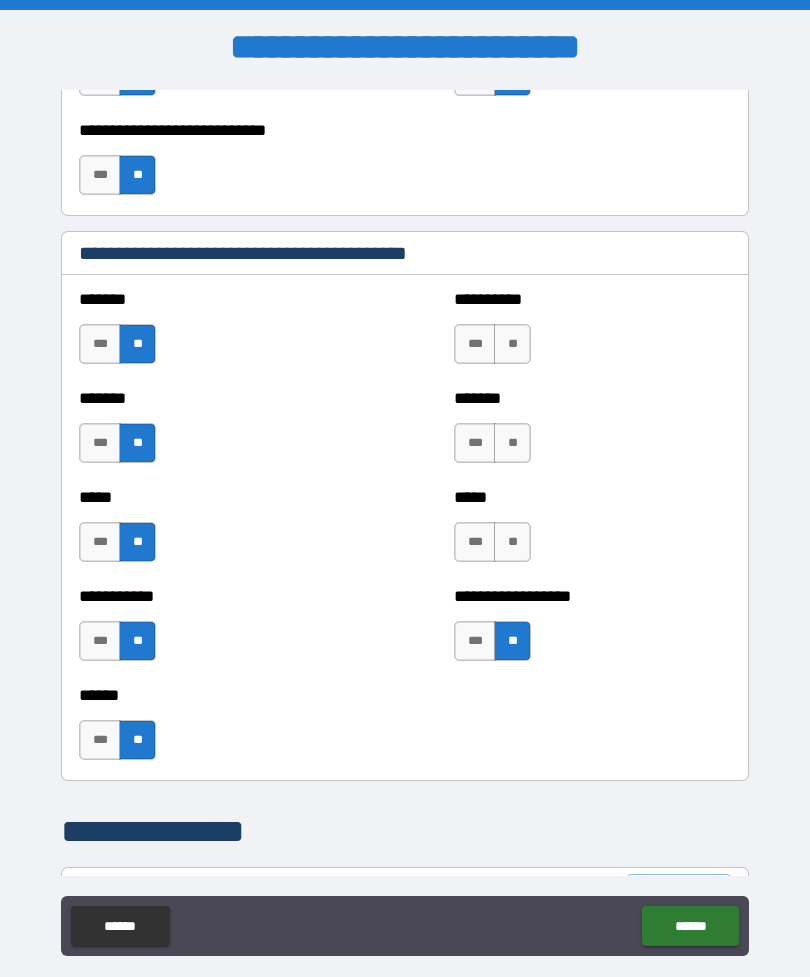 click on "**" at bounding box center (512, 542) 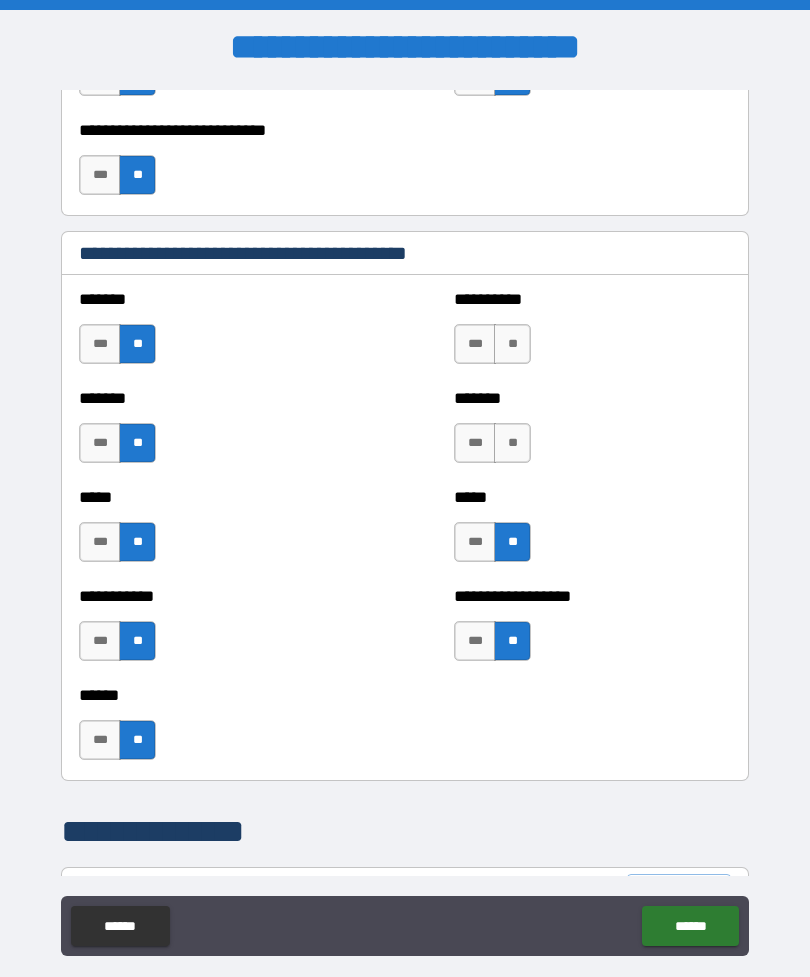 click on "**" at bounding box center [512, 344] 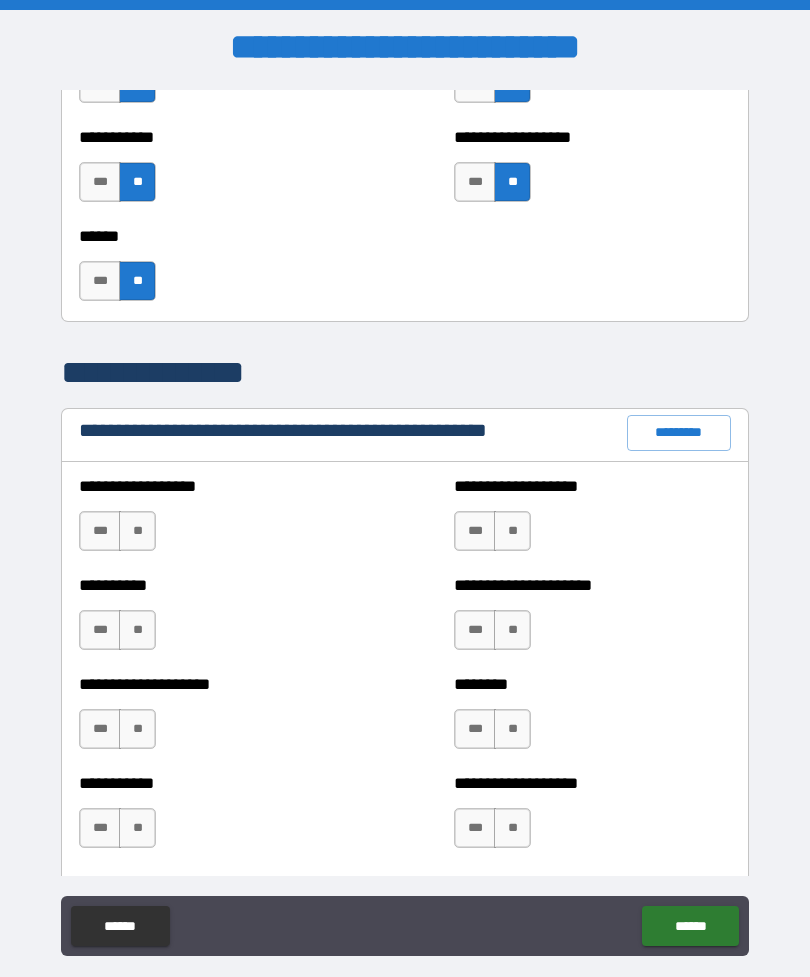 scroll, scrollTop: 2090, scrollLeft: 0, axis: vertical 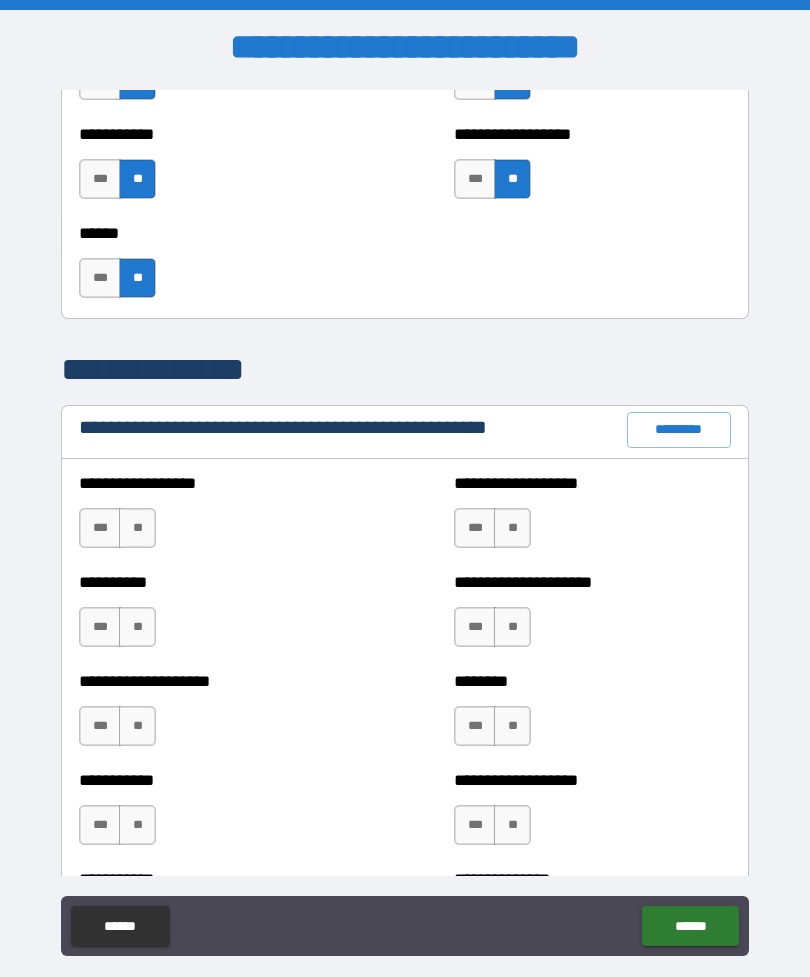 click on "**" at bounding box center (137, 528) 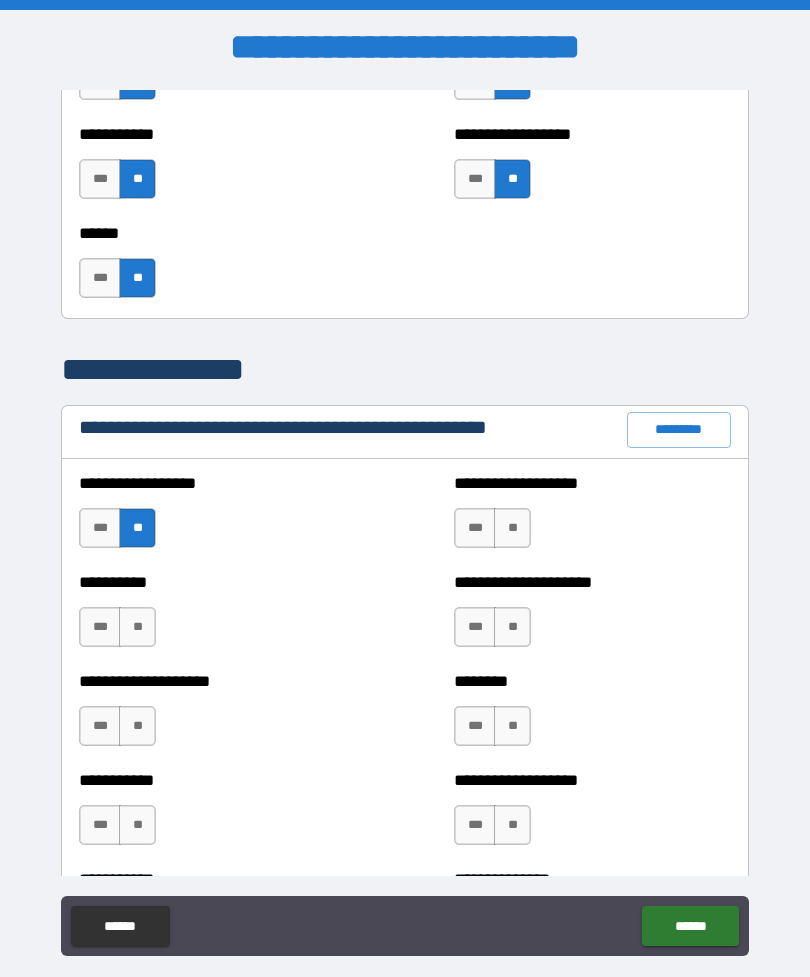 click on "**" at bounding box center [137, 627] 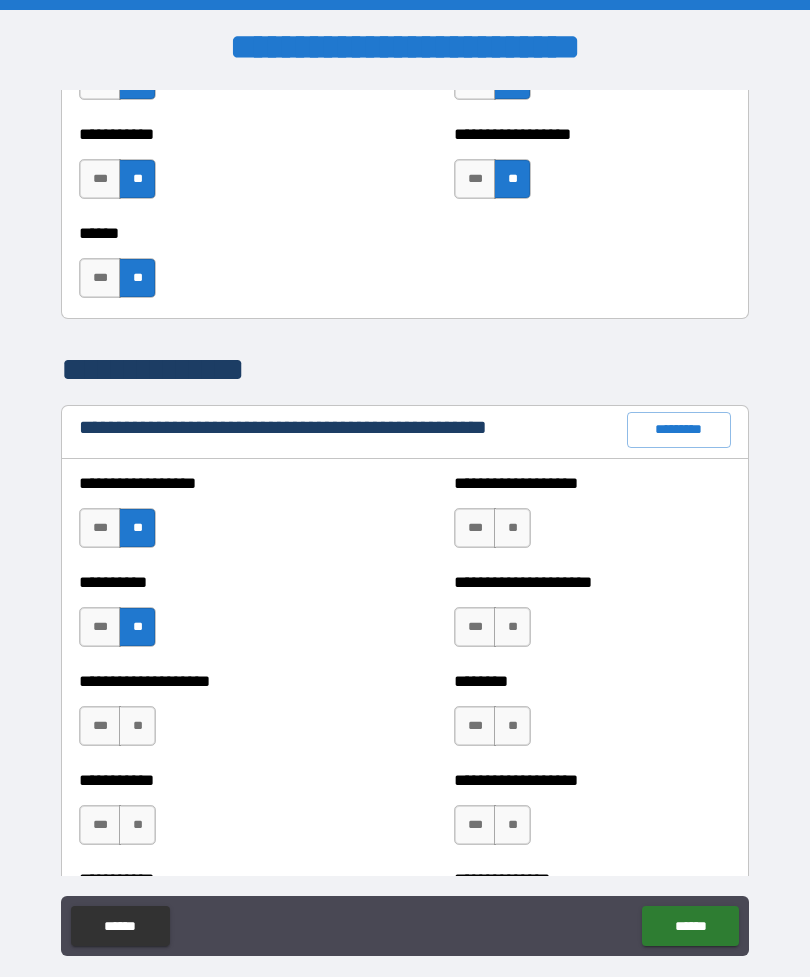 click on "**" at bounding box center (137, 726) 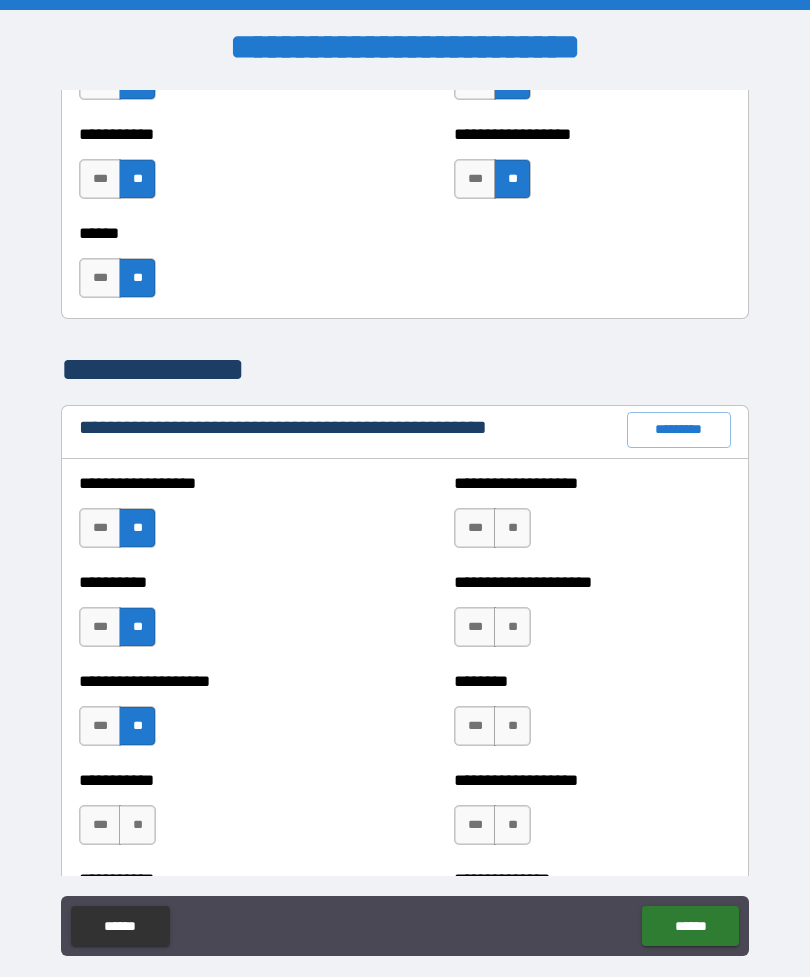 click on "**" at bounding box center [137, 825] 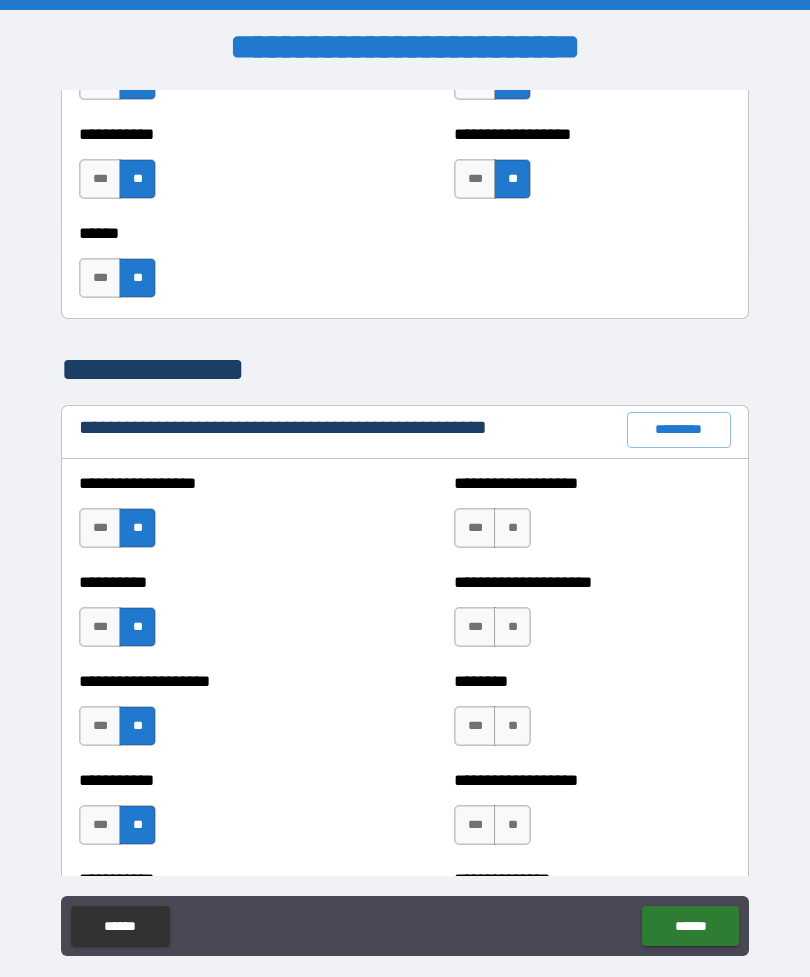 click on "**" at bounding box center [512, 528] 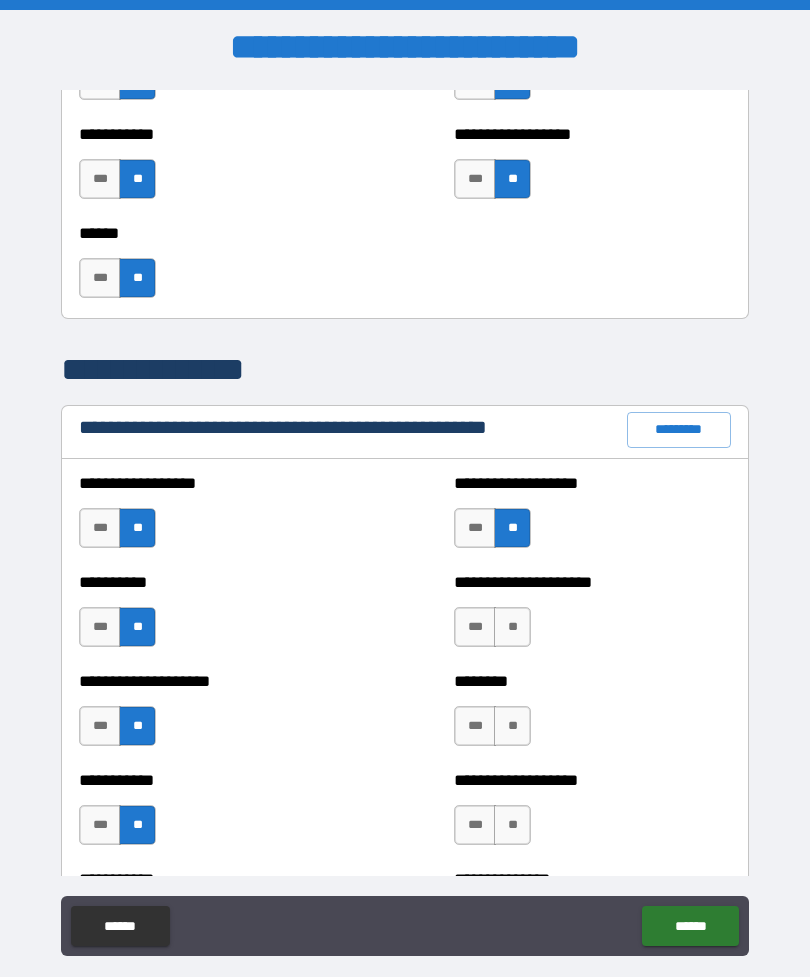 click on "**" at bounding box center [512, 627] 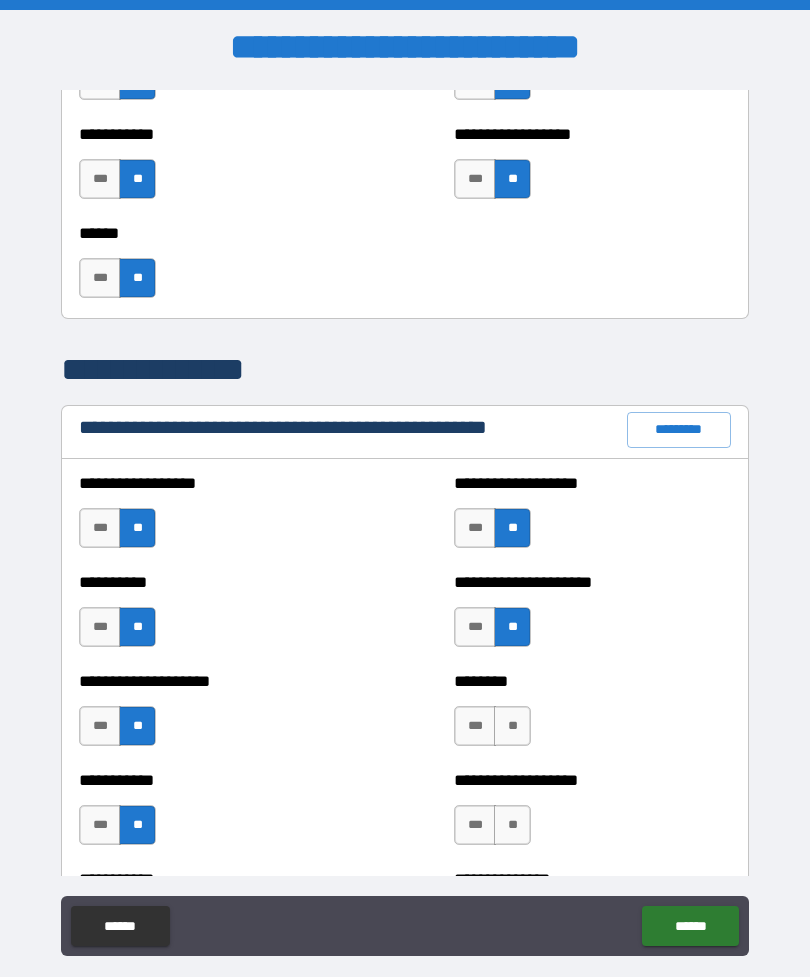 click on "**" at bounding box center (512, 726) 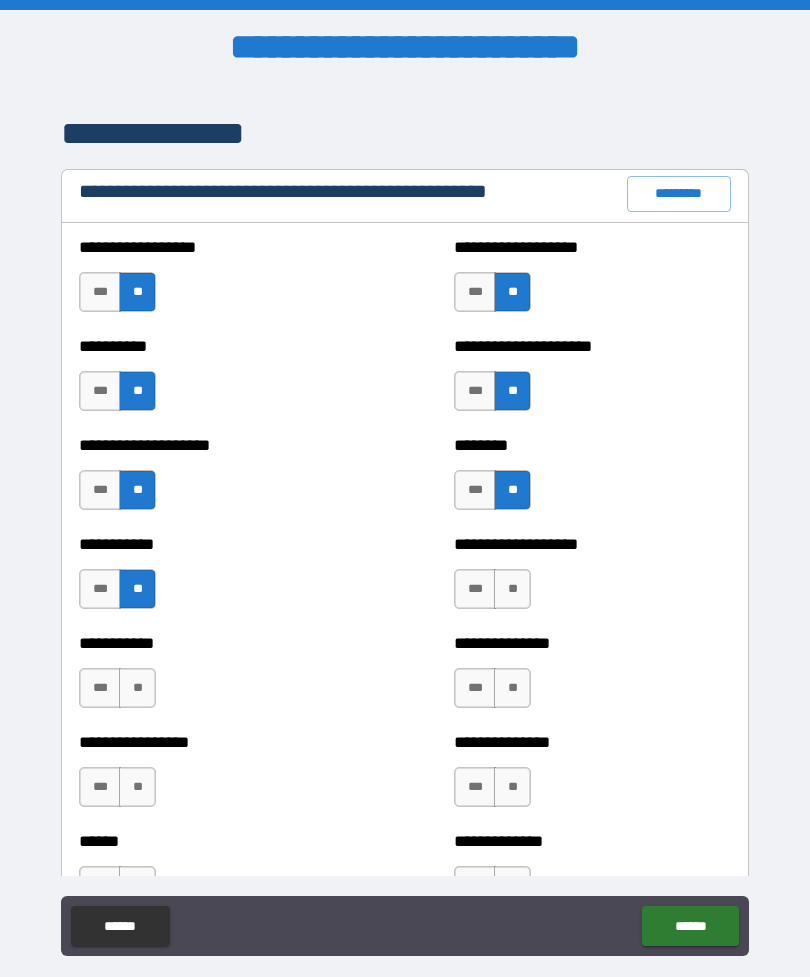 scroll, scrollTop: 2331, scrollLeft: 0, axis: vertical 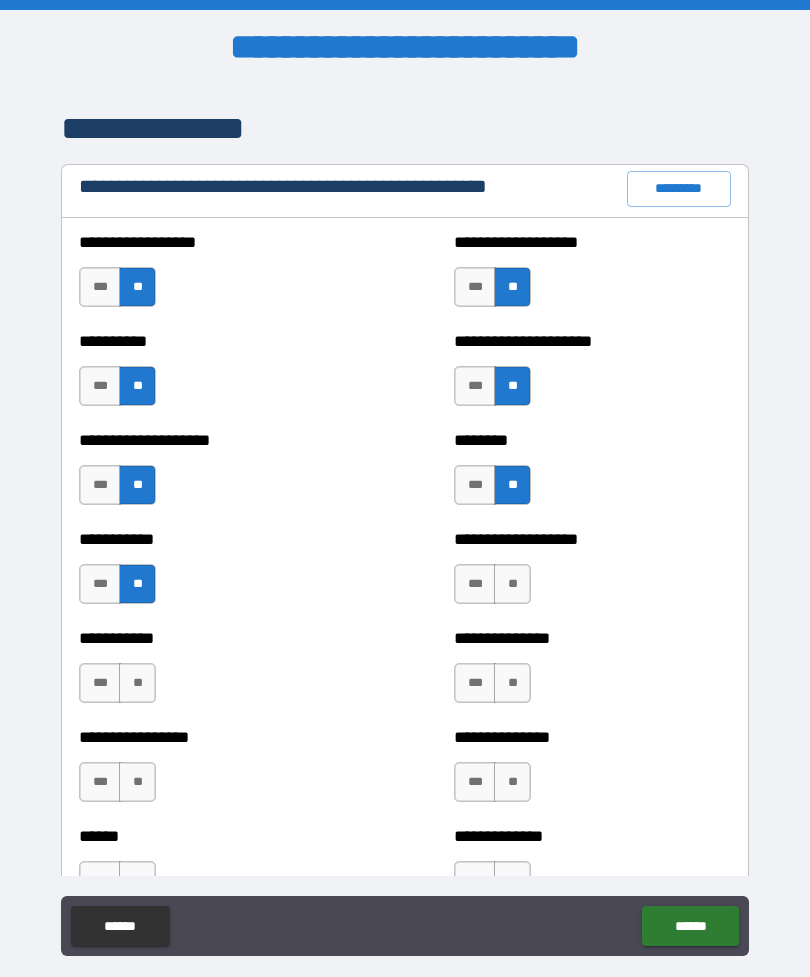 click on "**" at bounding box center (512, 584) 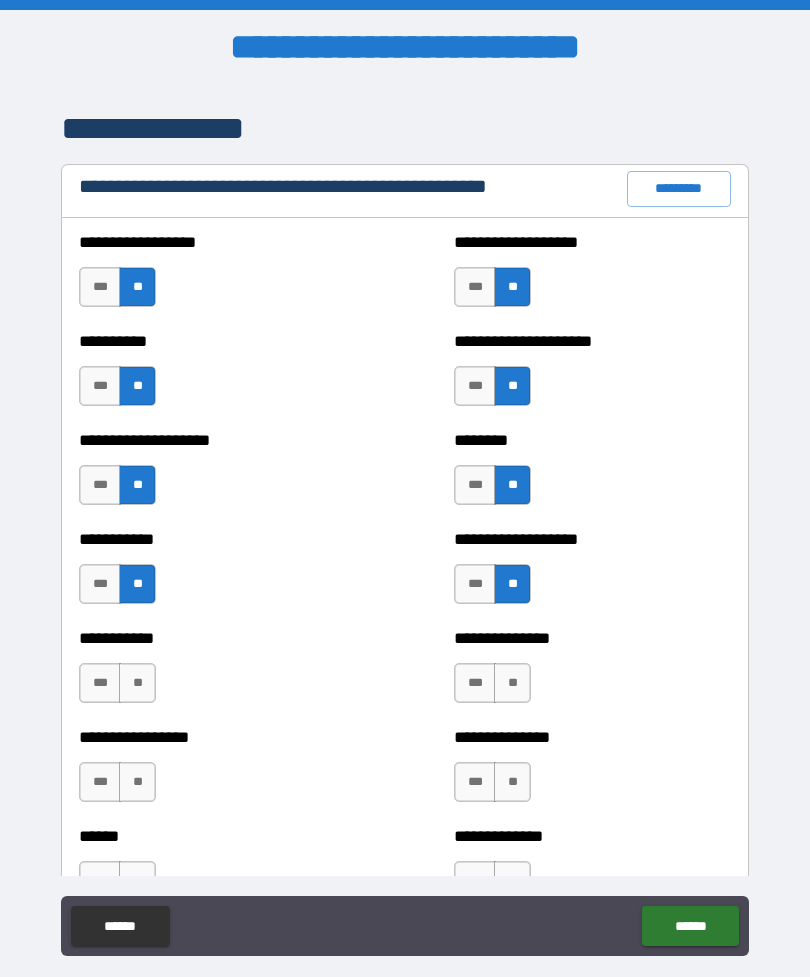 click on "**" at bounding box center (512, 683) 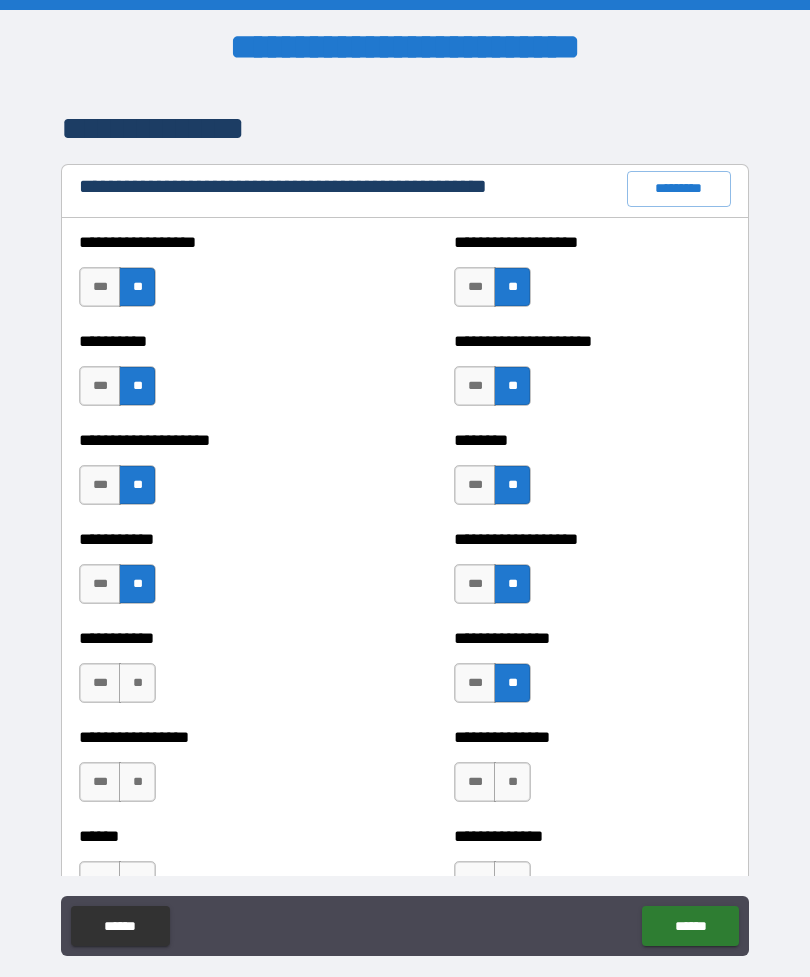 click on "**" at bounding box center [512, 782] 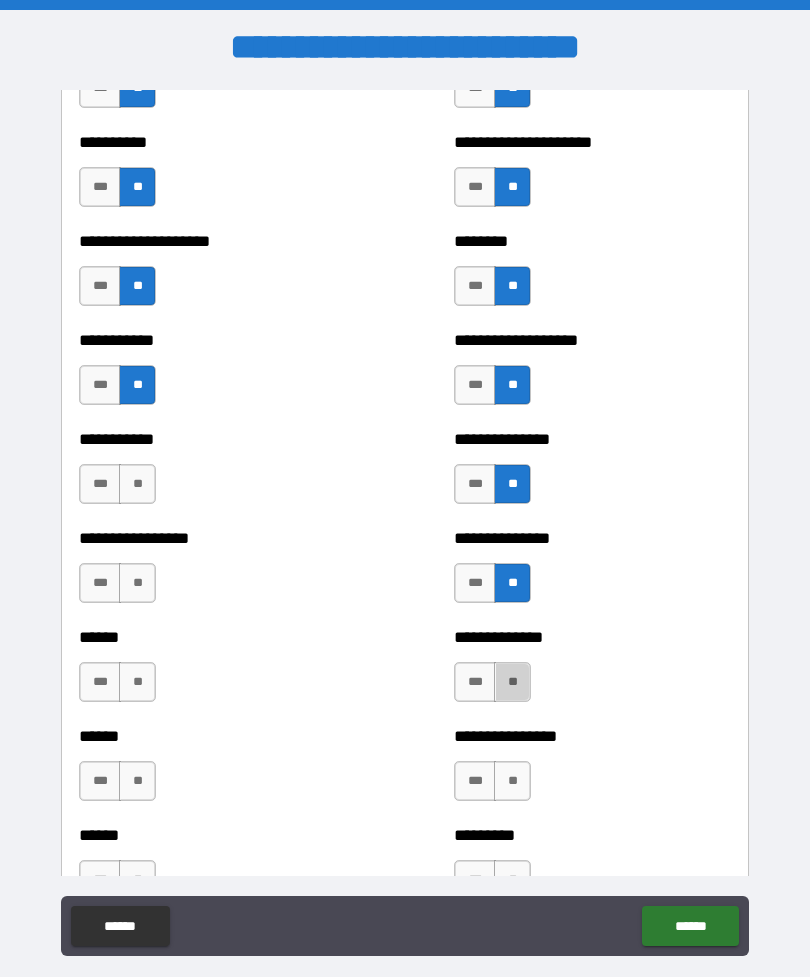 click on "**" at bounding box center [512, 682] 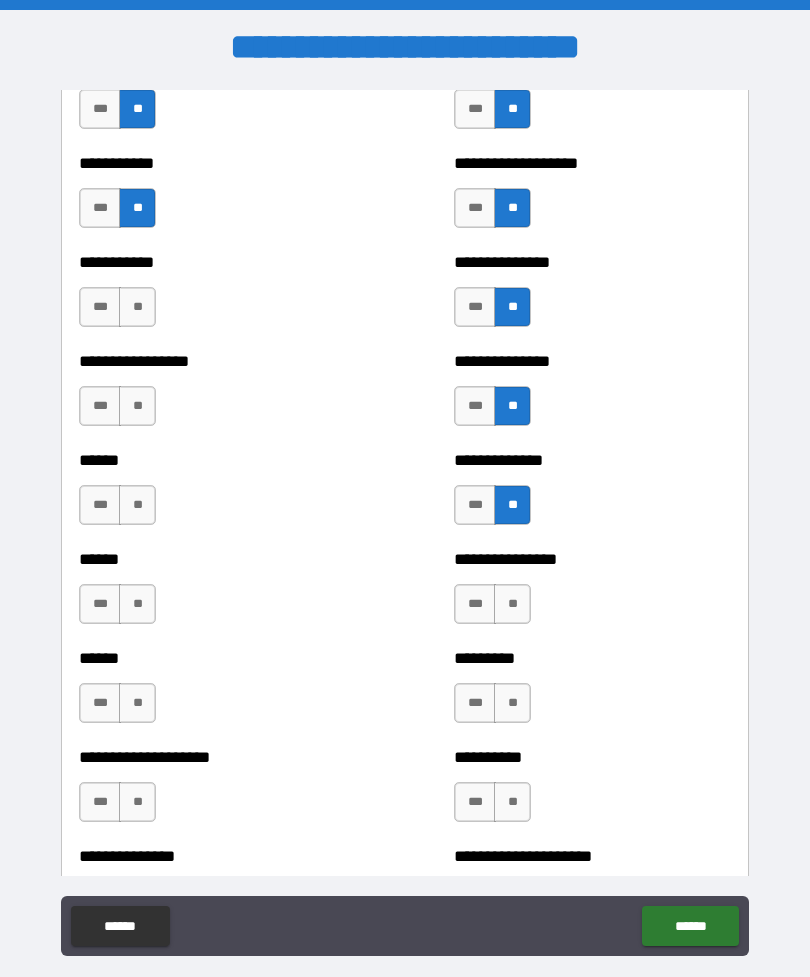 scroll, scrollTop: 2708, scrollLeft: 0, axis: vertical 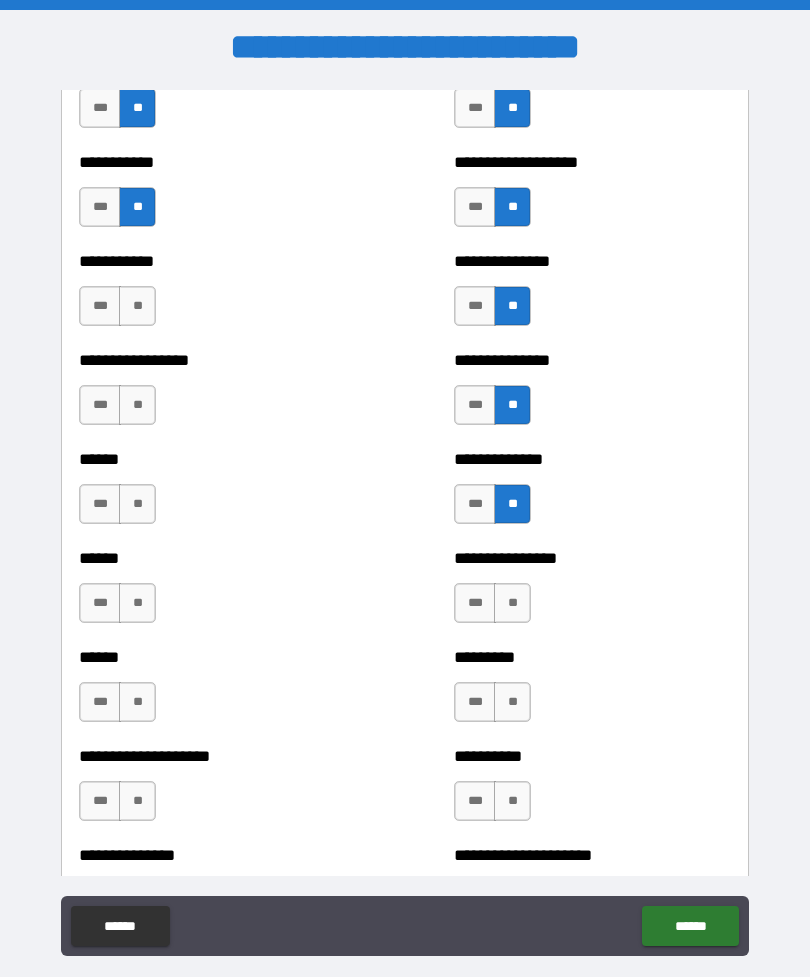 click on "**" at bounding box center (512, 603) 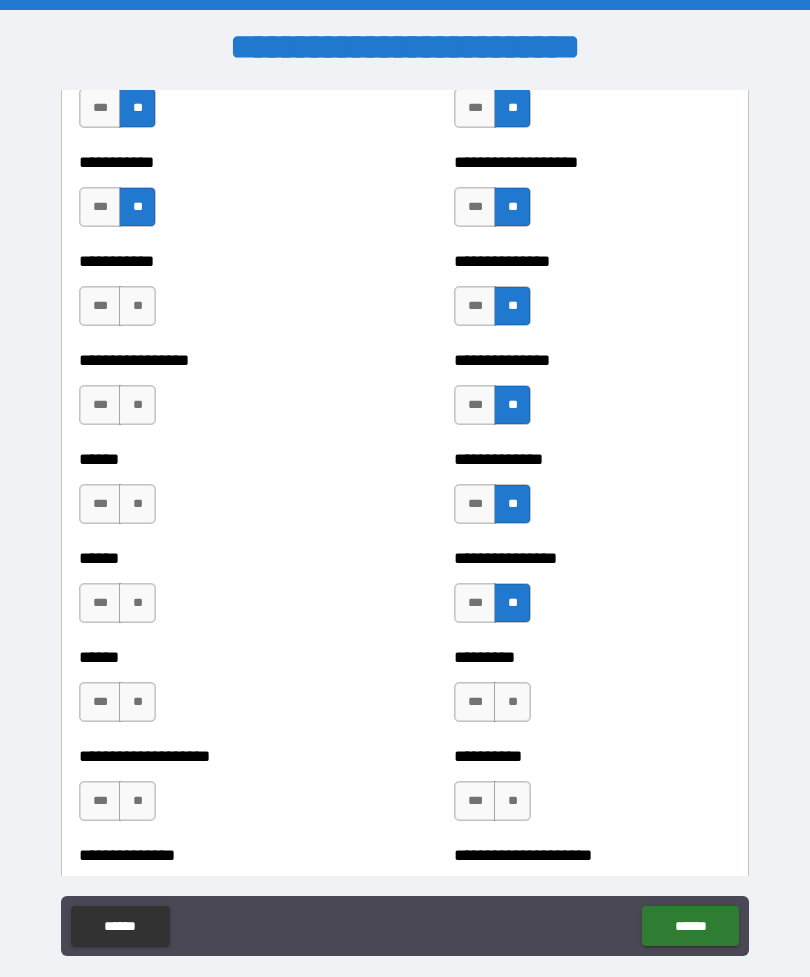 click on "**" at bounding box center (137, 306) 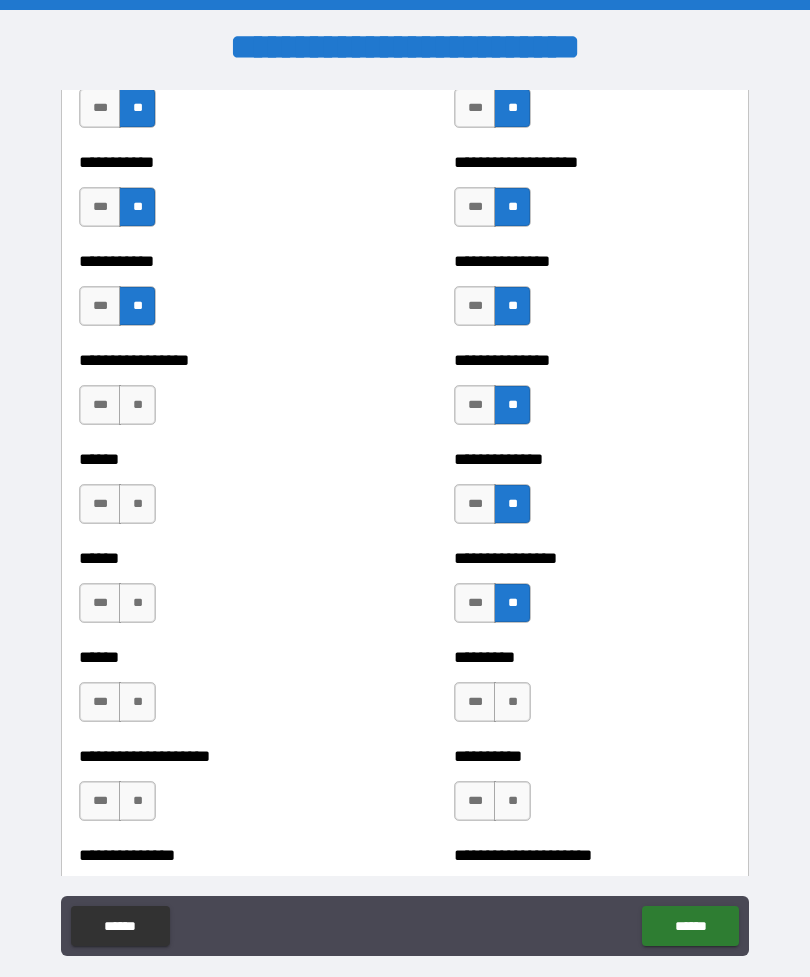 click on "**" at bounding box center (137, 405) 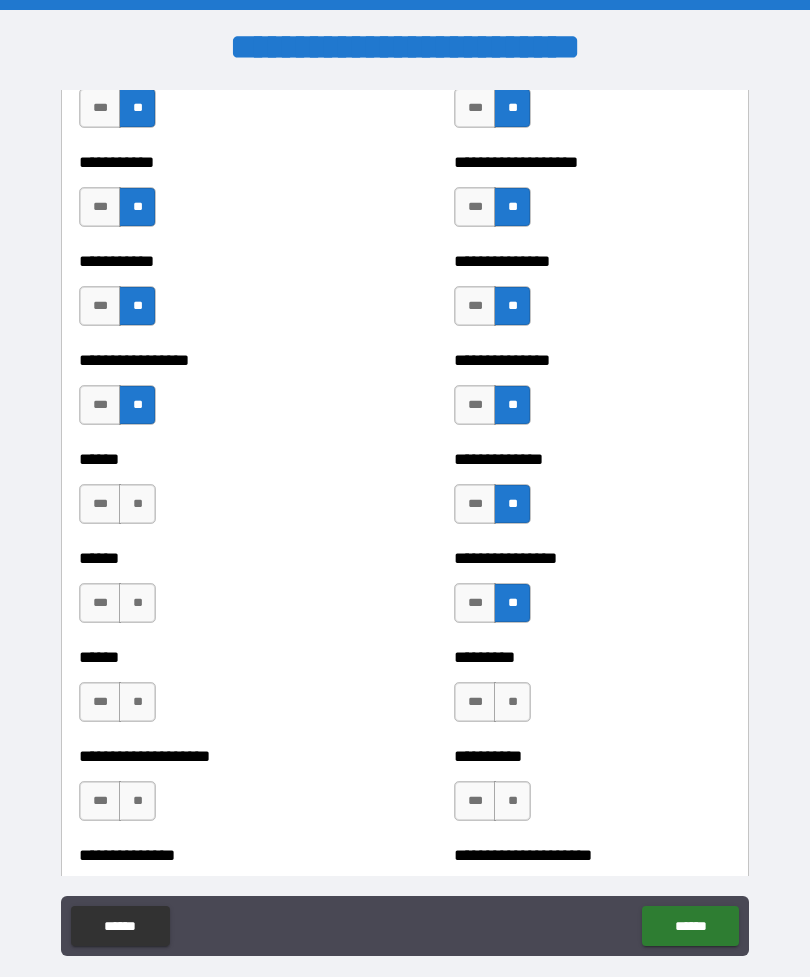 click on "**" at bounding box center (137, 504) 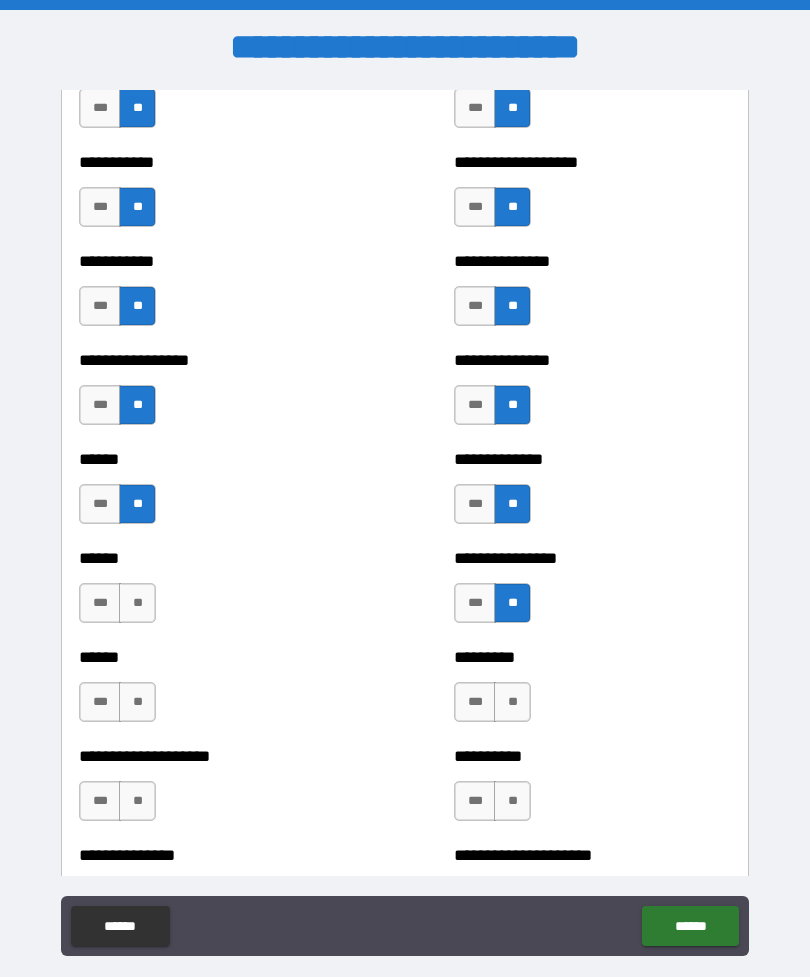 click on "**" at bounding box center [137, 603] 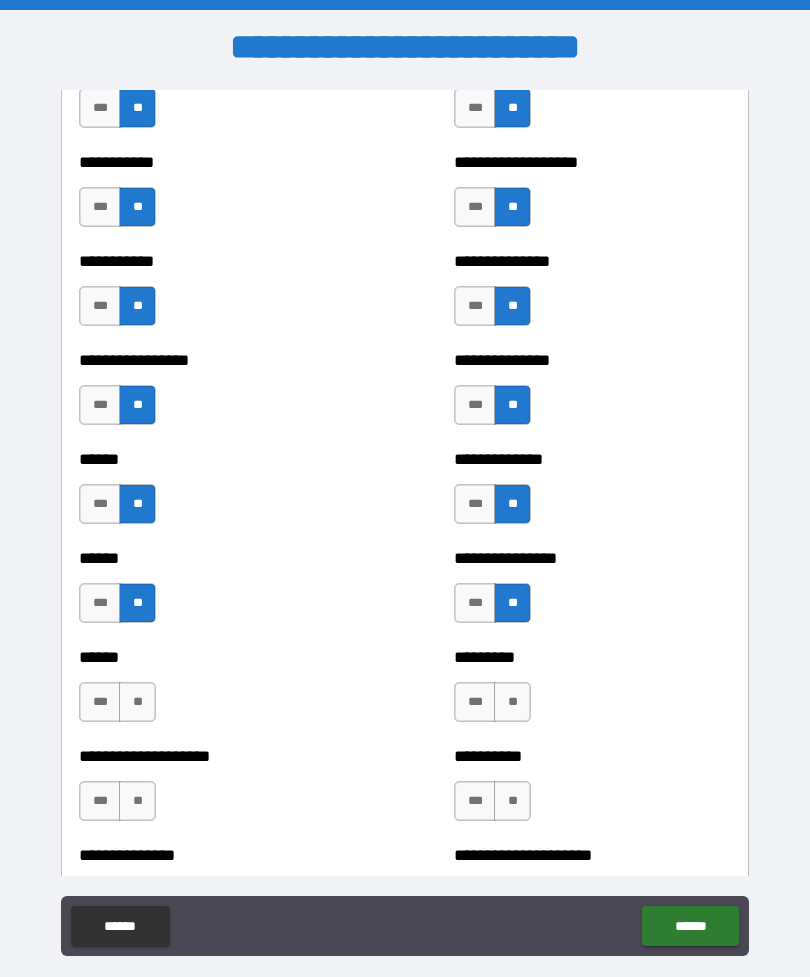click on "**" at bounding box center (137, 702) 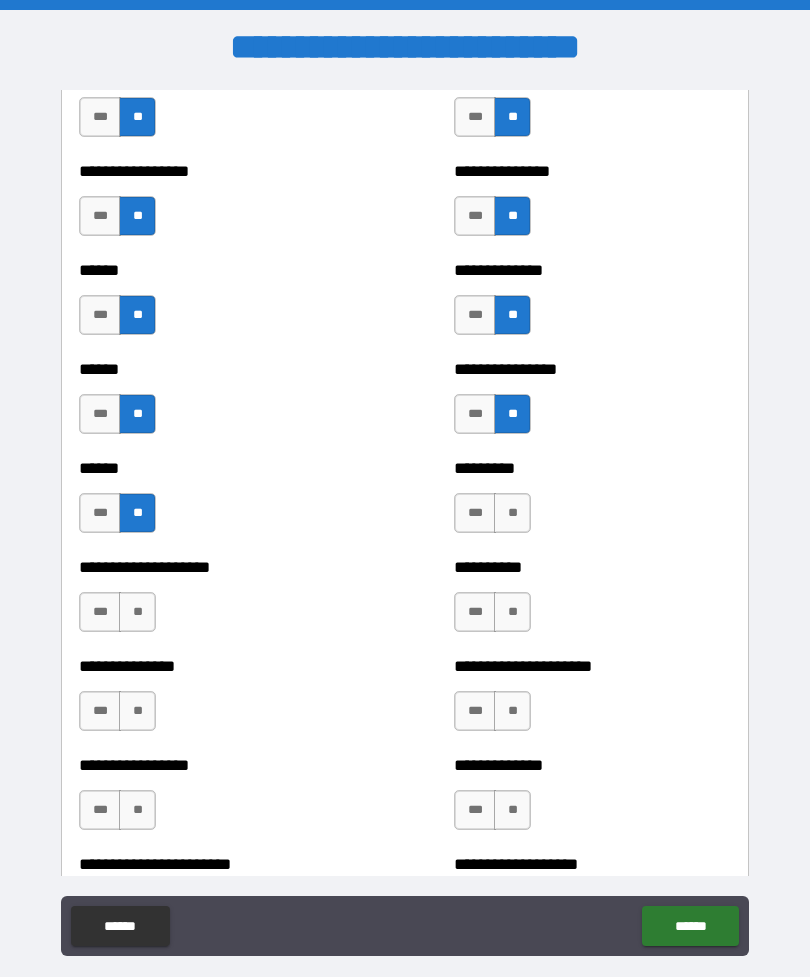 scroll, scrollTop: 2912, scrollLeft: 0, axis: vertical 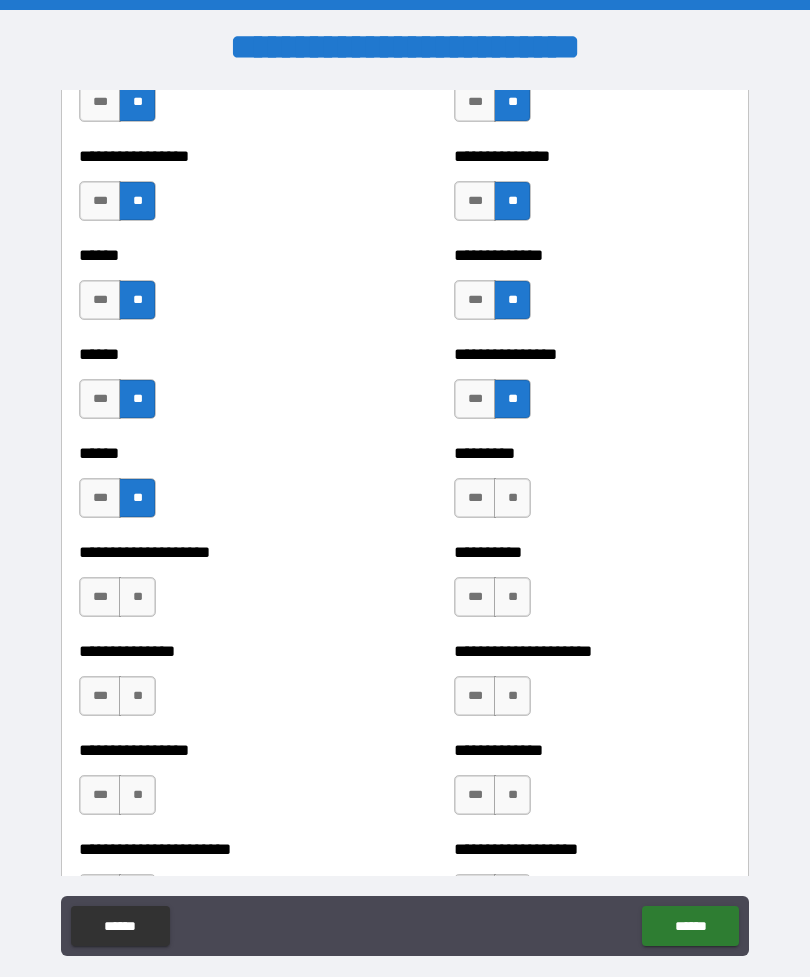click on "**" at bounding box center (137, 597) 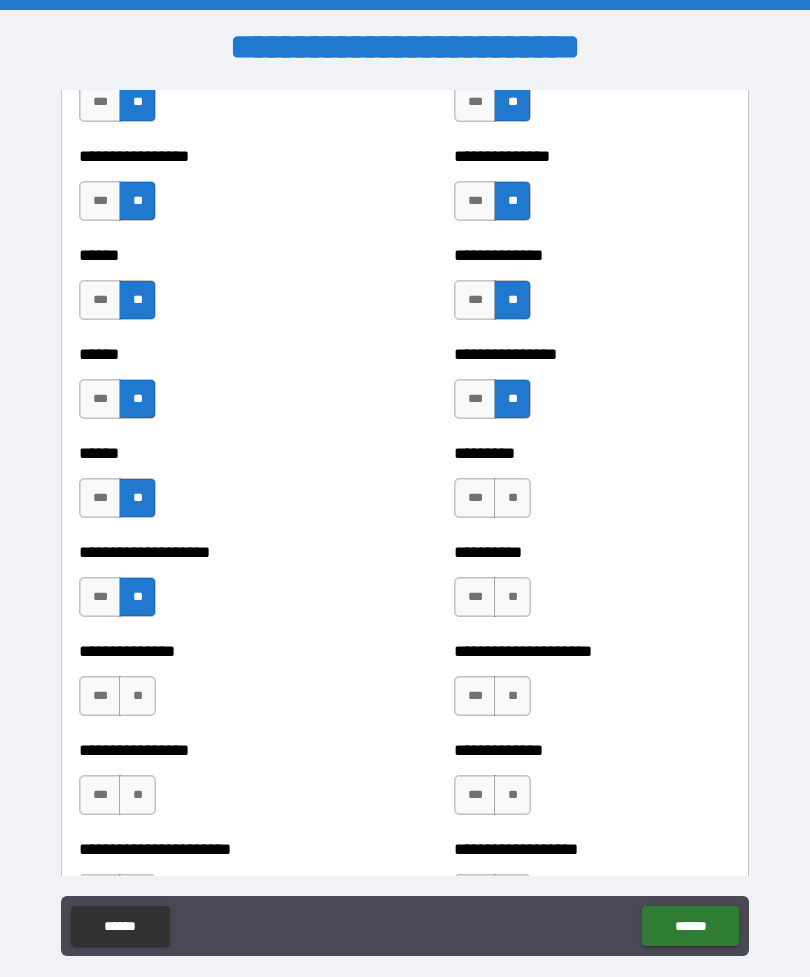 click on "**" at bounding box center (137, 696) 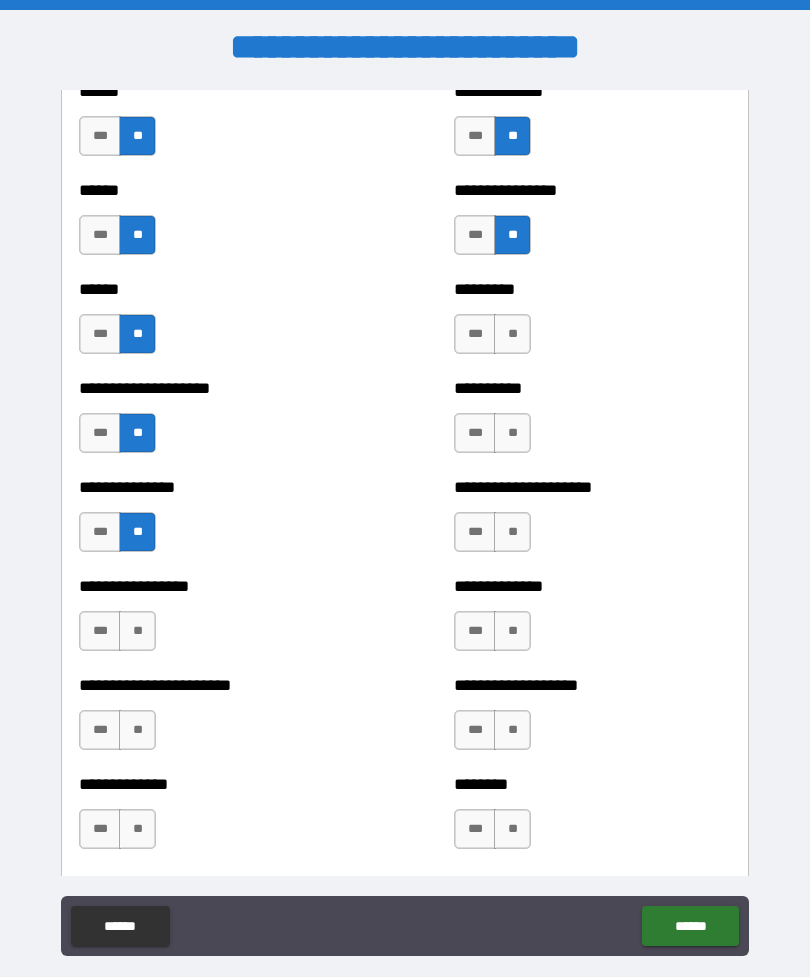 scroll, scrollTop: 3117, scrollLeft: 0, axis: vertical 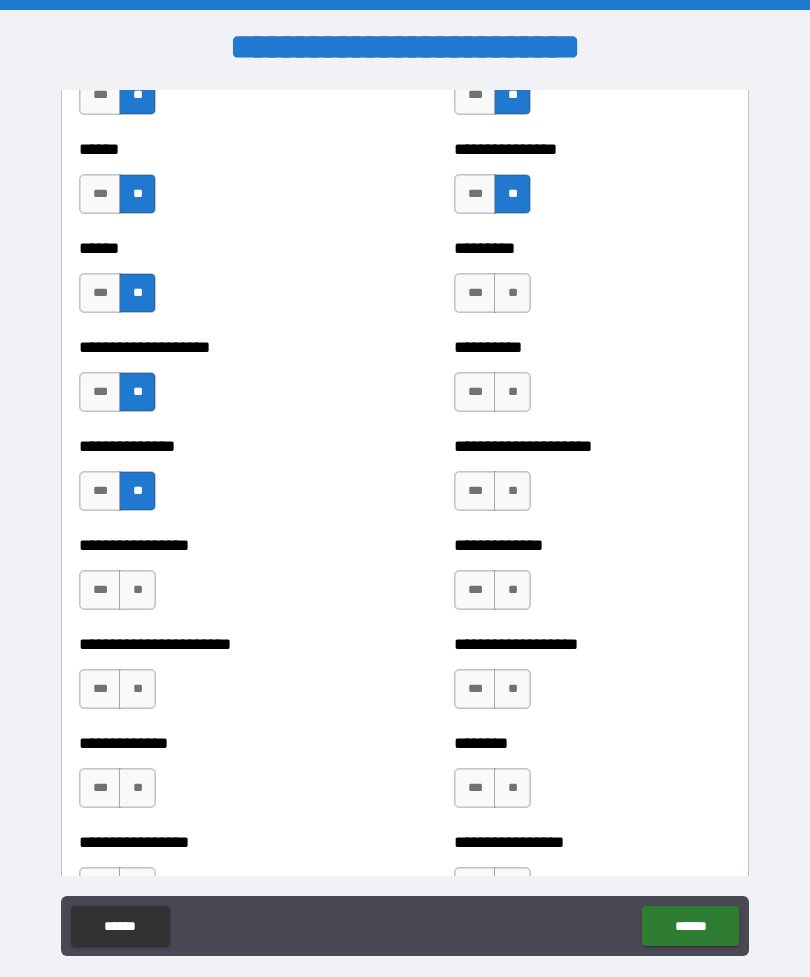 click on "***" at bounding box center (100, 491) 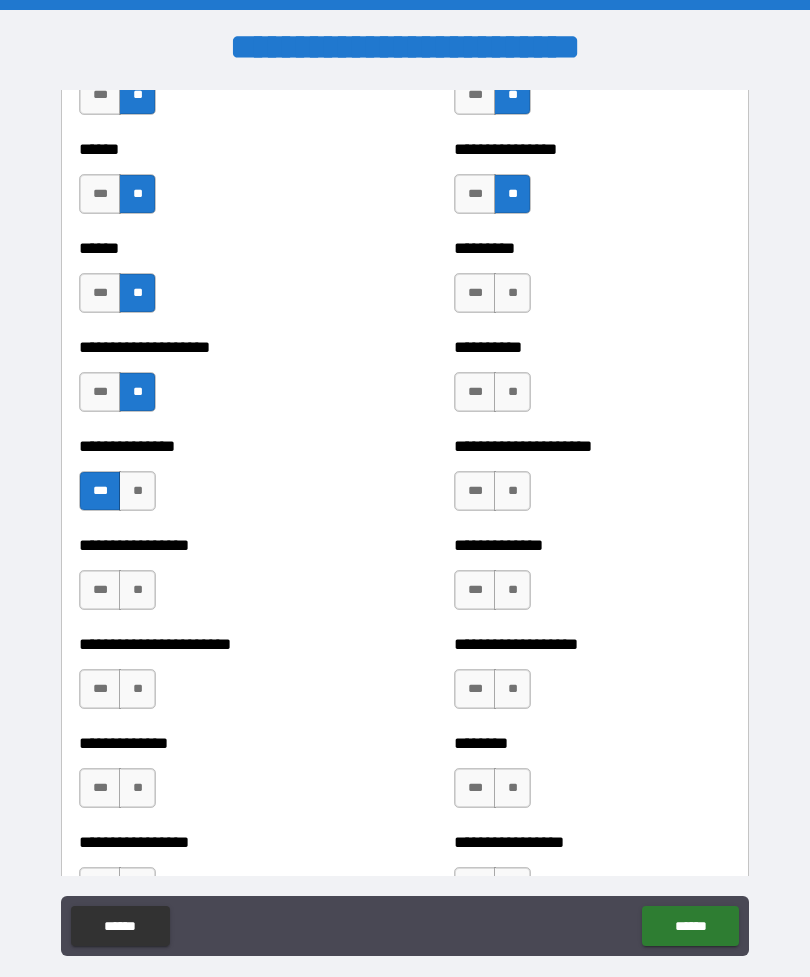 click on "**" at bounding box center [137, 590] 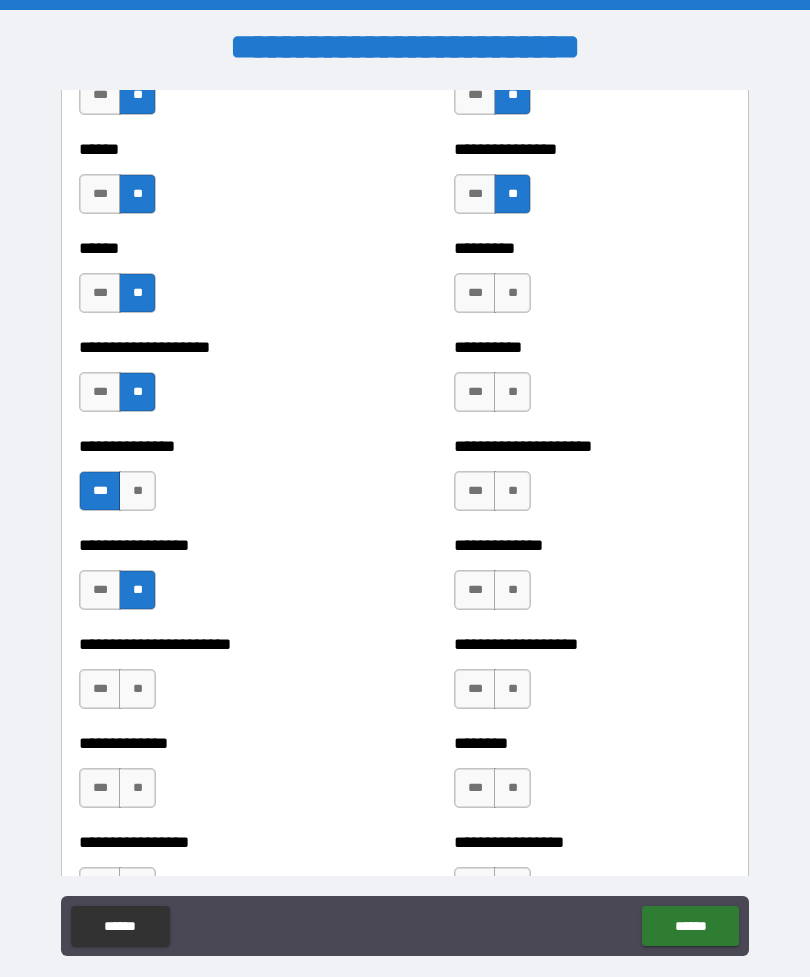 scroll, scrollTop: 3240, scrollLeft: 0, axis: vertical 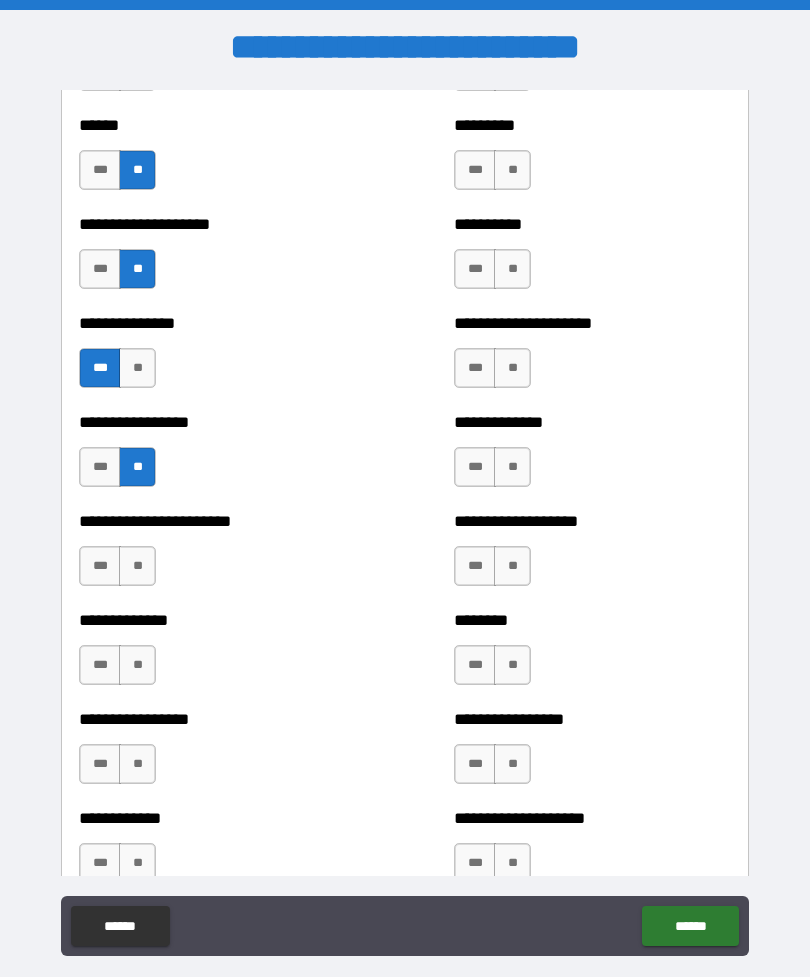 click on "**" at bounding box center [137, 566] 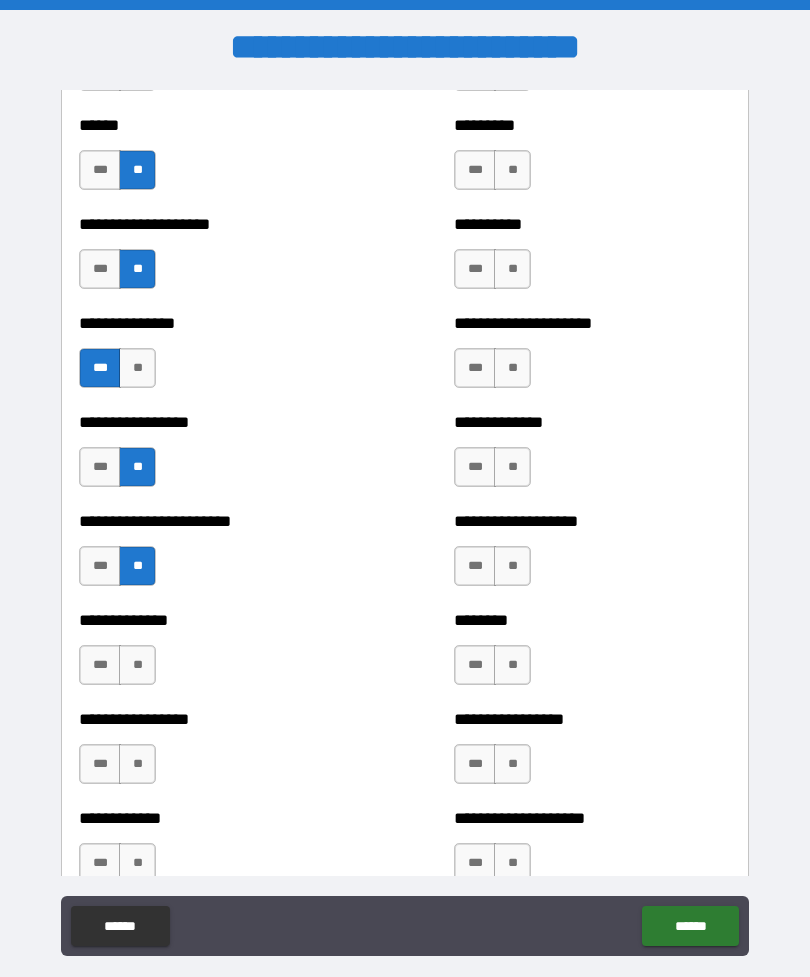 click on "**" at bounding box center (137, 665) 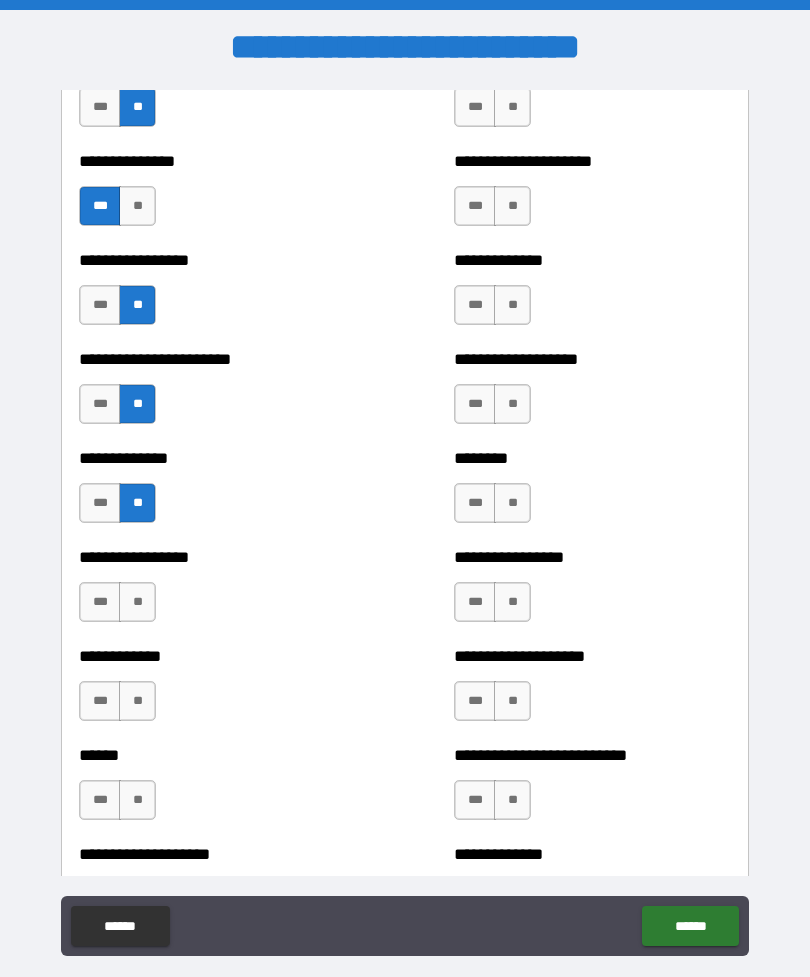scroll, scrollTop: 3403, scrollLeft: 0, axis: vertical 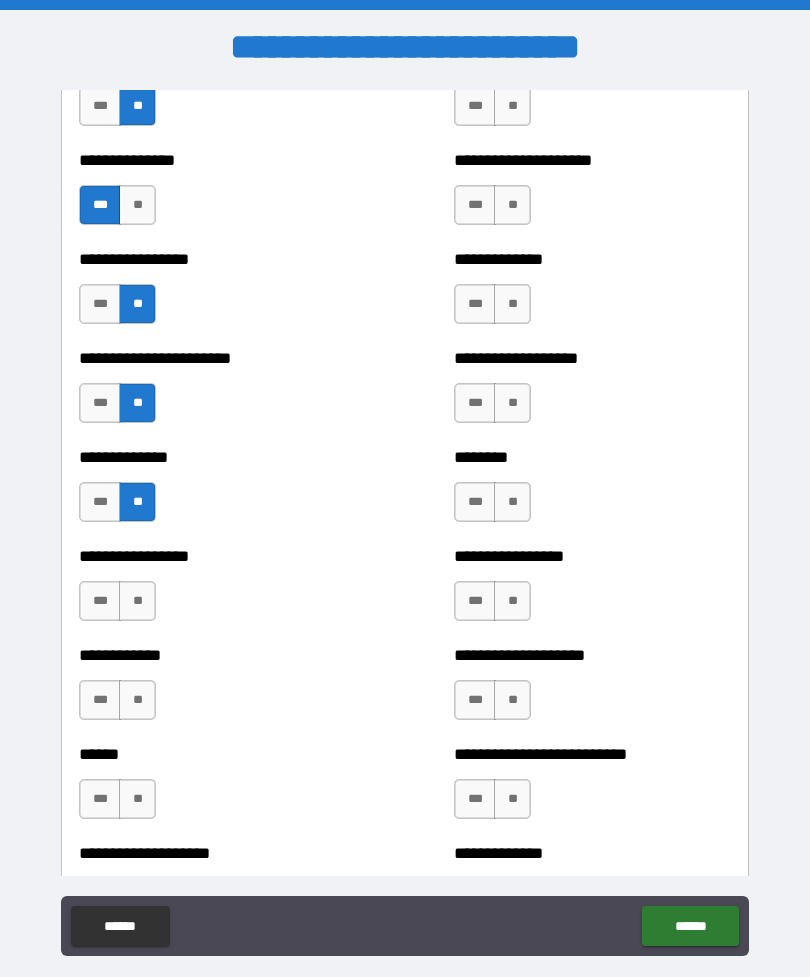 click on "**" at bounding box center [137, 601] 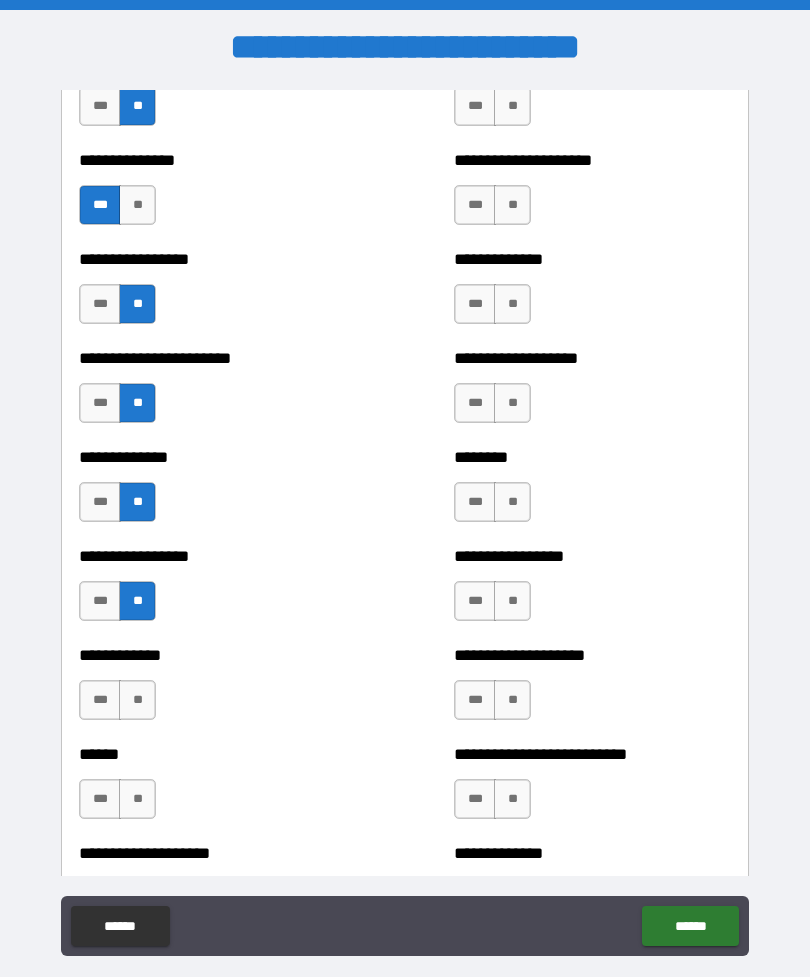 click on "**" at bounding box center [137, 700] 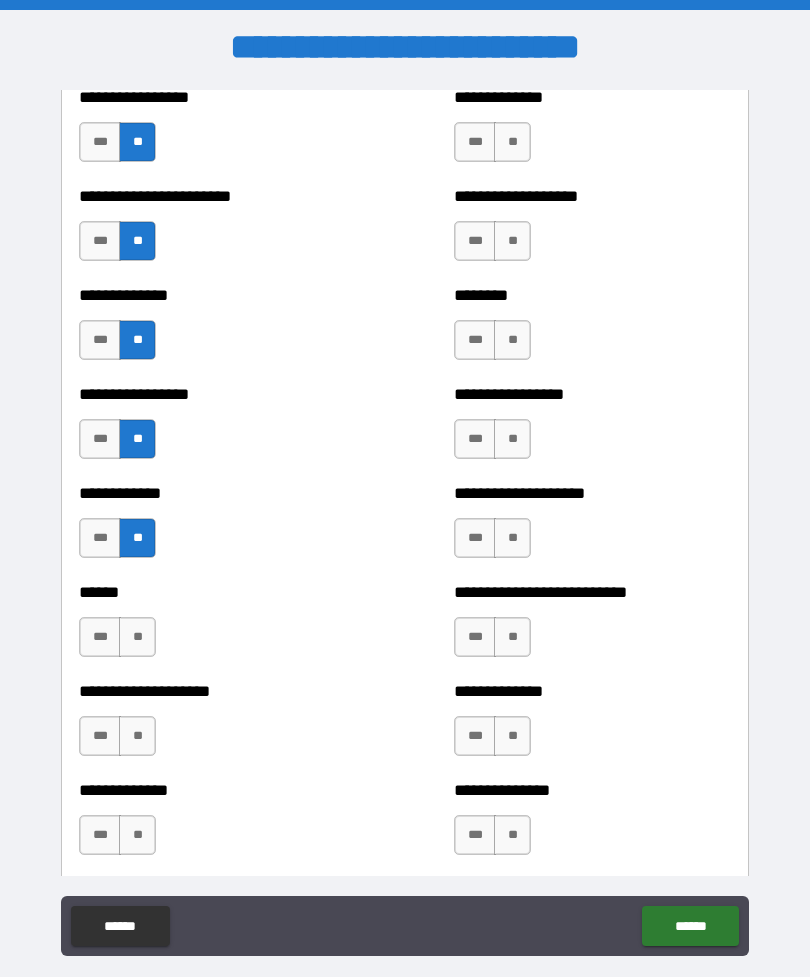 scroll, scrollTop: 3581, scrollLeft: 0, axis: vertical 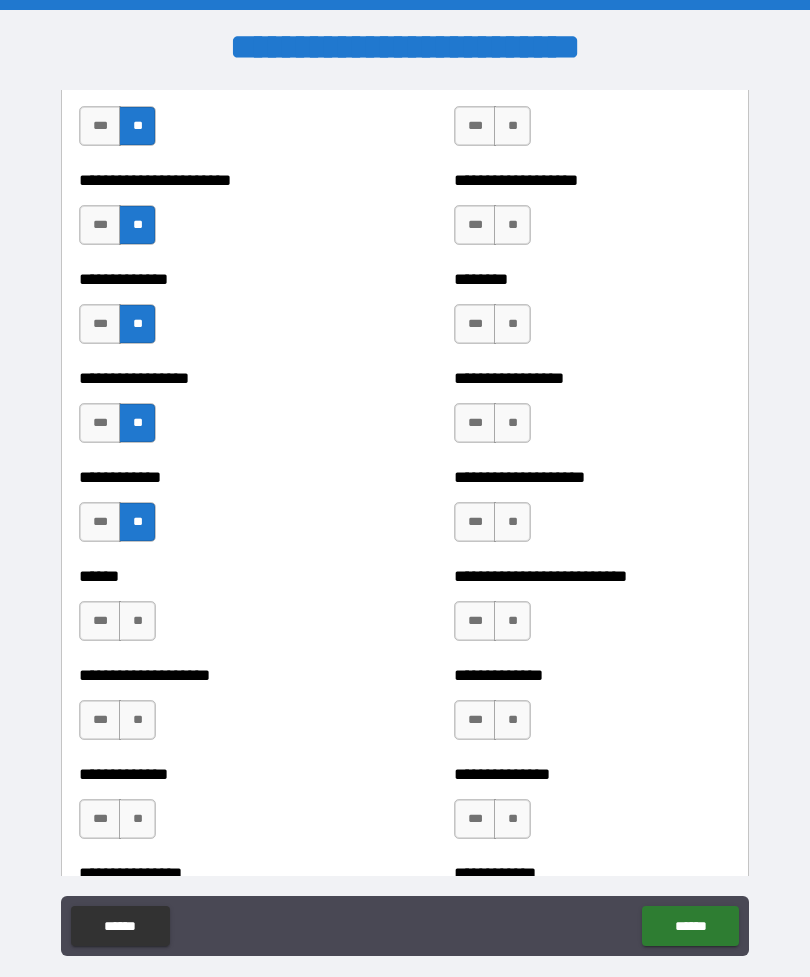 click on "**" at bounding box center (137, 621) 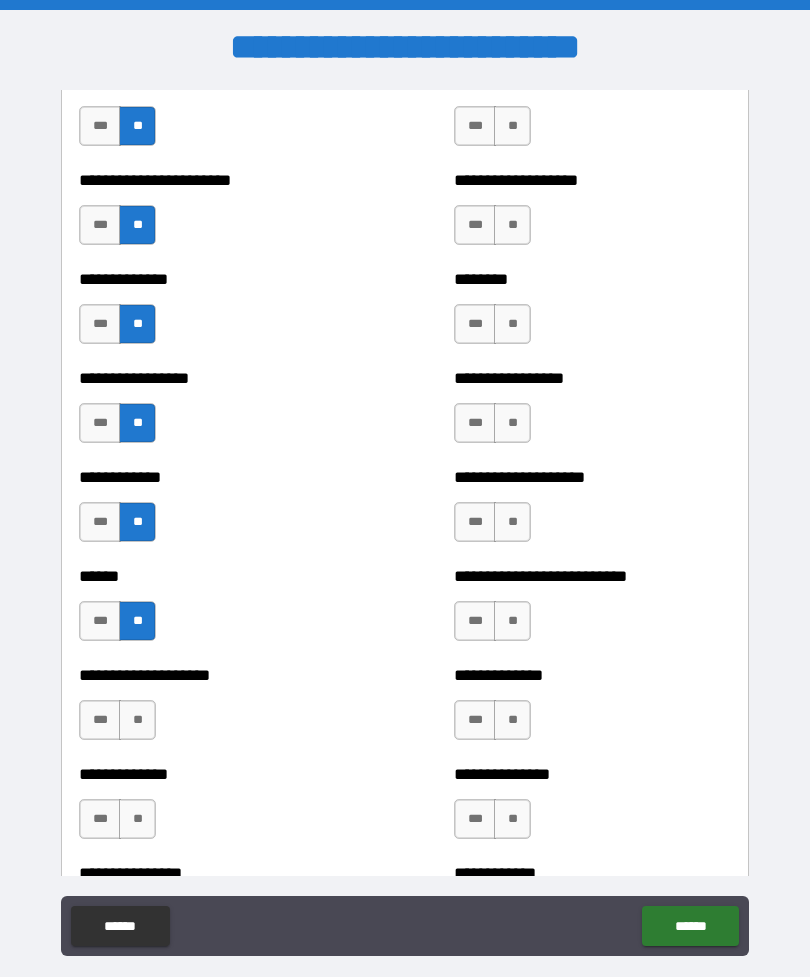 click on "**" at bounding box center (137, 720) 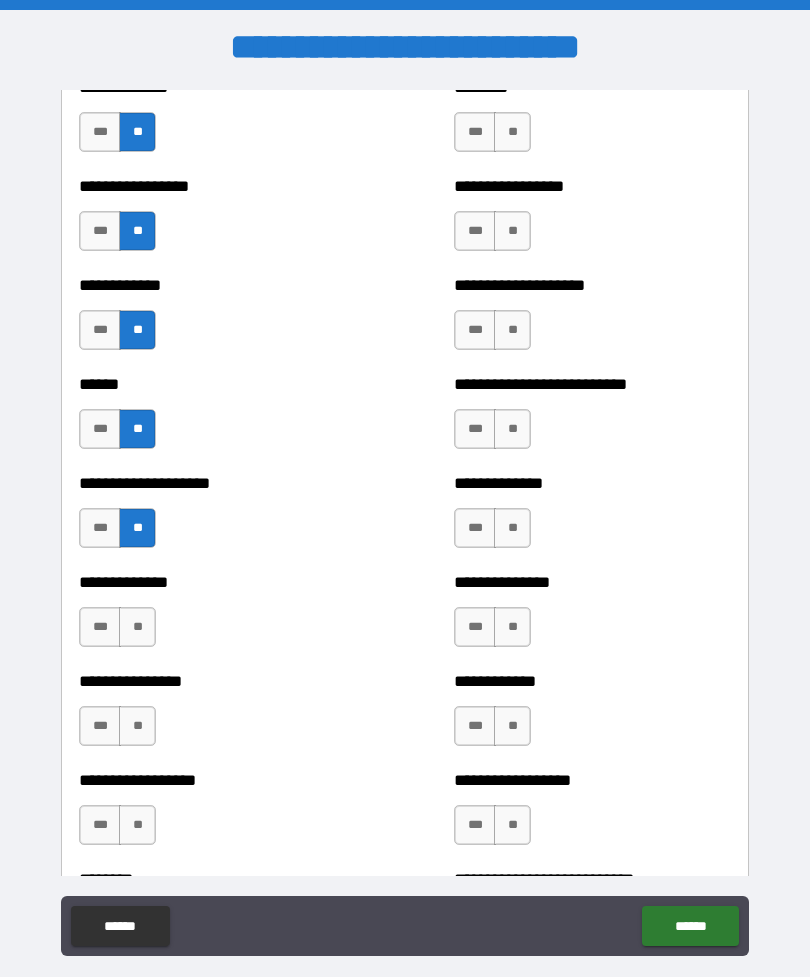 click on "**" at bounding box center [137, 627] 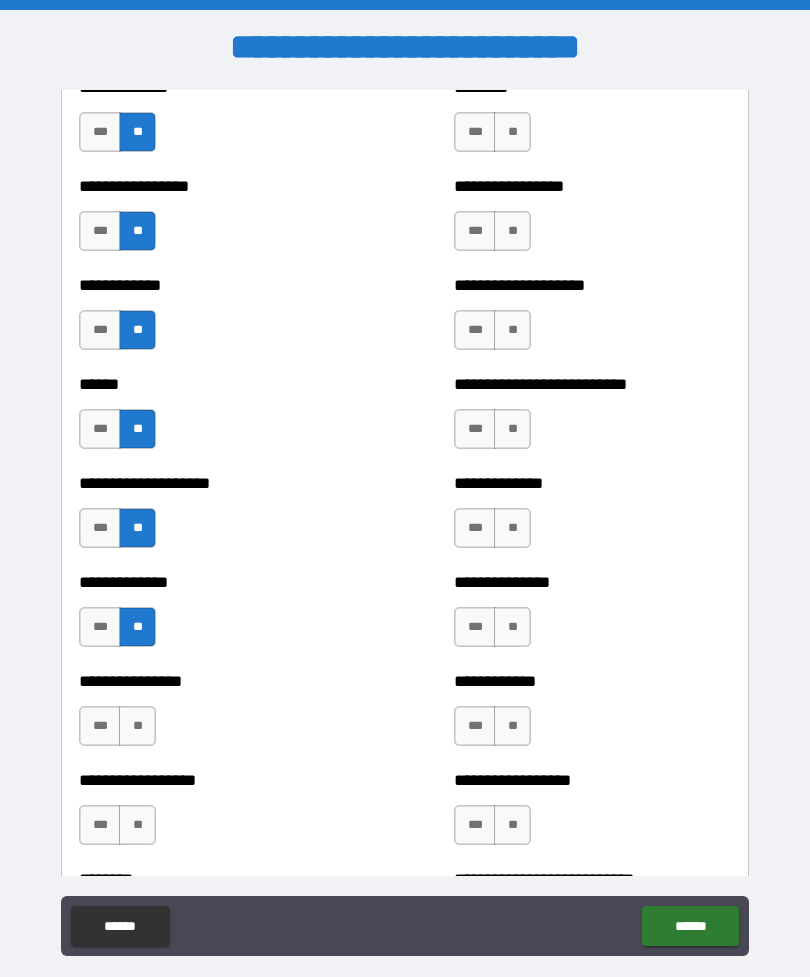 click on "**" at bounding box center (137, 726) 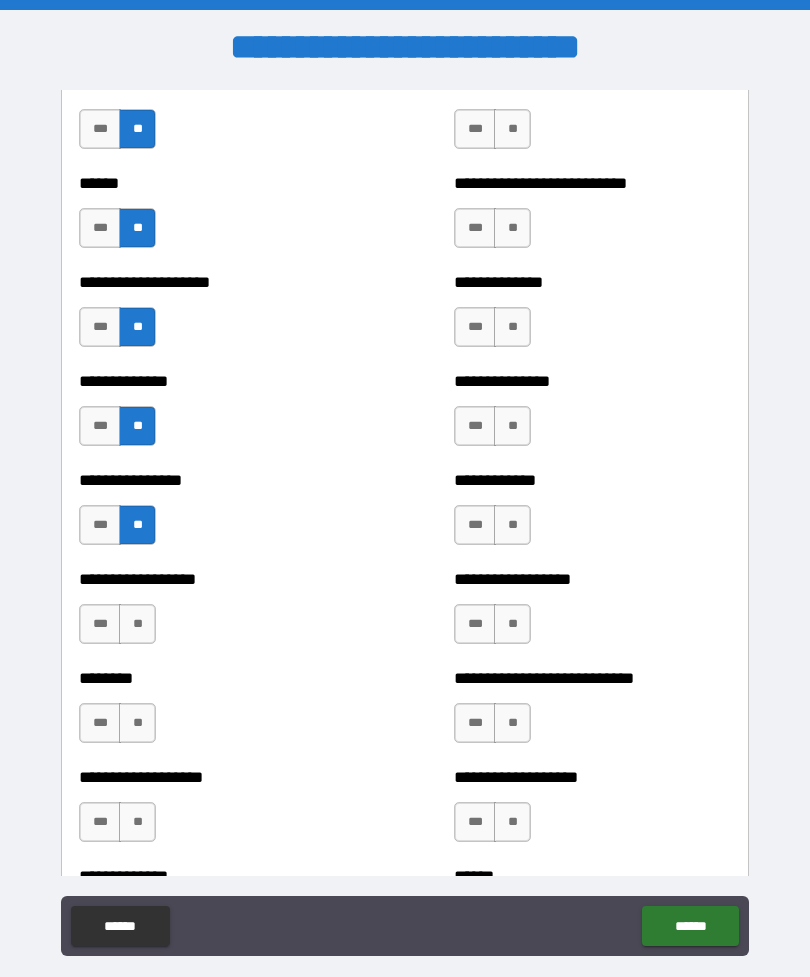 scroll, scrollTop: 3973, scrollLeft: 0, axis: vertical 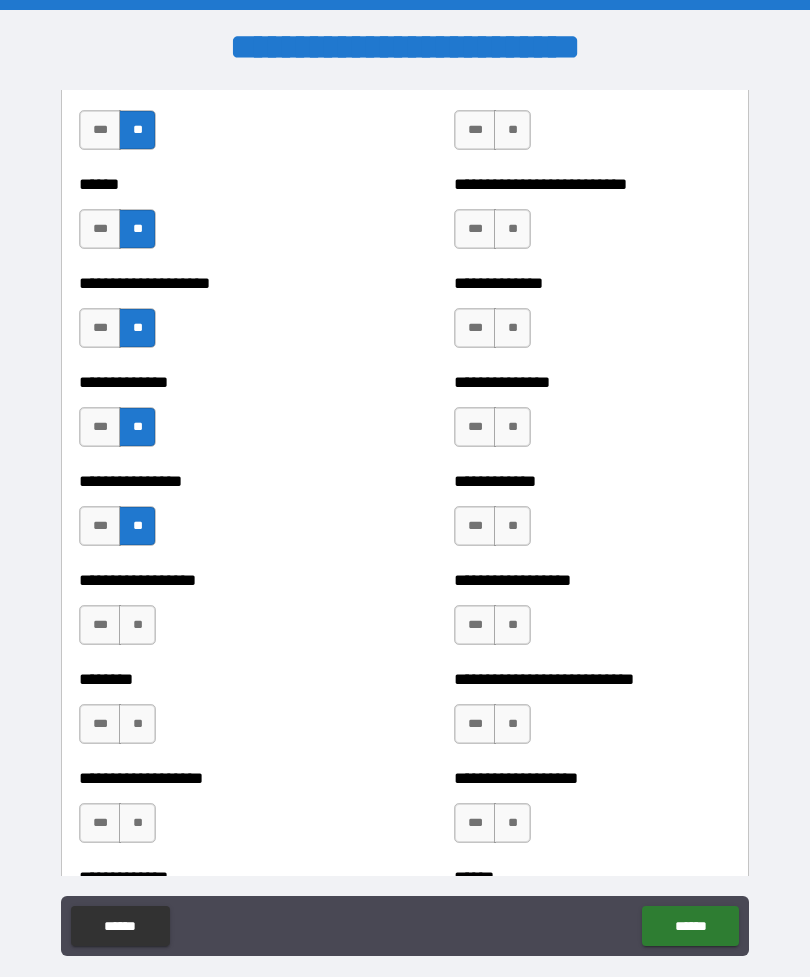 click on "**" at bounding box center (137, 625) 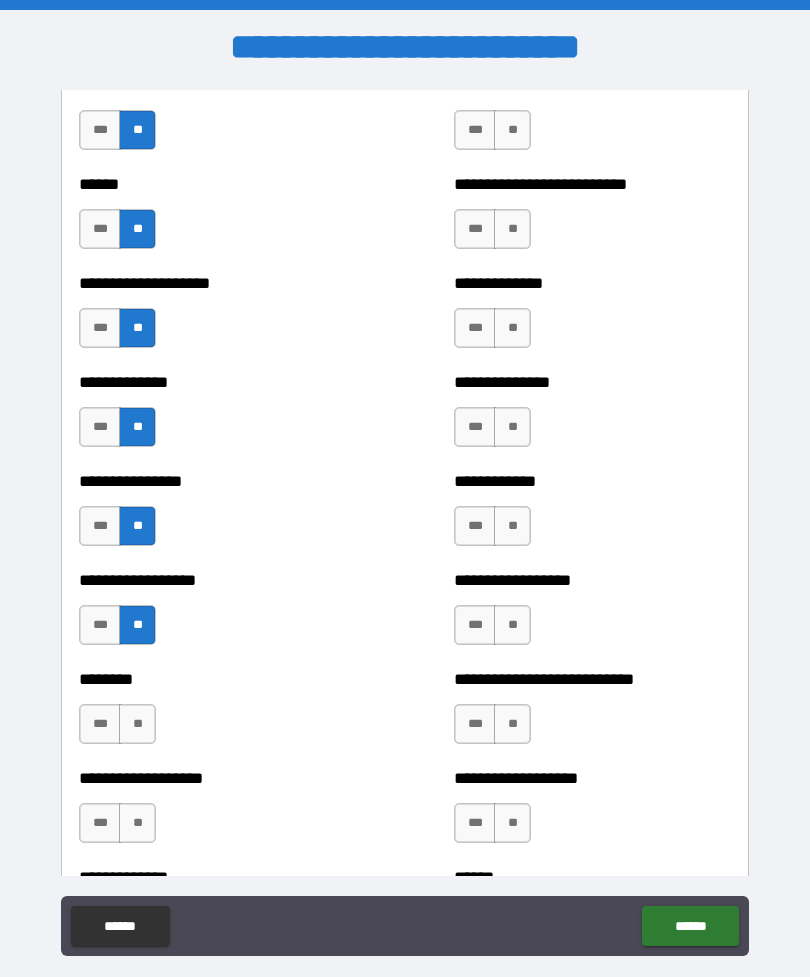 click on "**" at bounding box center (137, 724) 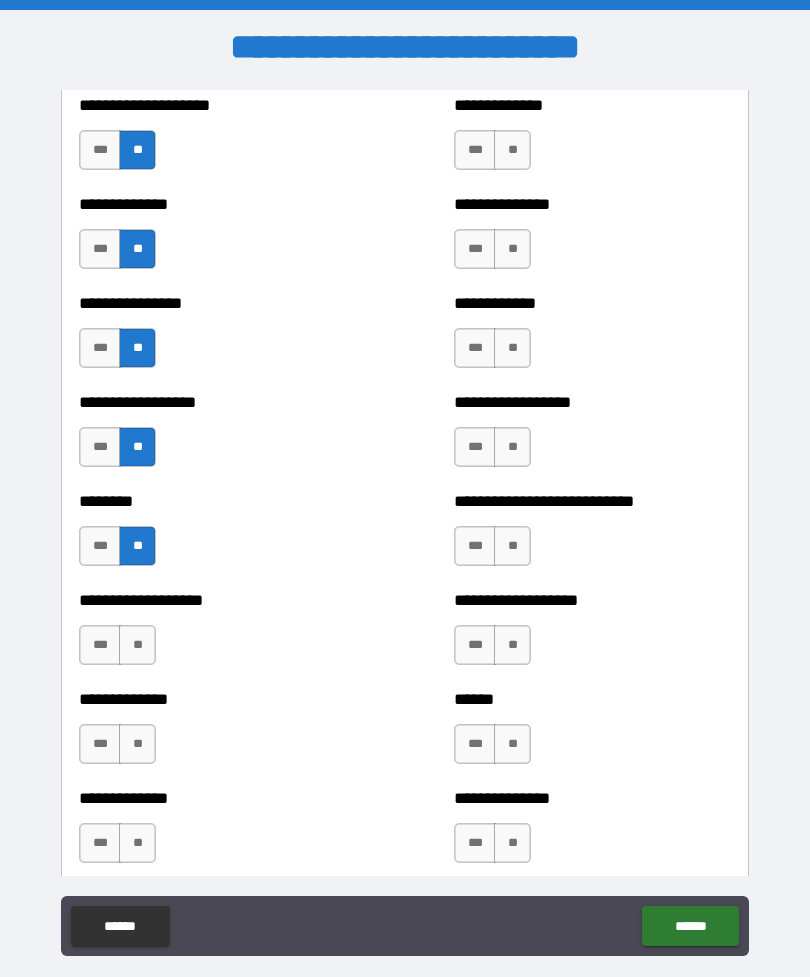 scroll, scrollTop: 4154, scrollLeft: 0, axis: vertical 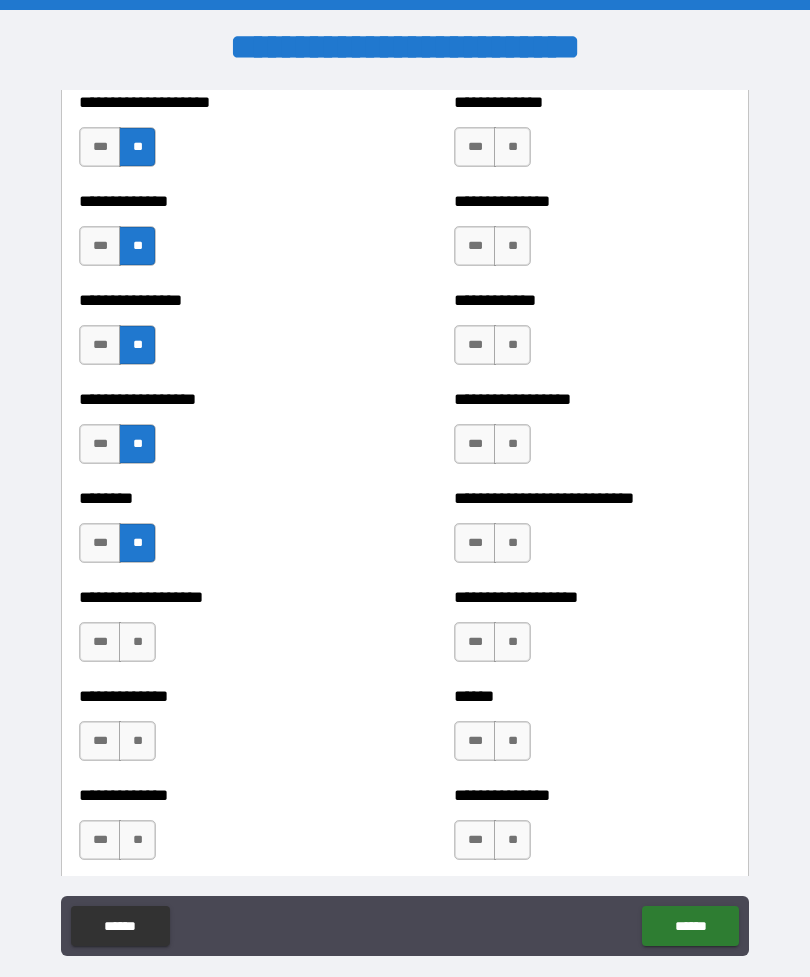 click on "**" at bounding box center (137, 642) 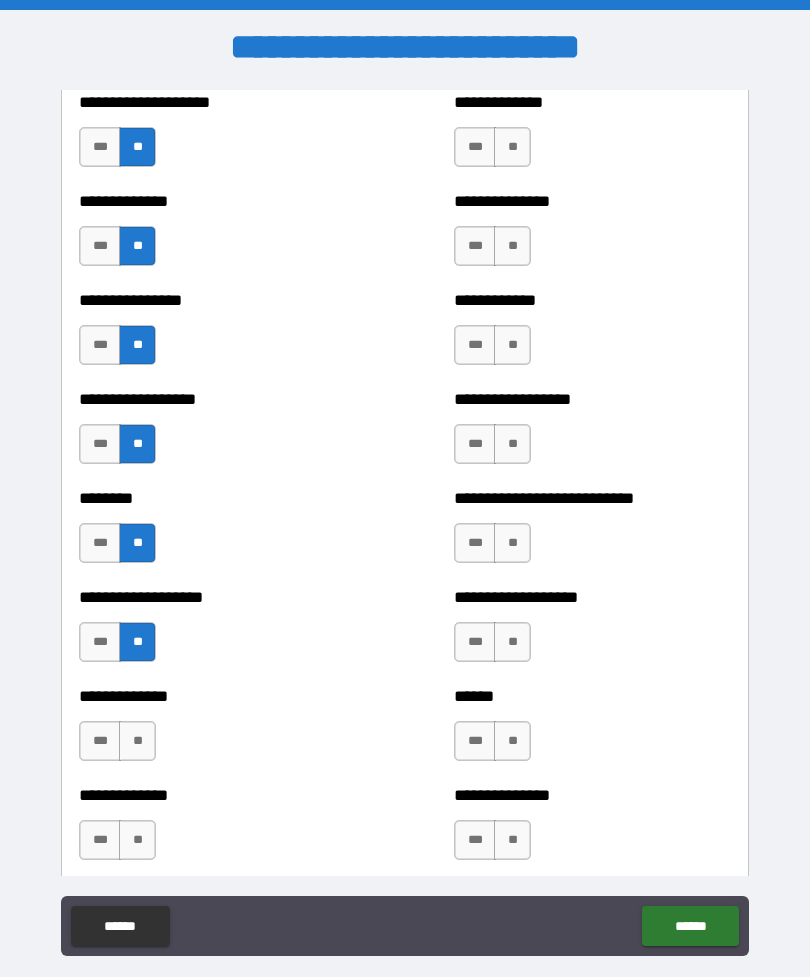 click on "**" at bounding box center (137, 741) 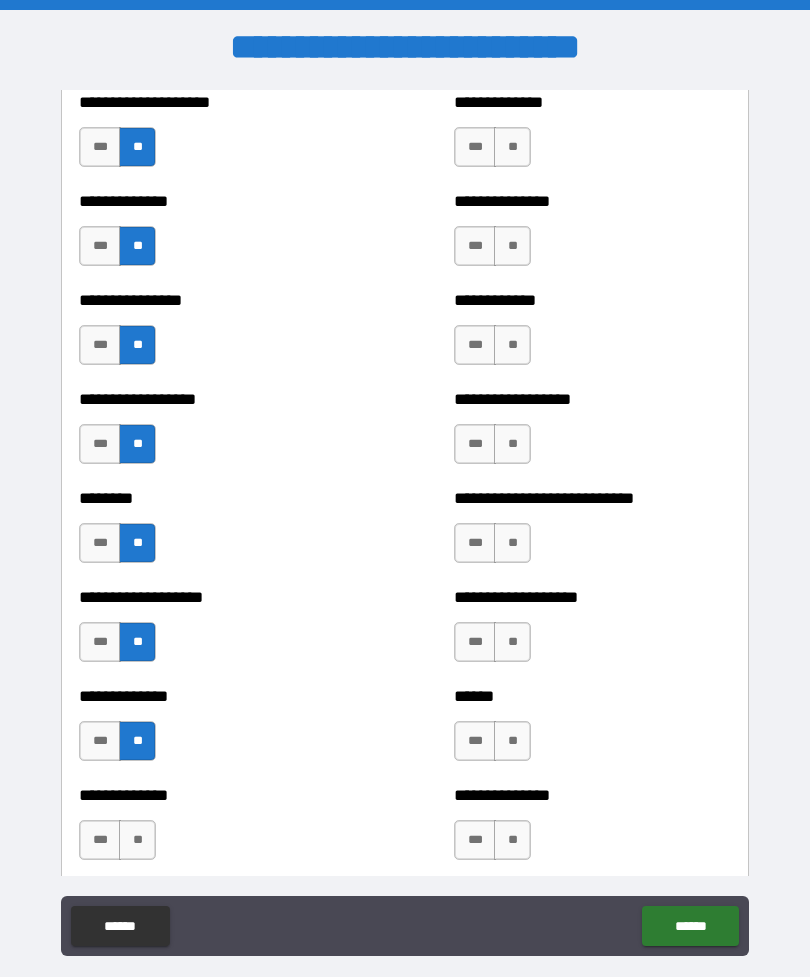 click on "**" at bounding box center [137, 840] 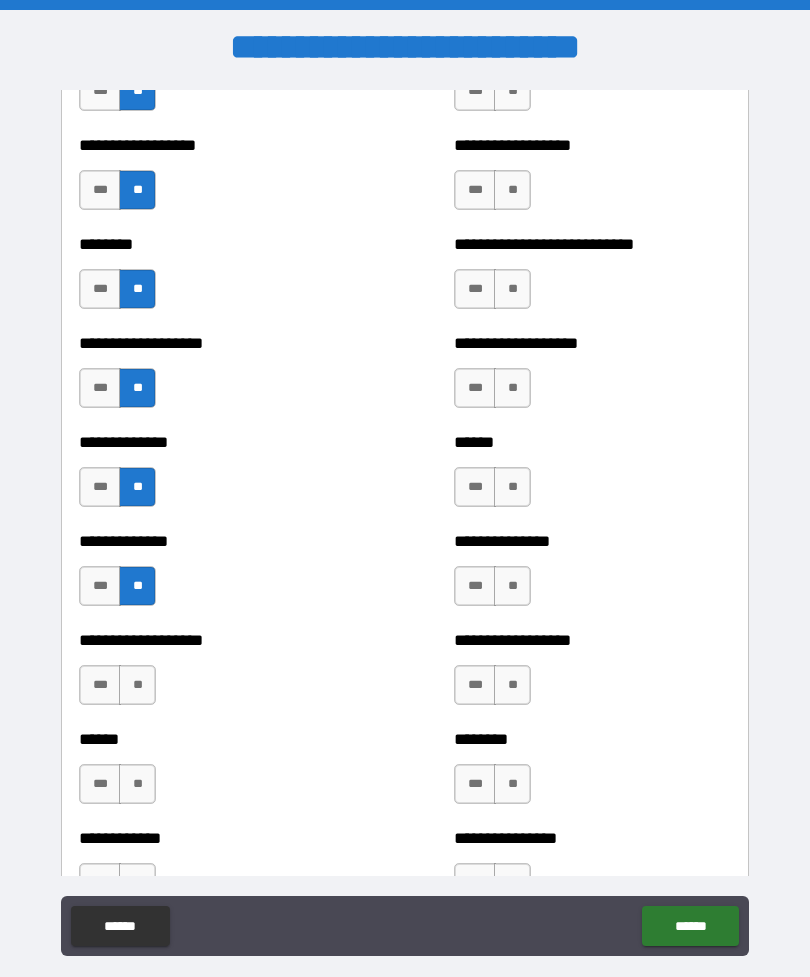 scroll, scrollTop: 4409, scrollLeft: 0, axis: vertical 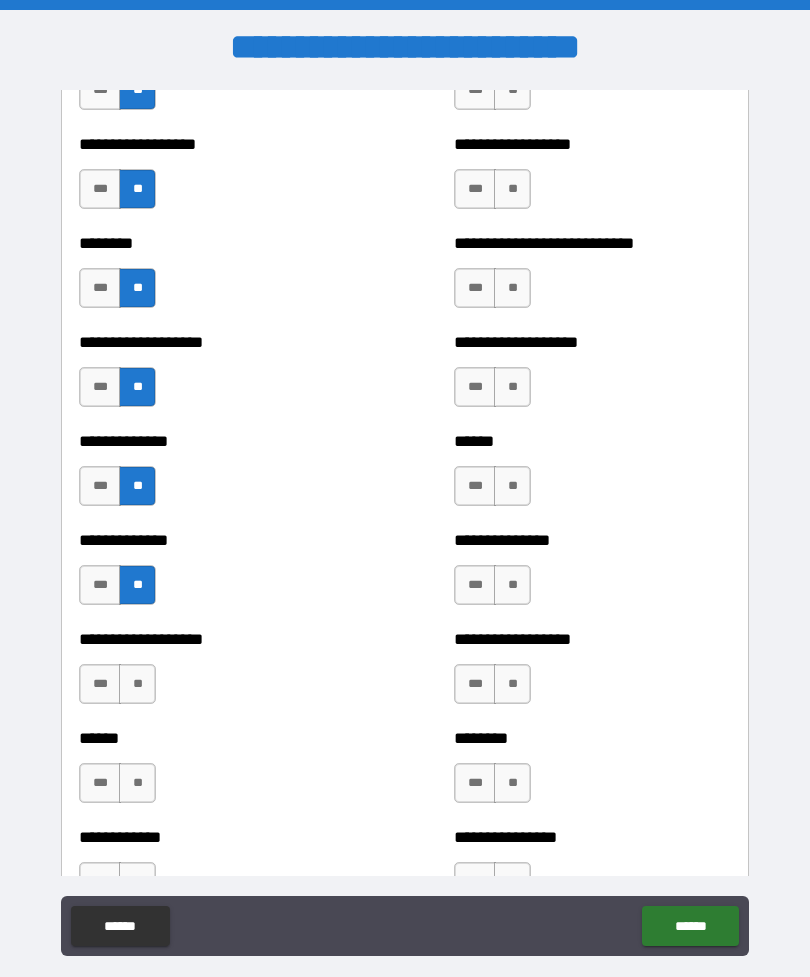 click on "**" at bounding box center (137, 684) 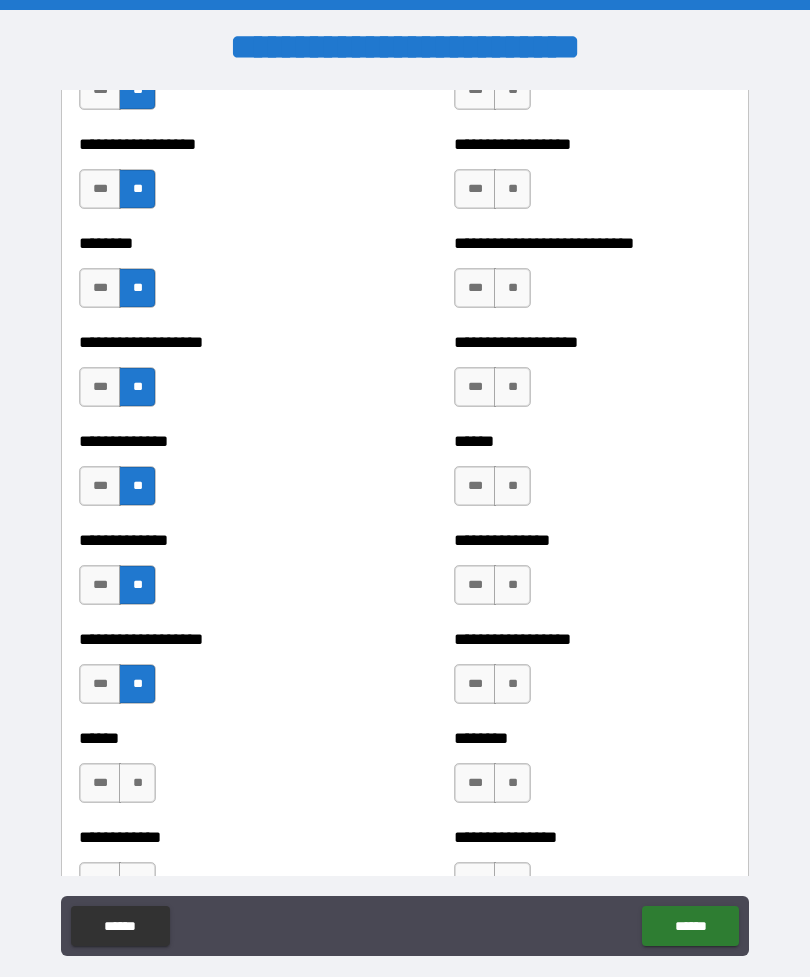 click on "**" at bounding box center (137, 783) 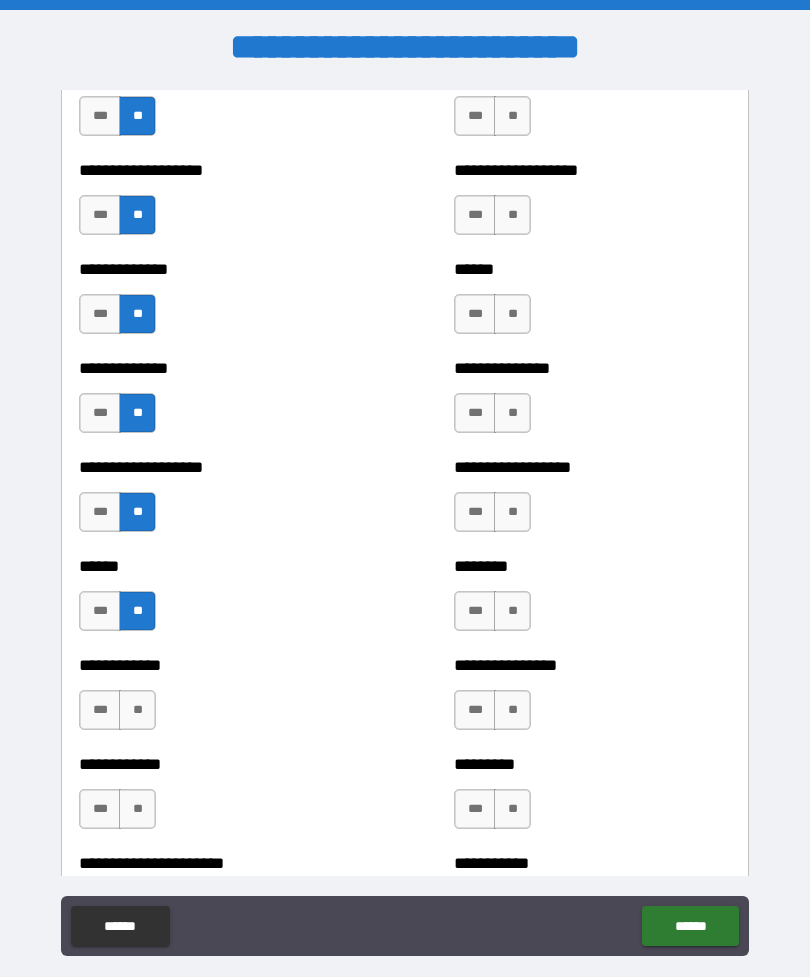 scroll, scrollTop: 4606, scrollLeft: 0, axis: vertical 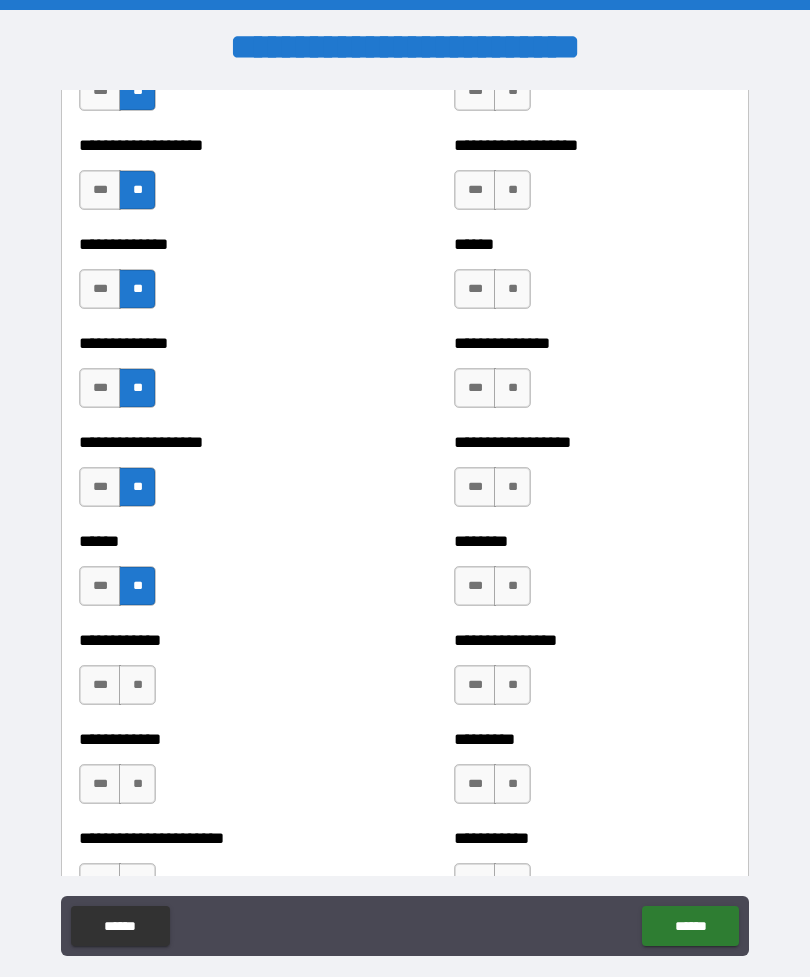 click on "**" at bounding box center (137, 685) 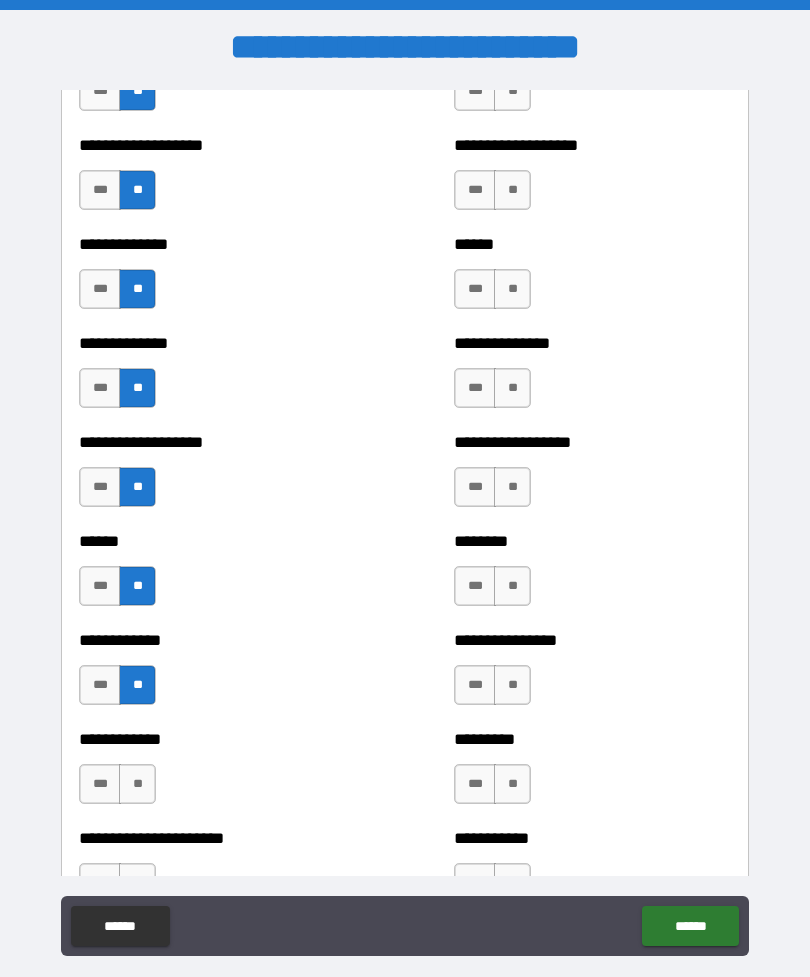 click on "**" at bounding box center [137, 784] 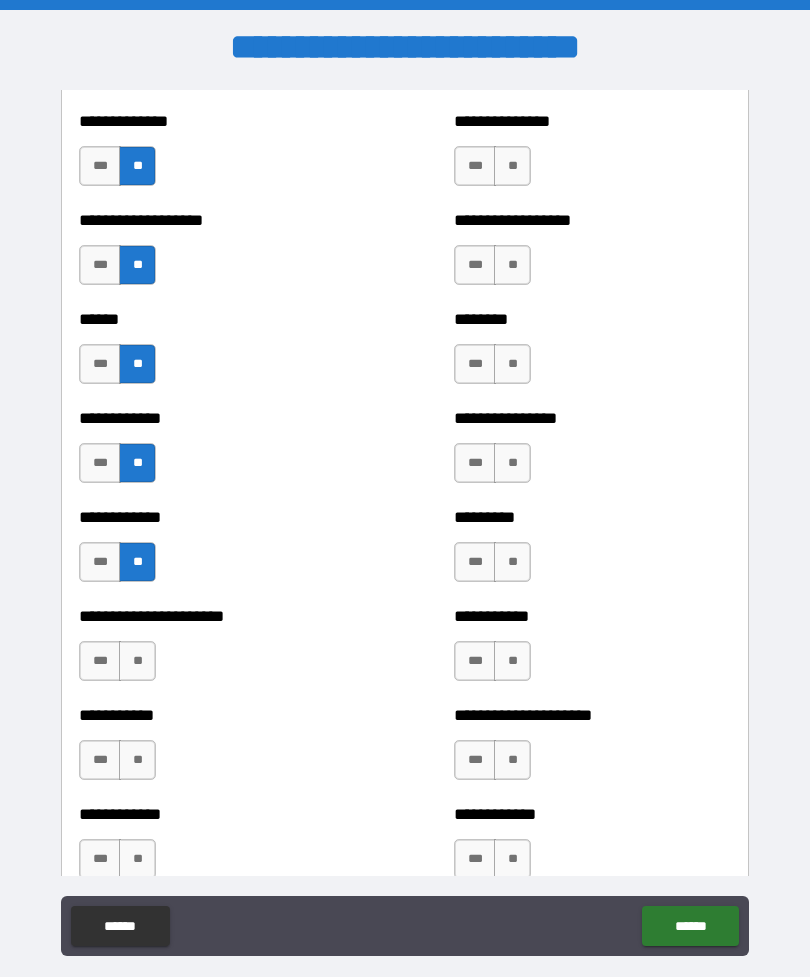 scroll, scrollTop: 4835, scrollLeft: 0, axis: vertical 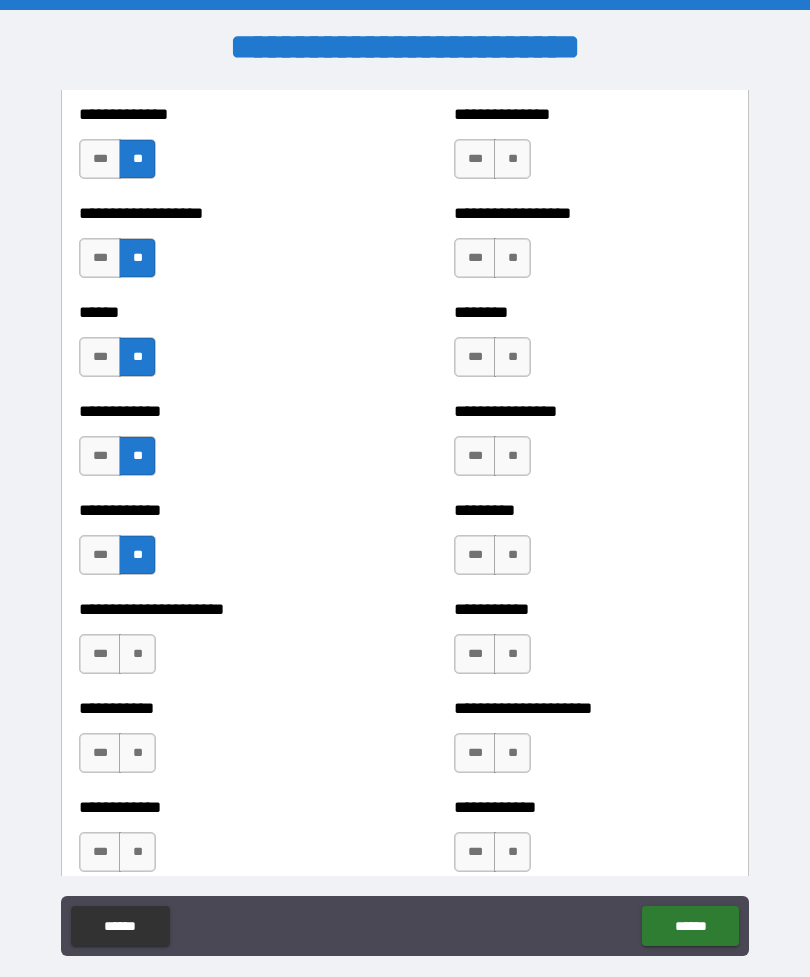 click on "**" at bounding box center [137, 654] 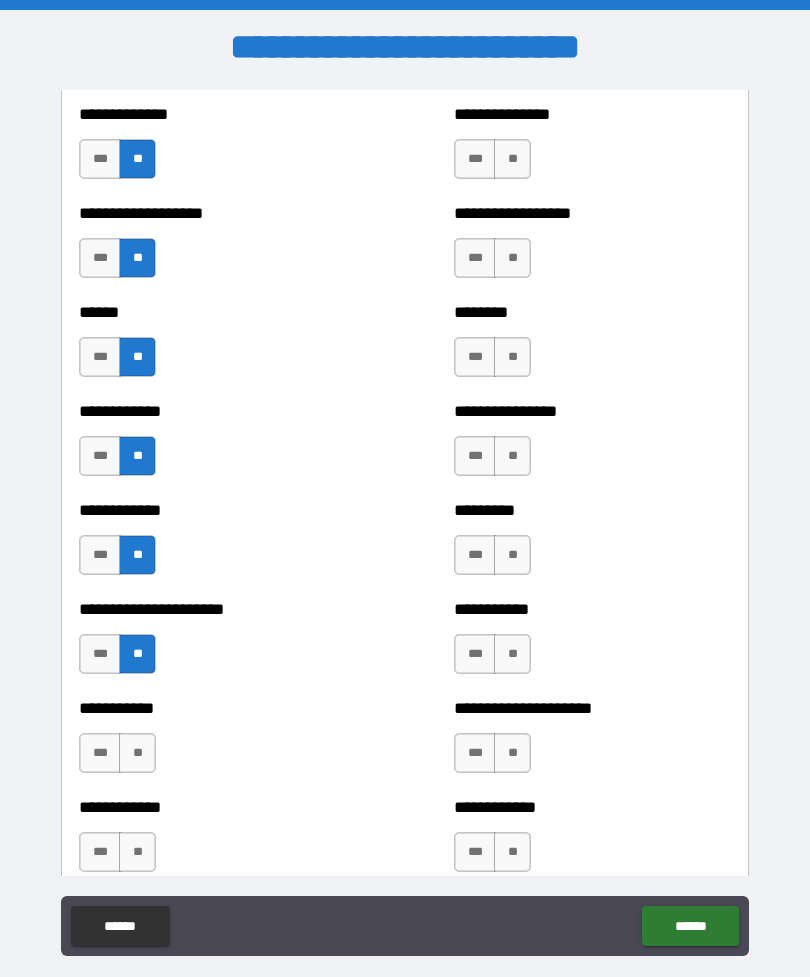 click on "**" at bounding box center [137, 753] 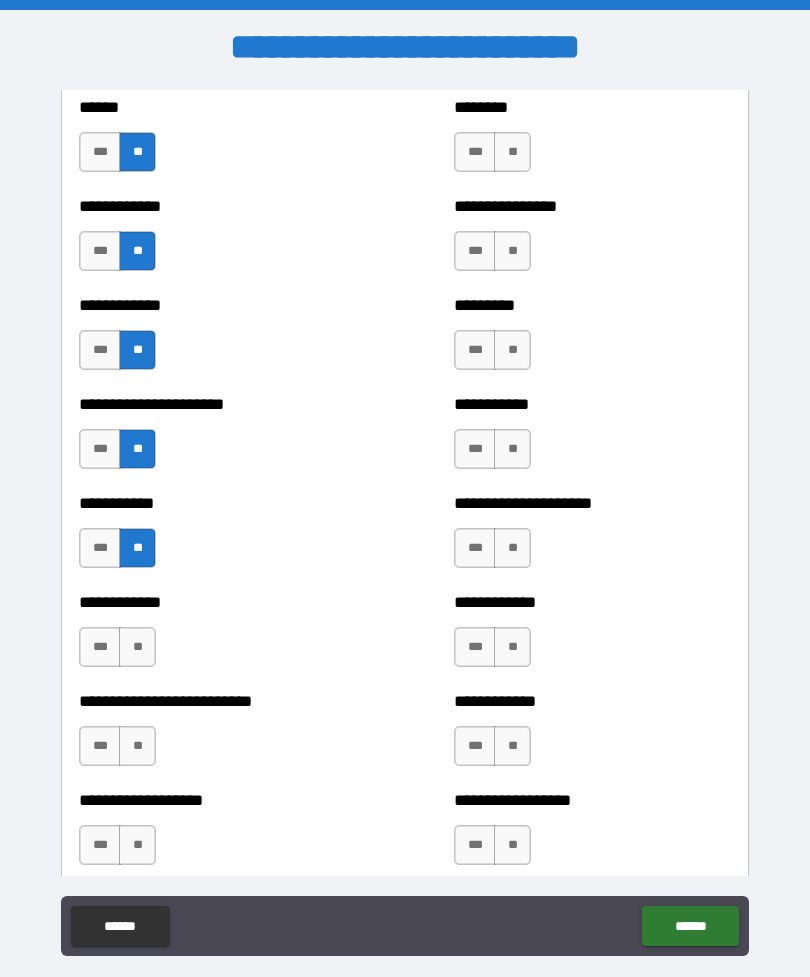 scroll, scrollTop: 5043, scrollLeft: 0, axis: vertical 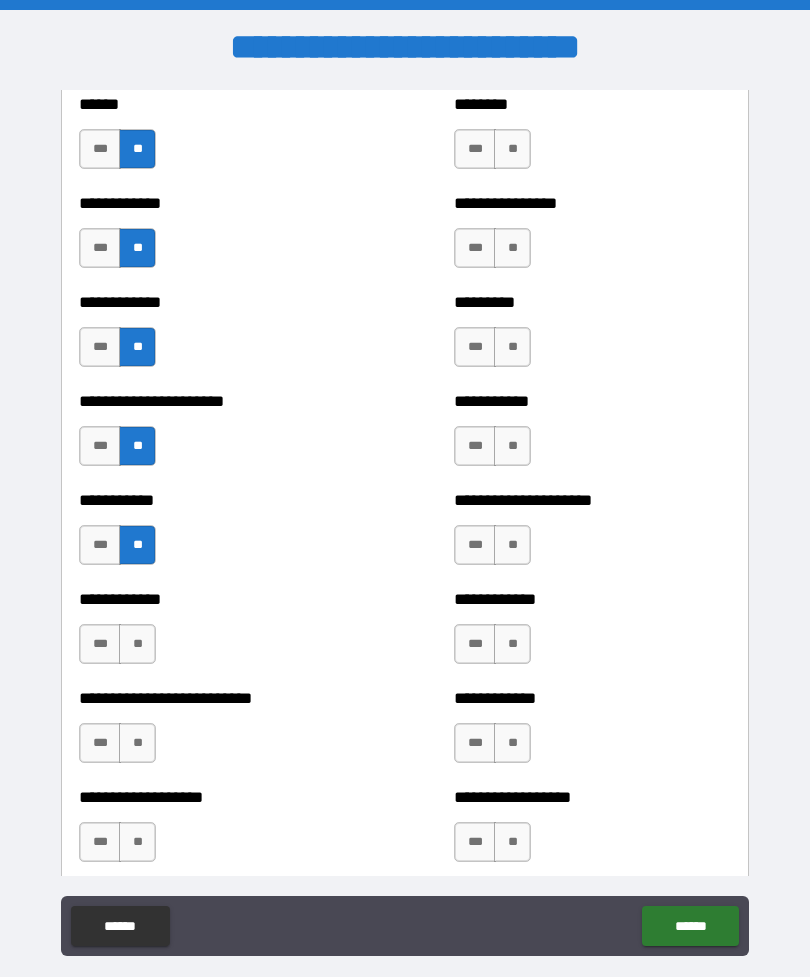 click on "**" at bounding box center (137, 644) 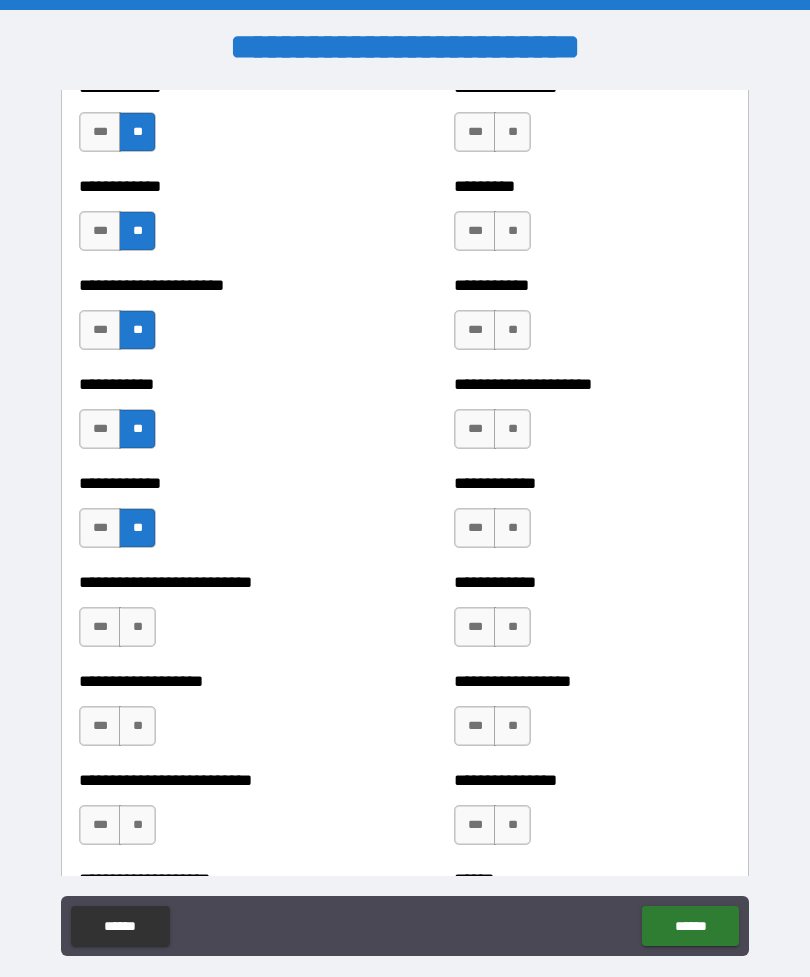 scroll, scrollTop: 5161, scrollLeft: 0, axis: vertical 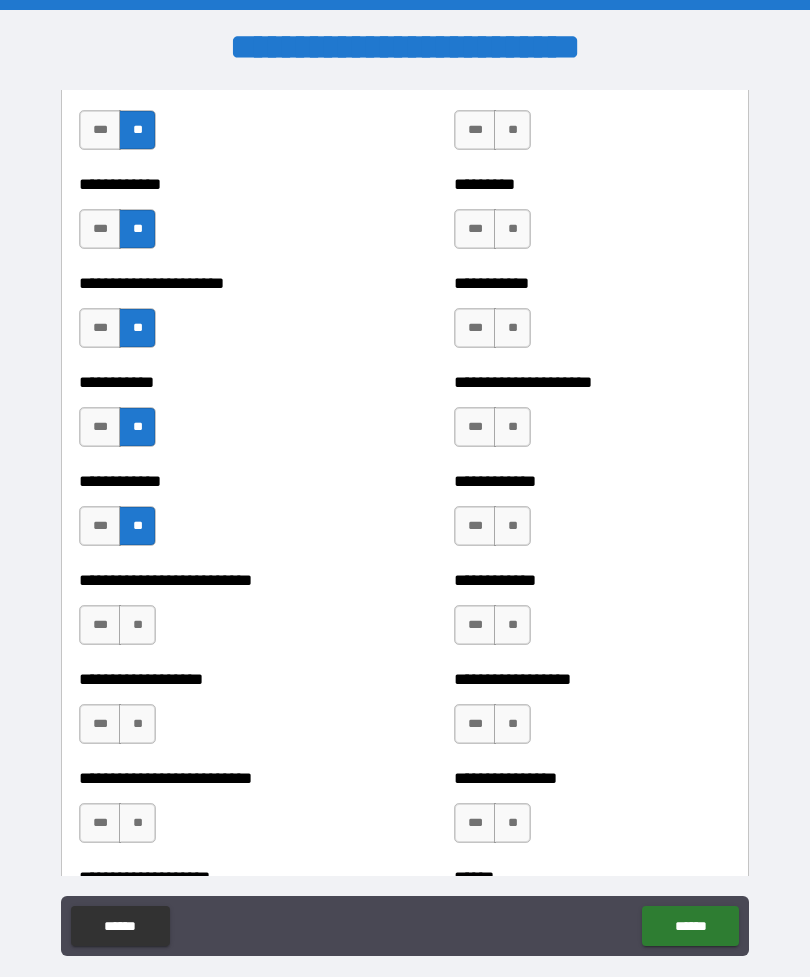click on "**" at bounding box center (137, 625) 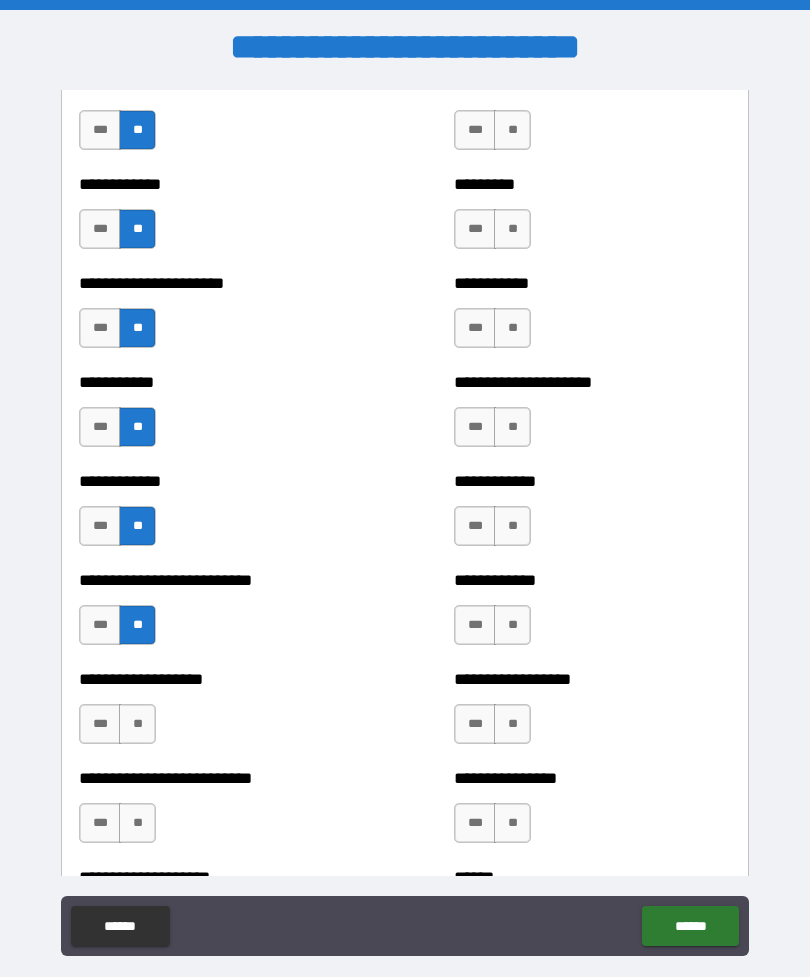 click on "**" at bounding box center (137, 724) 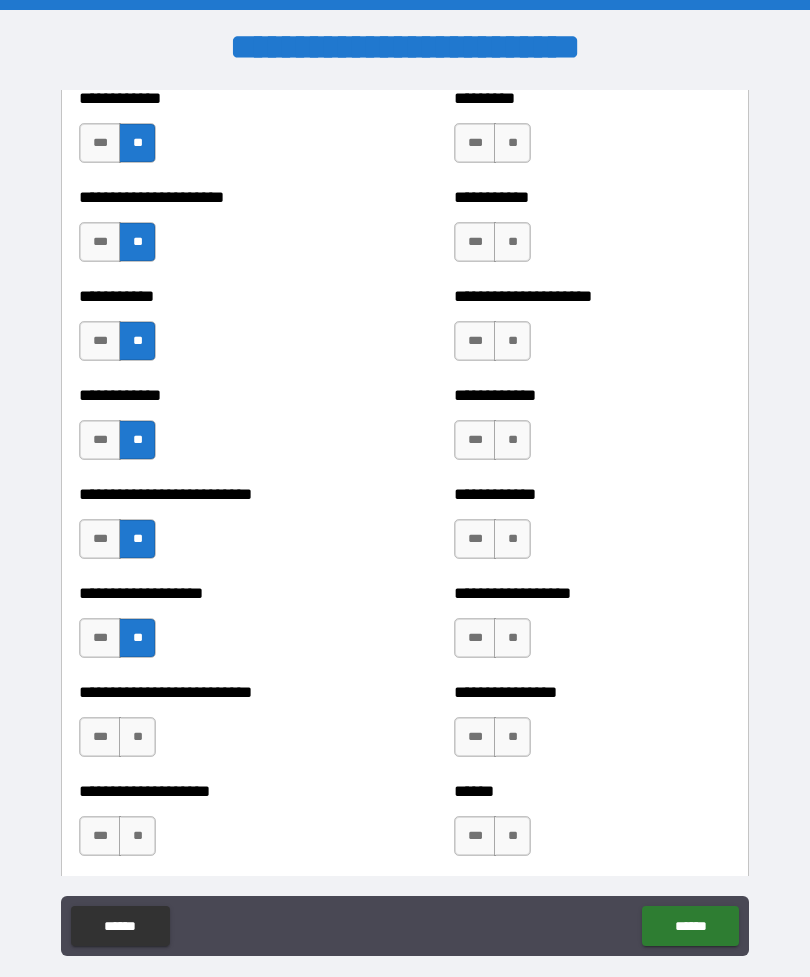 scroll, scrollTop: 5249, scrollLeft: 0, axis: vertical 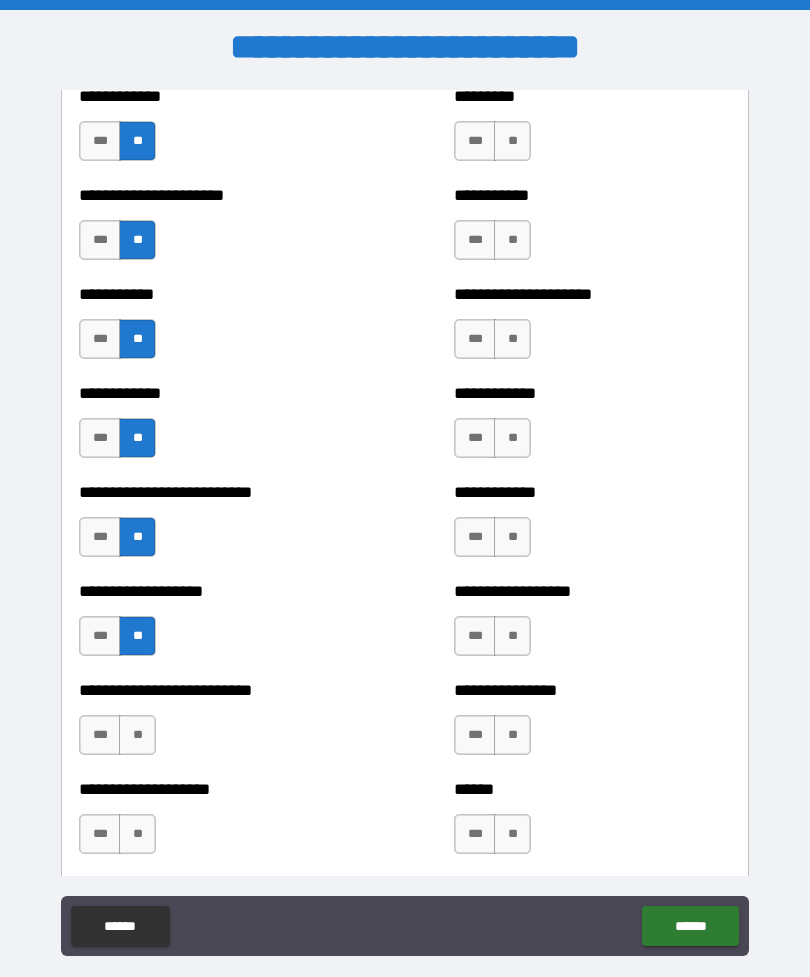 click on "***" at bounding box center [100, 636] 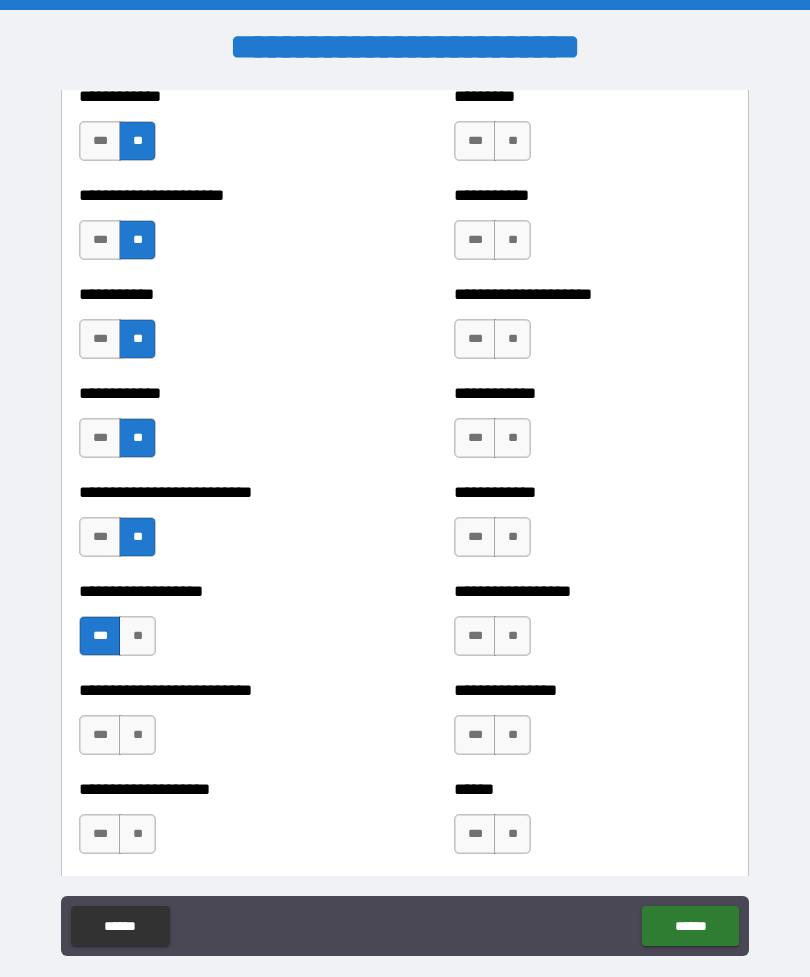scroll, scrollTop: 5391, scrollLeft: 0, axis: vertical 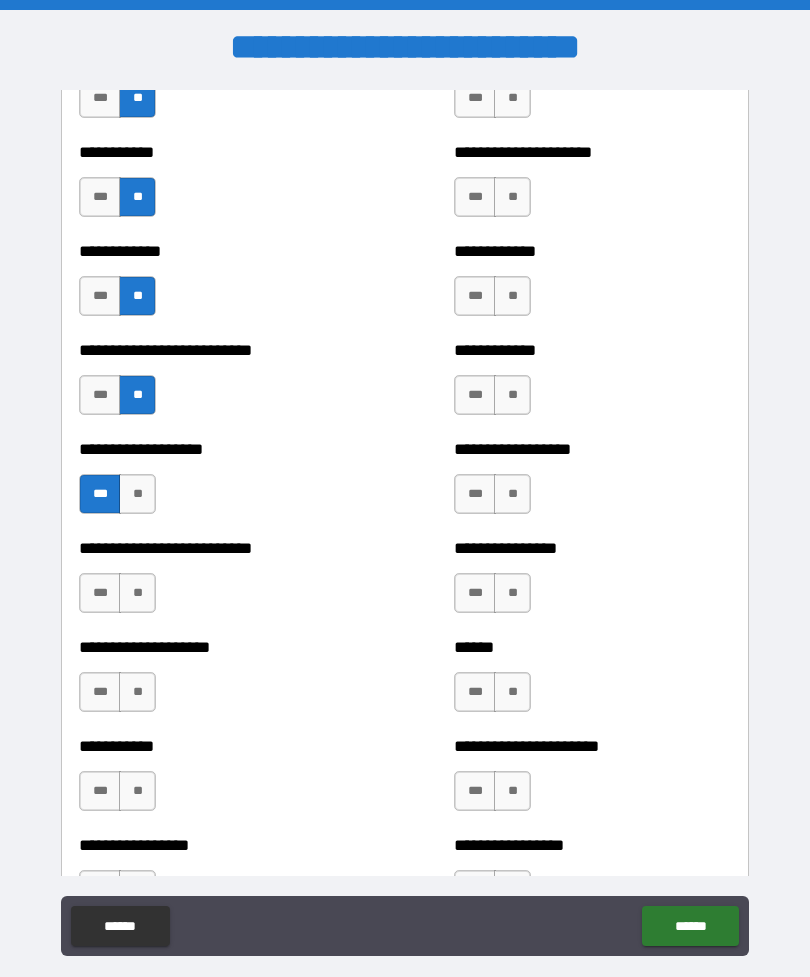 click on "**" at bounding box center [137, 593] 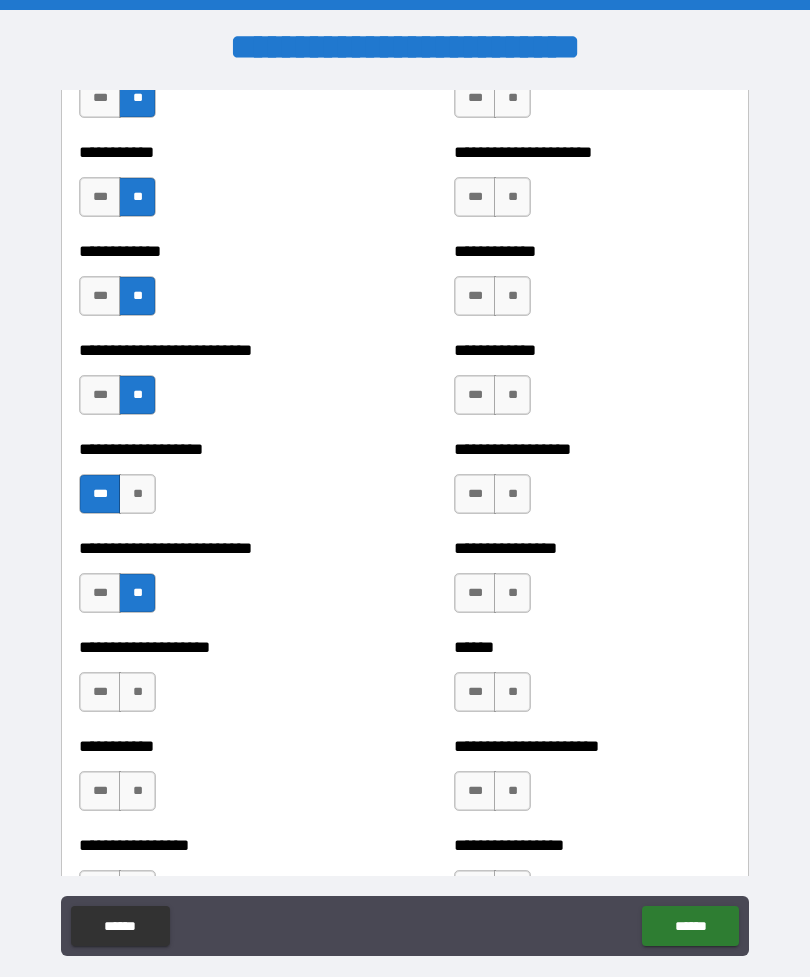click on "**" at bounding box center (137, 692) 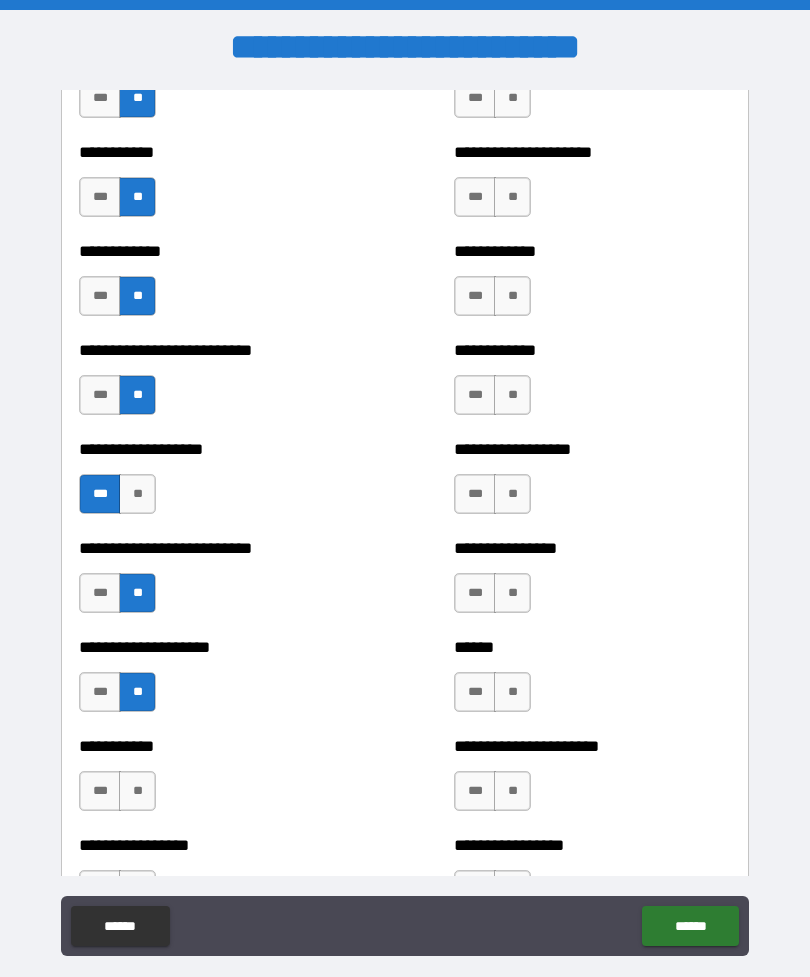 click on "**" at bounding box center [137, 791] 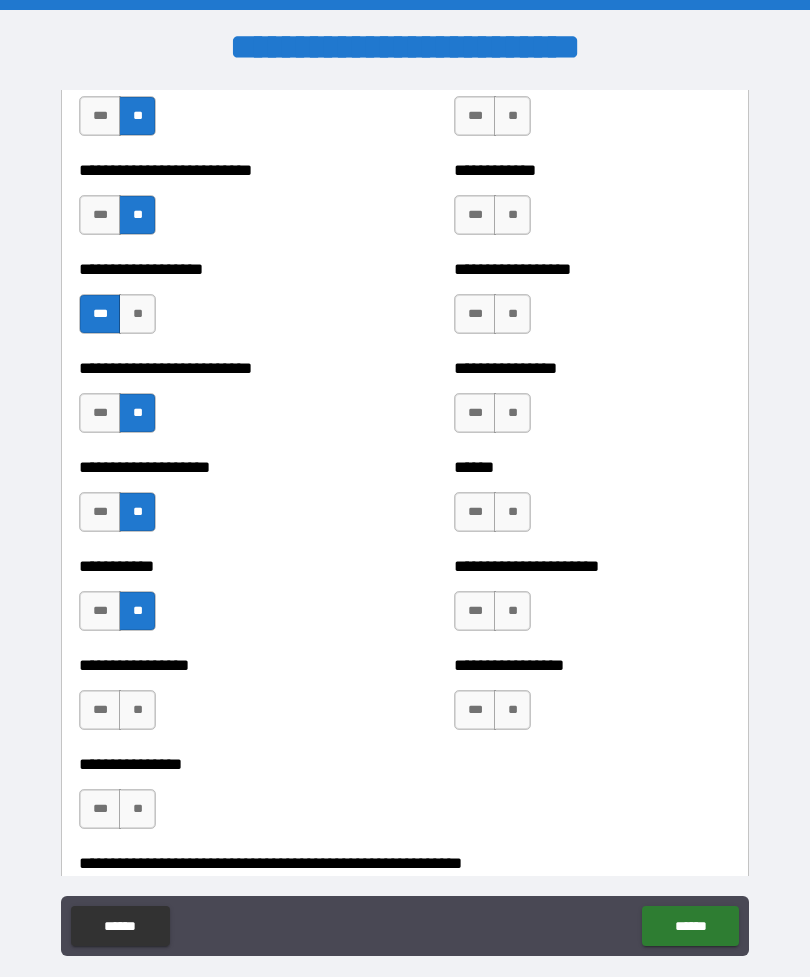 scroll, scrollTop: 5579, scrollLeft: 0, axis: vertical 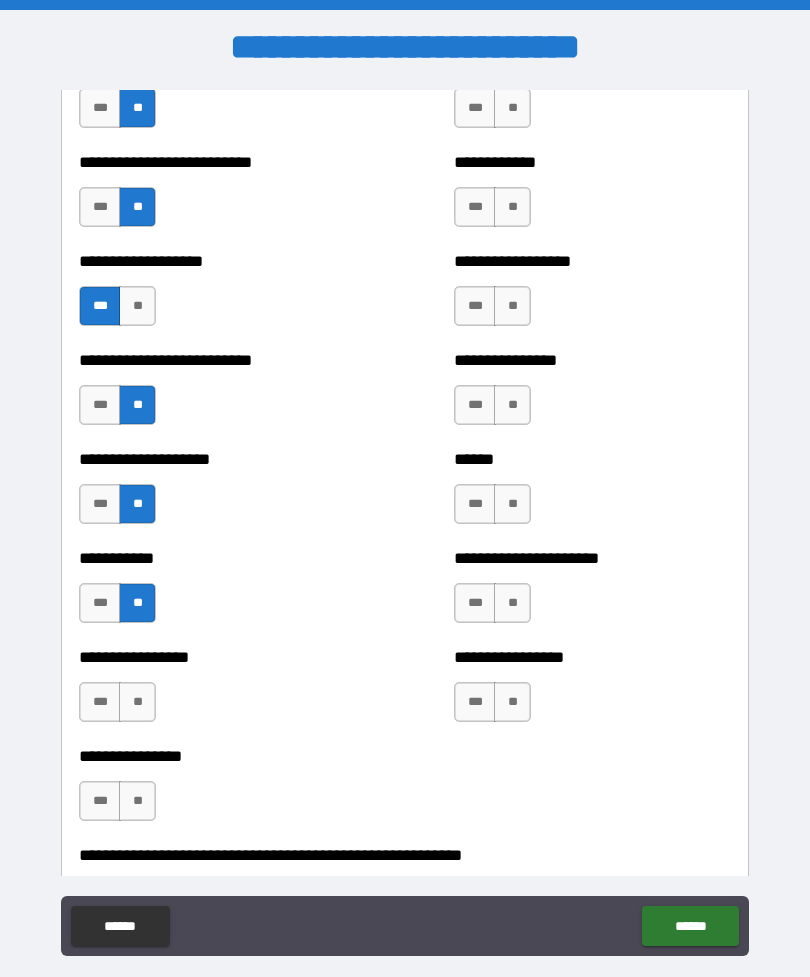 click on "**" at bounding box center (137, 702) 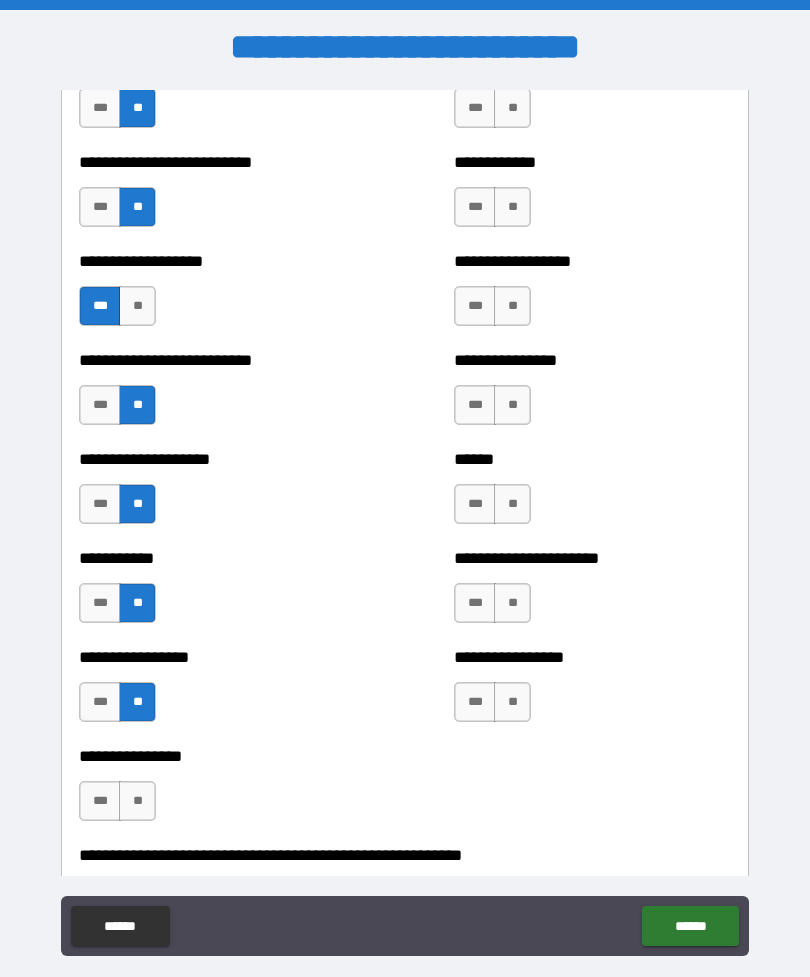 click on "**" at bounding box center (137, 801) 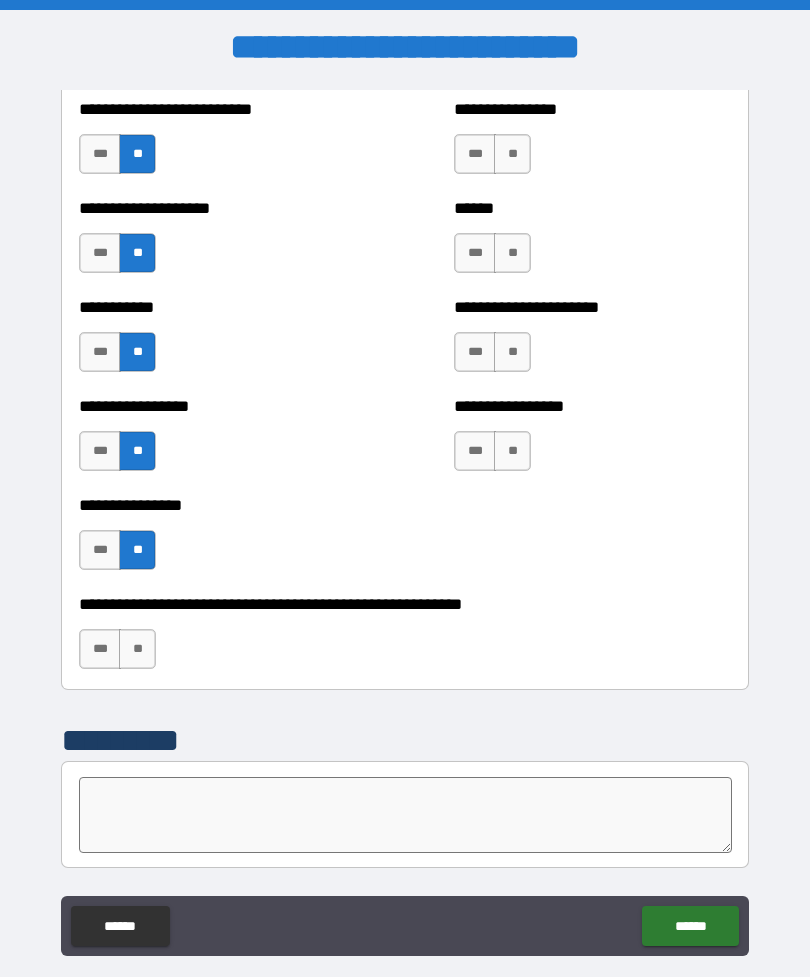 scroll, scrollTop: 5834, scrollLeft: 0, axis: vertical 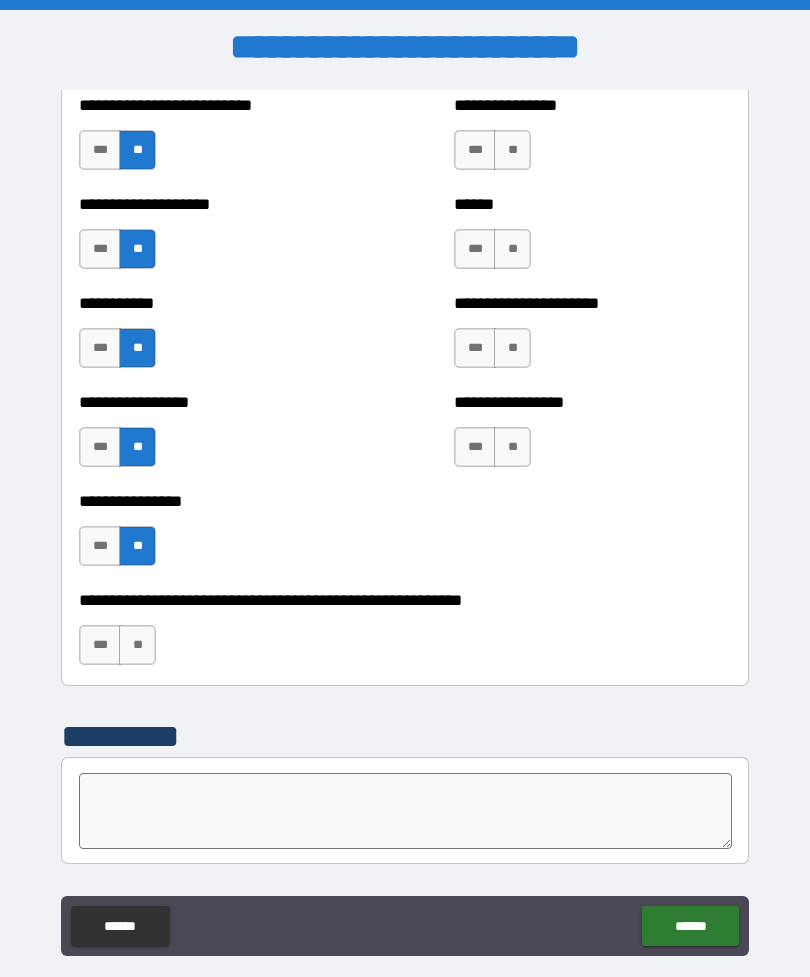 click on "**" at bounding box center (137, 645) 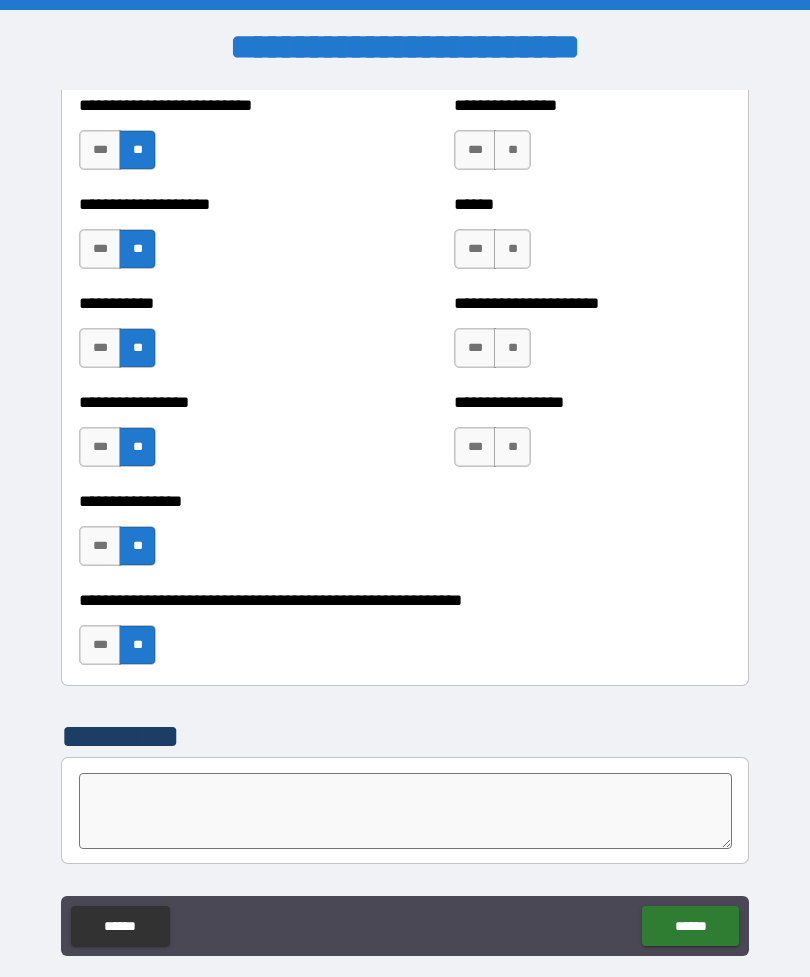 click on "**" at bounding box center (512, 447) 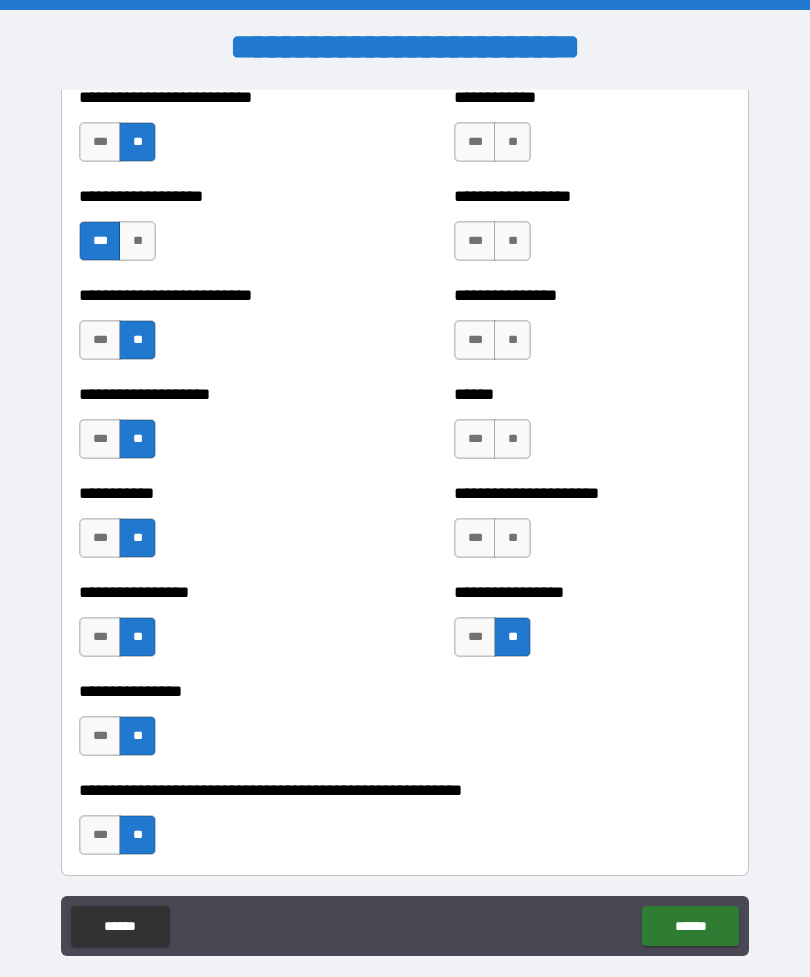 scroll, scrollTop: 5639, scrollLeft: 0, axis: vertical 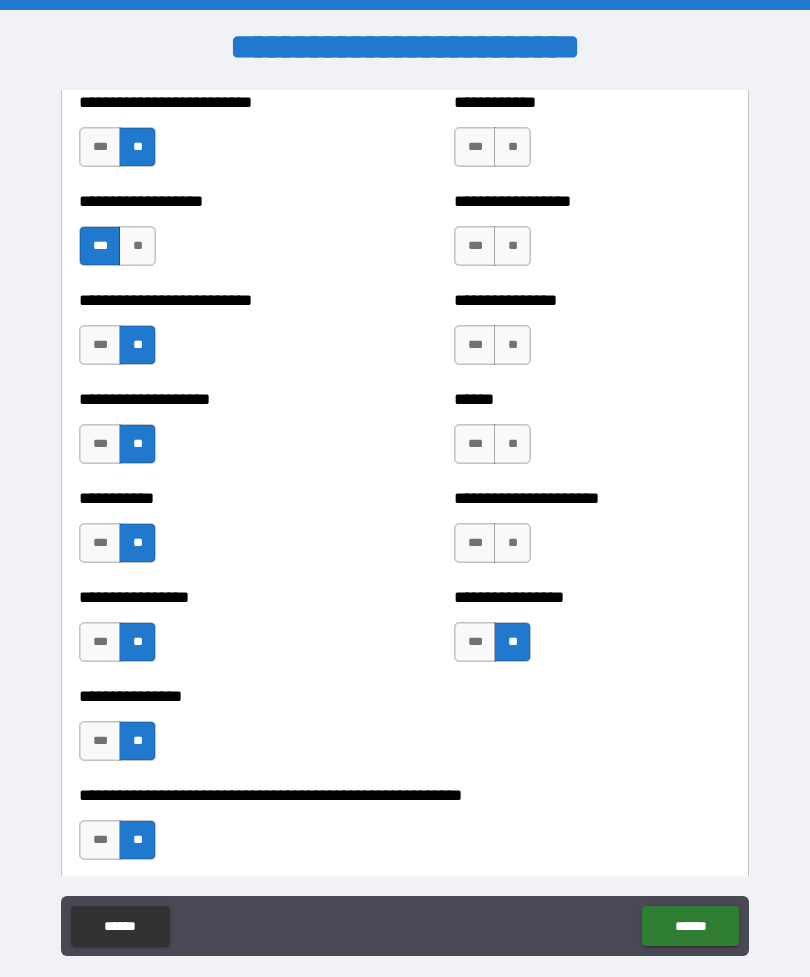 click on "**" at bounding box center [512, 543] 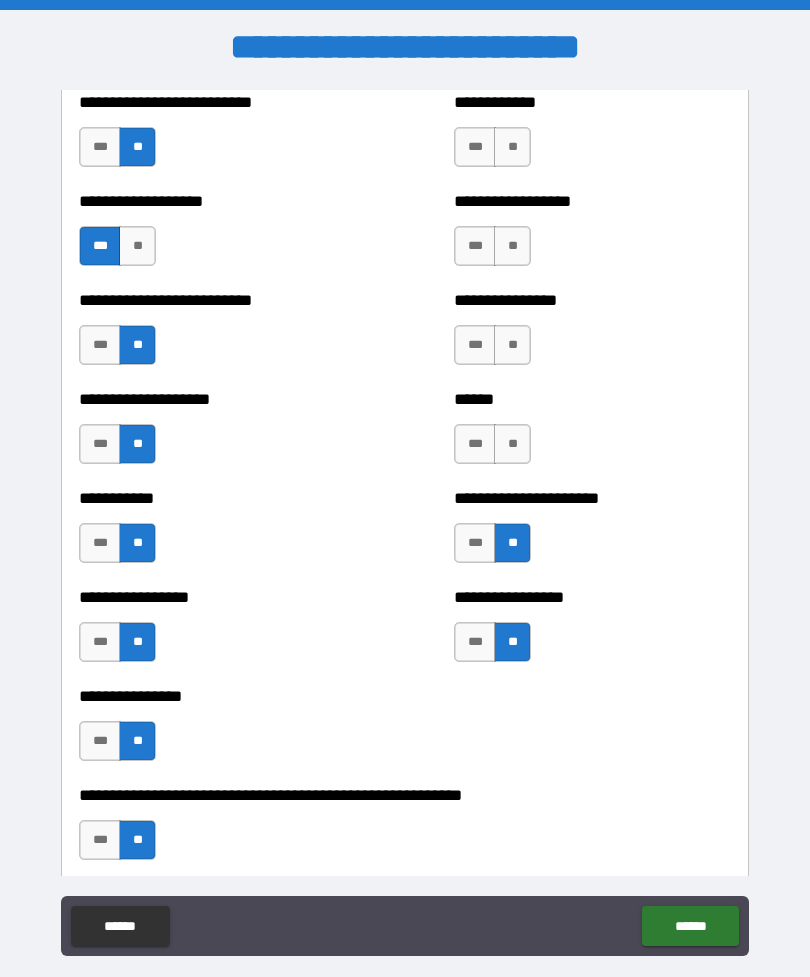 click on "**" at bounding box center (512, 444) 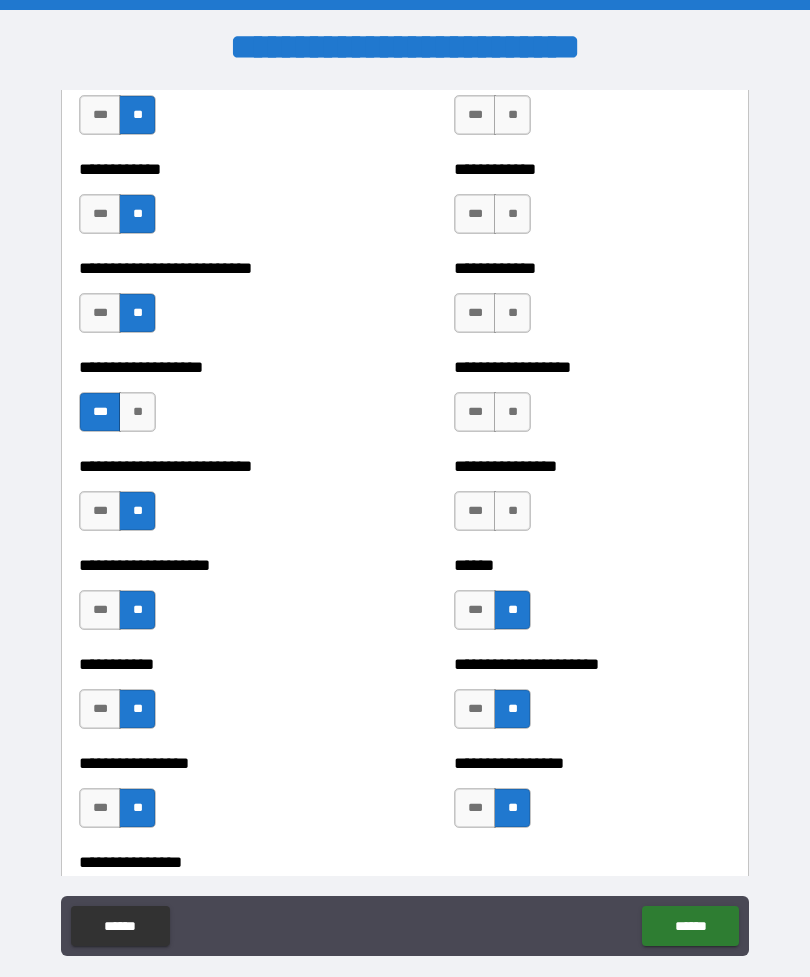 click on "**" at bounding box center [512, 511] 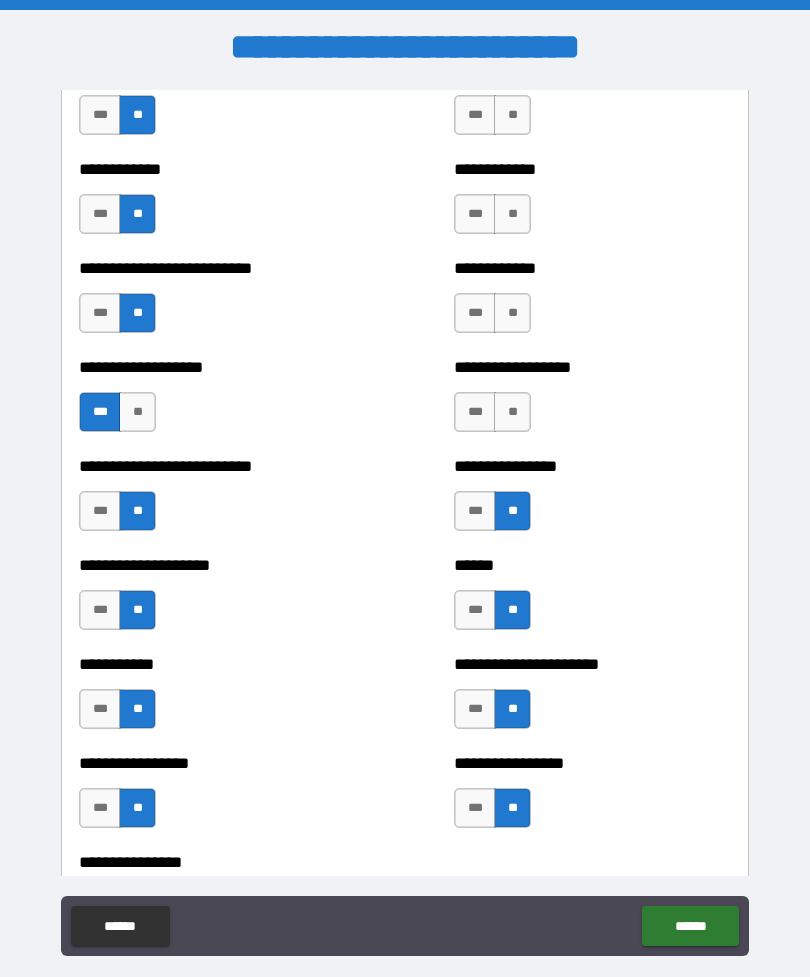 click on "**" at bounding box center (512, 412) 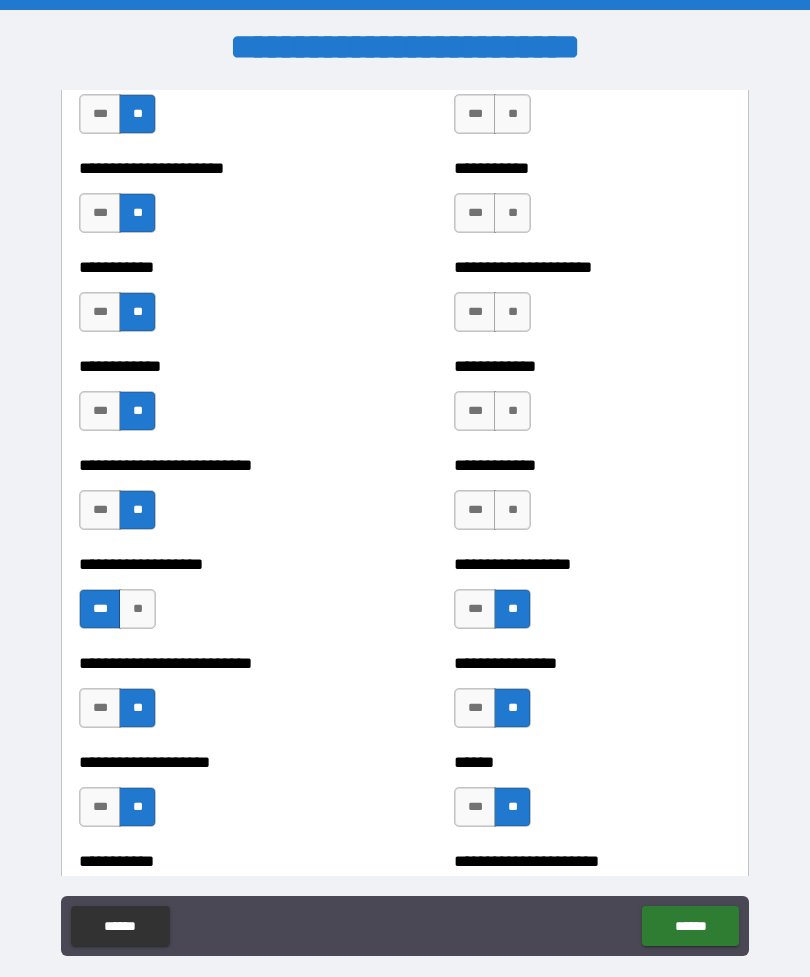 click on "**" at bounding box center [512, 510] 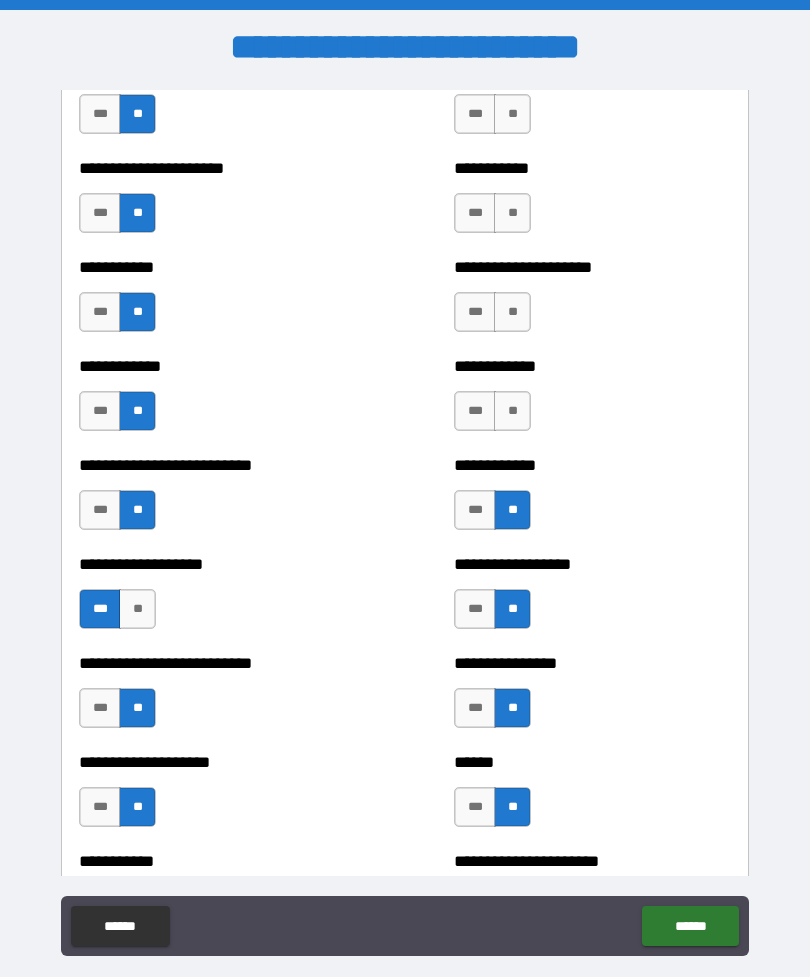 click on "**" at bounding box center (512, 411) 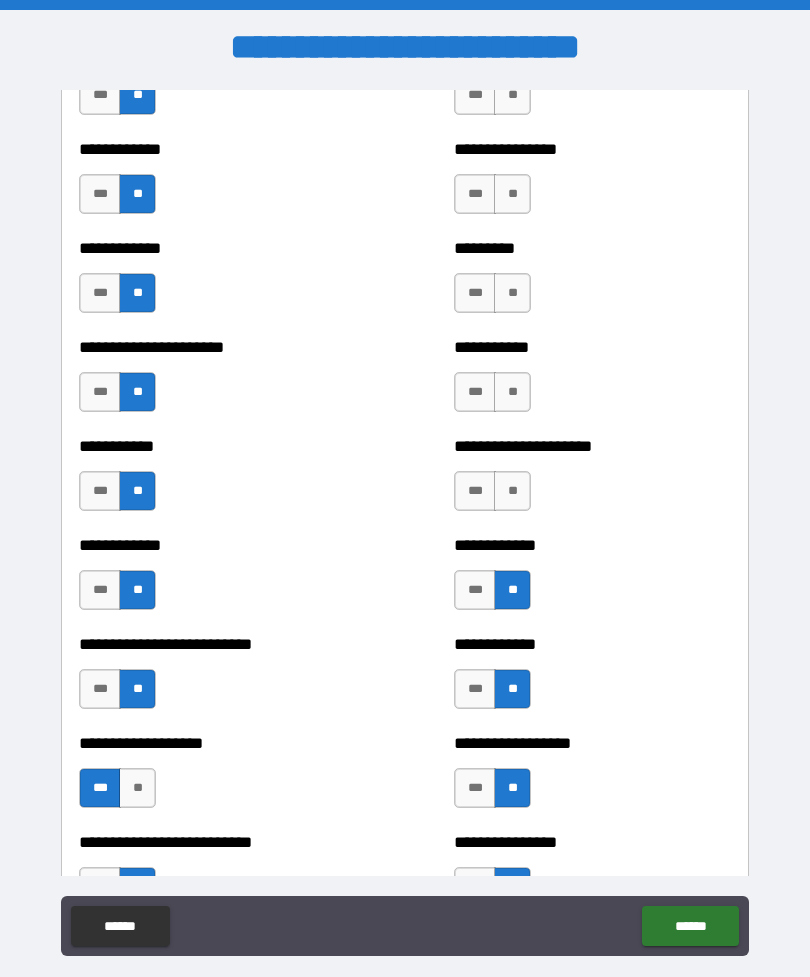 click on "**" at bounding box center [512, 491] 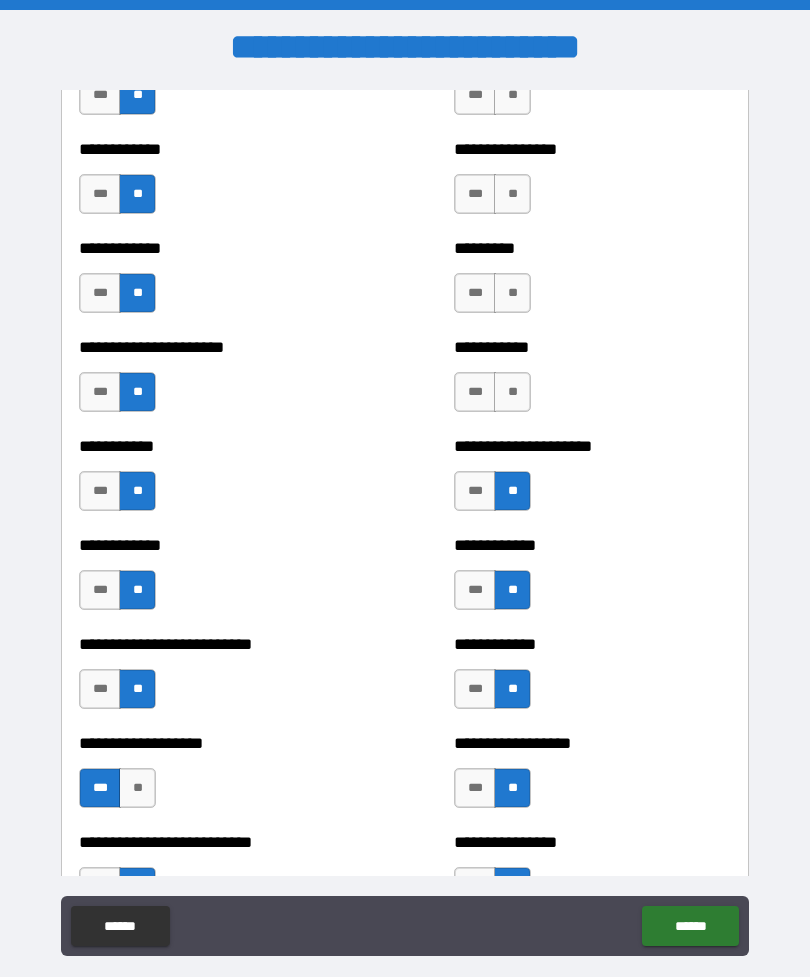 click on "**" at bounding box center [512, 392] 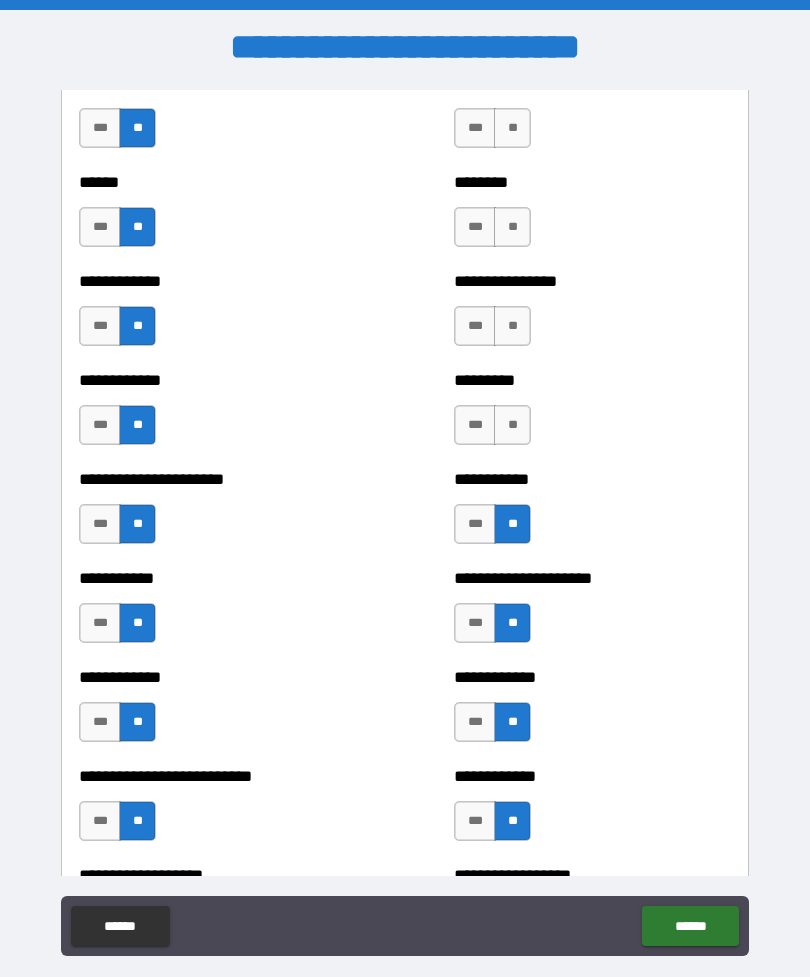 scroll, scrollTop: 4927, scrollLeft: 0, axis: vertical 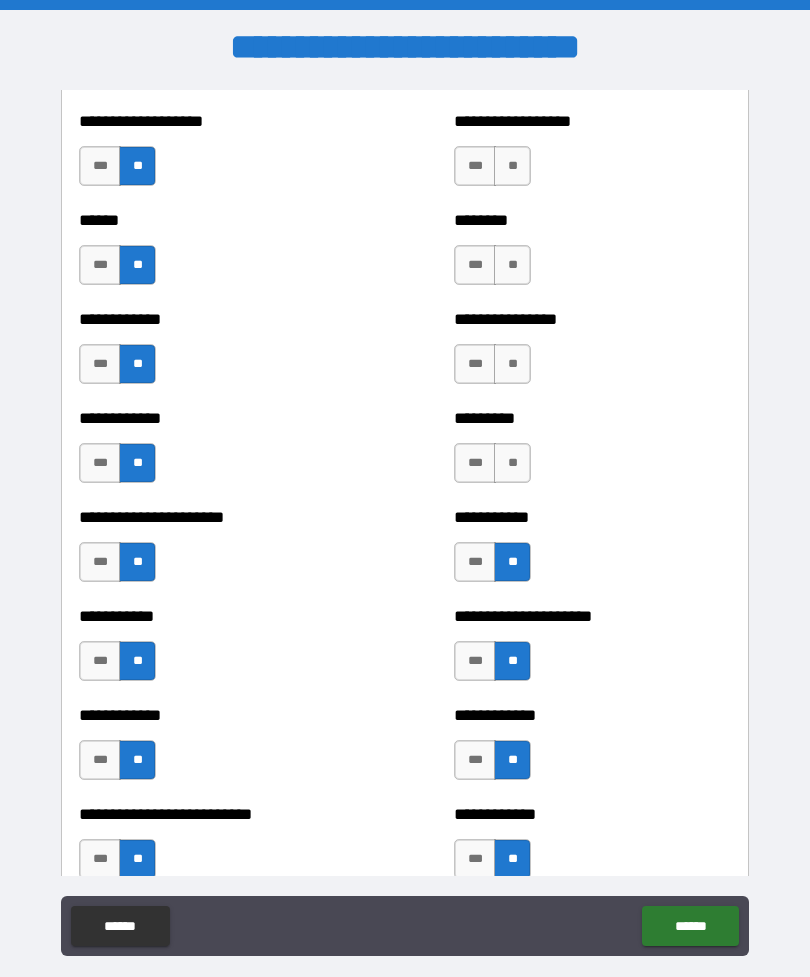 click on "**" at bounding box center (512, 463) 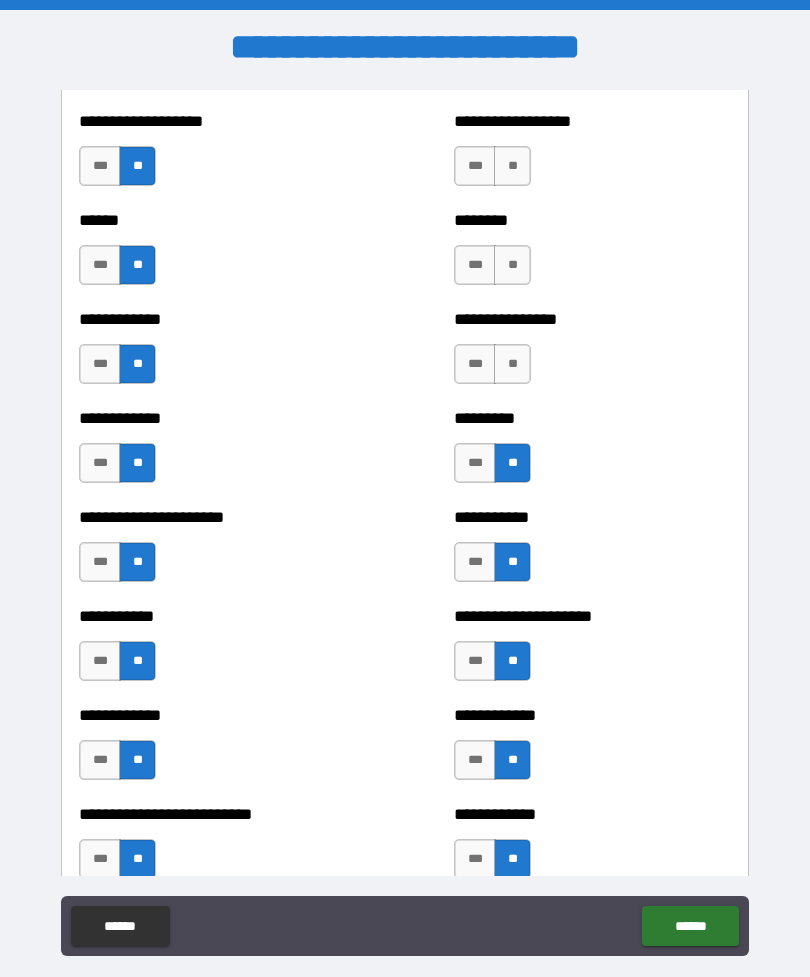 click on "**" at bounding box center (512, 364) 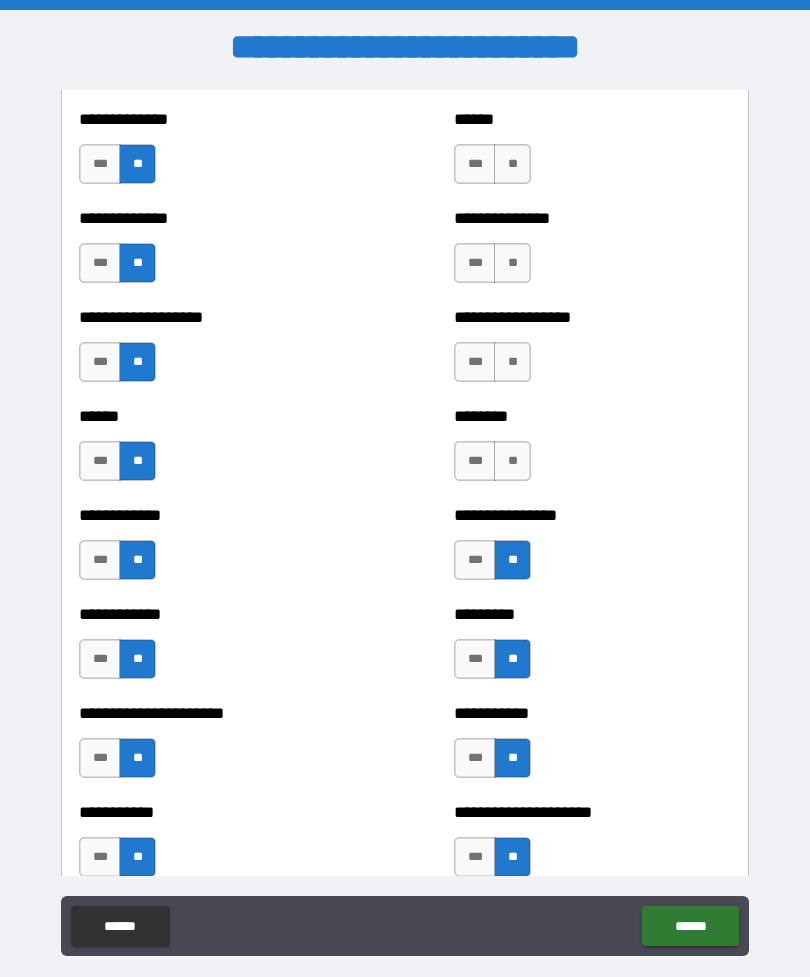 scroll, scrollTop: 4726, scrollLeft: 0, axis: vertical 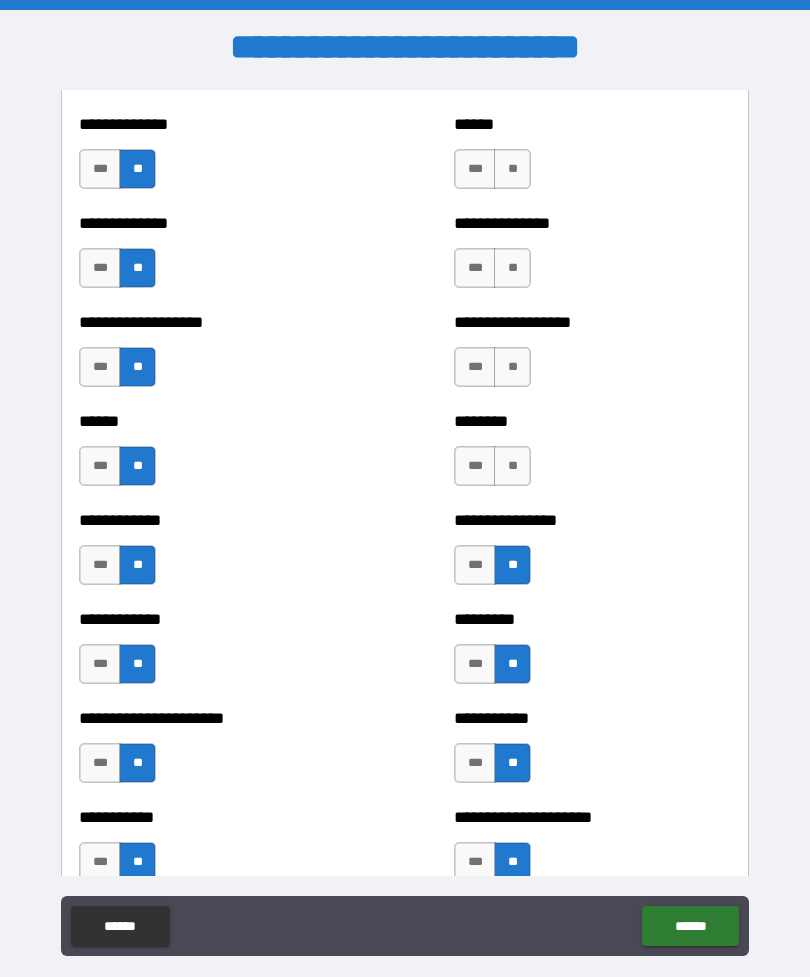 click on "**" at bounding box center [512, 466] 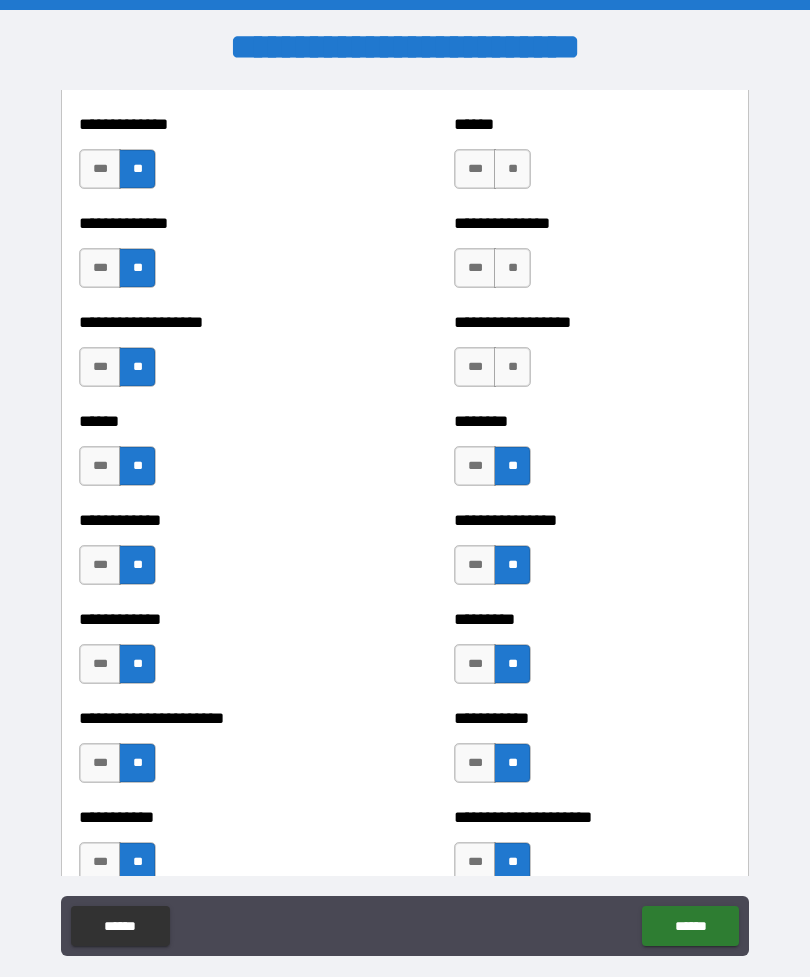 click on "**" at bounding box center [512, 367] 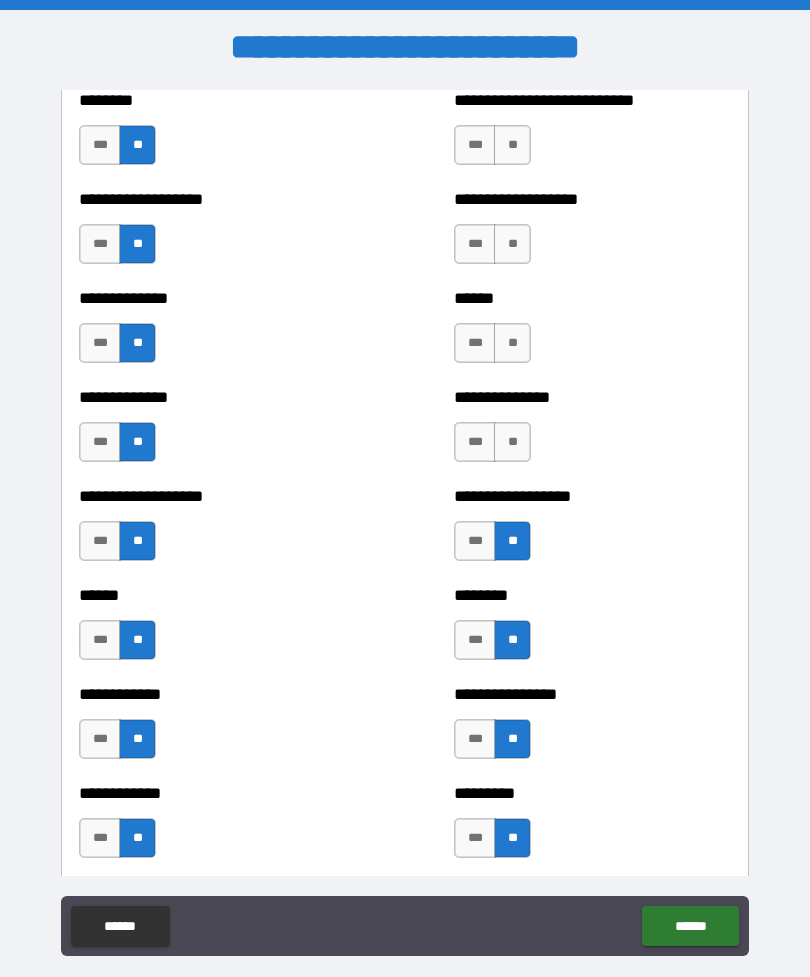 click on "**" at bounding box center (512, 442) 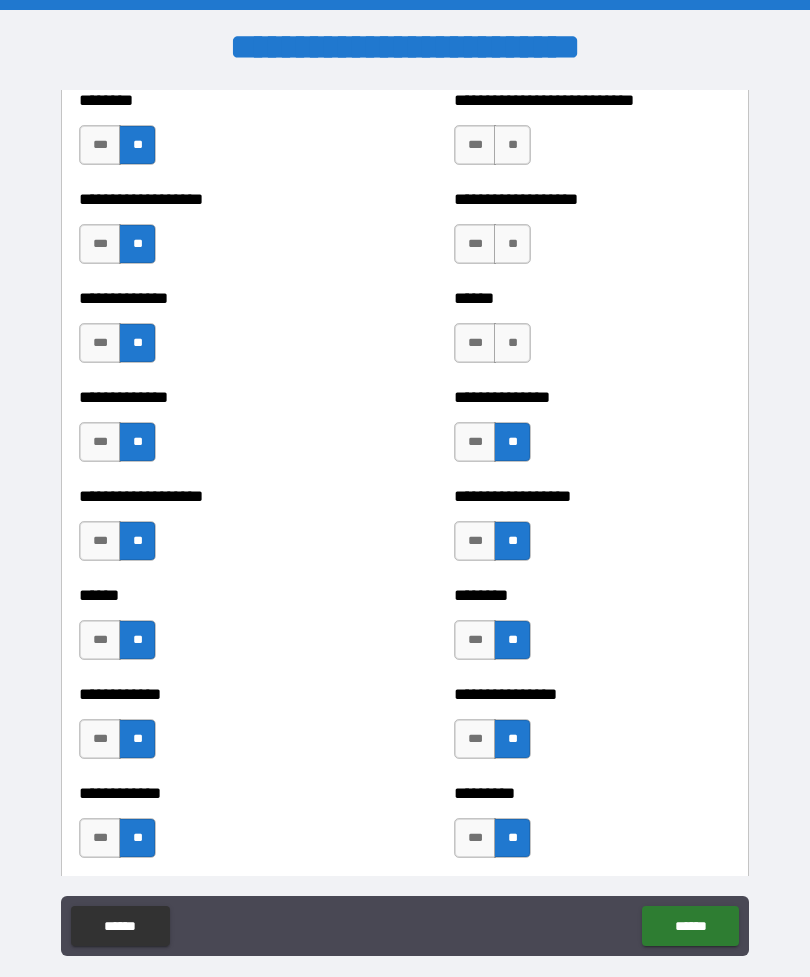 click on "**" at bounding box center [512, 343] 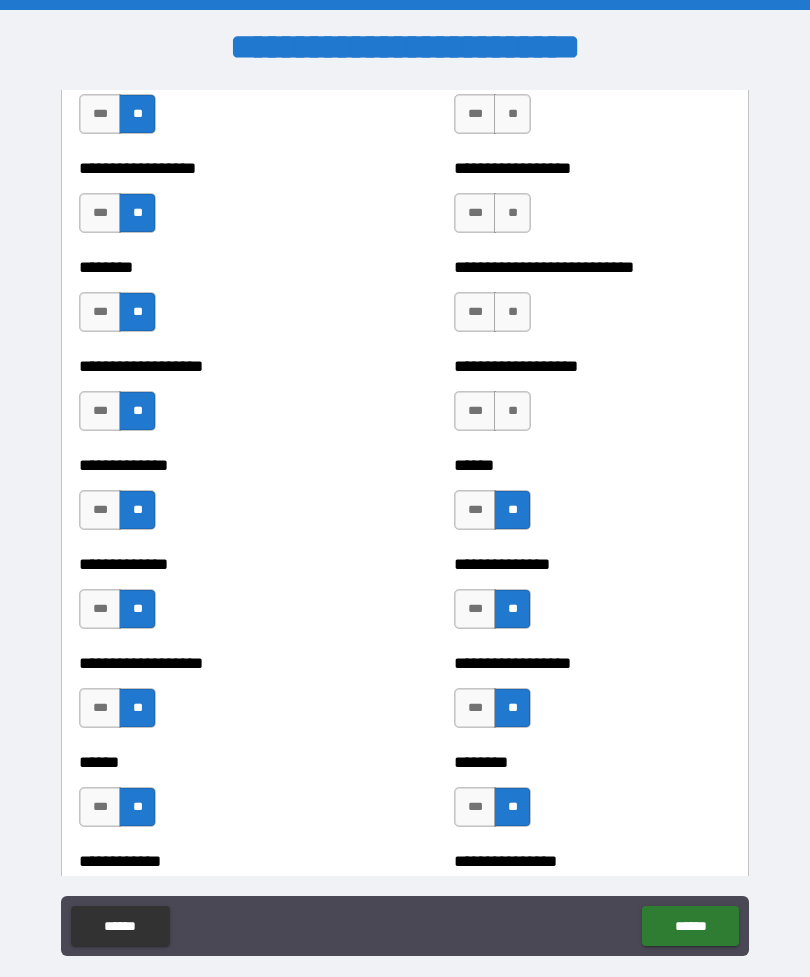 click on "**" at bounding box center (512, 411) 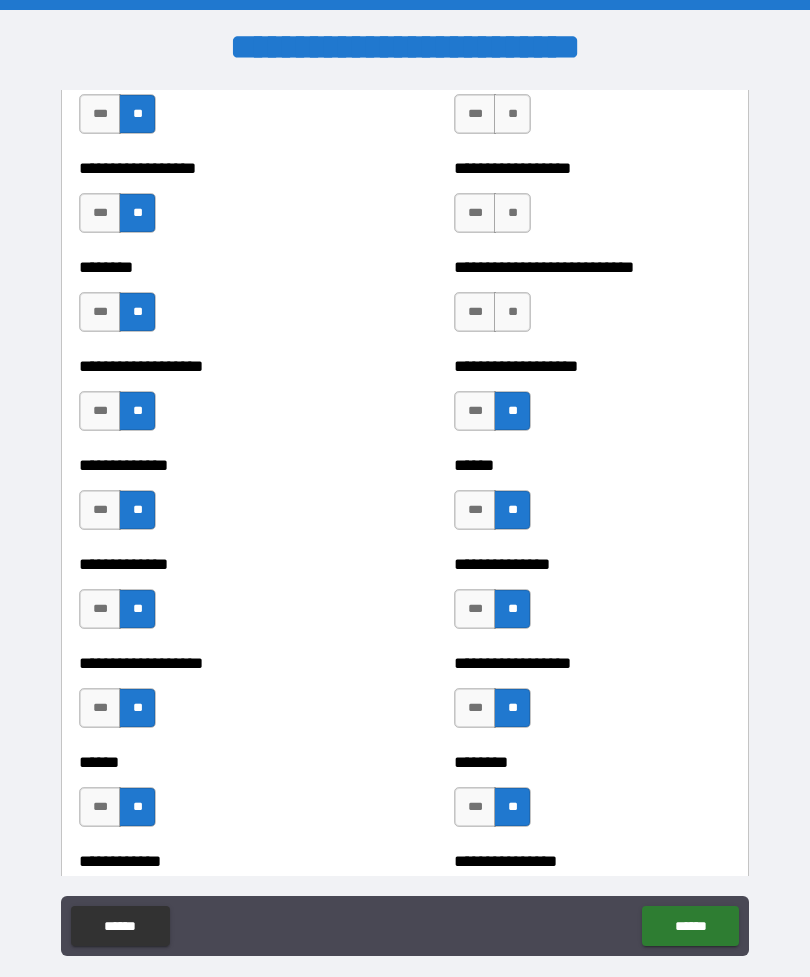 click on "**" at bounding box center [512, 312] 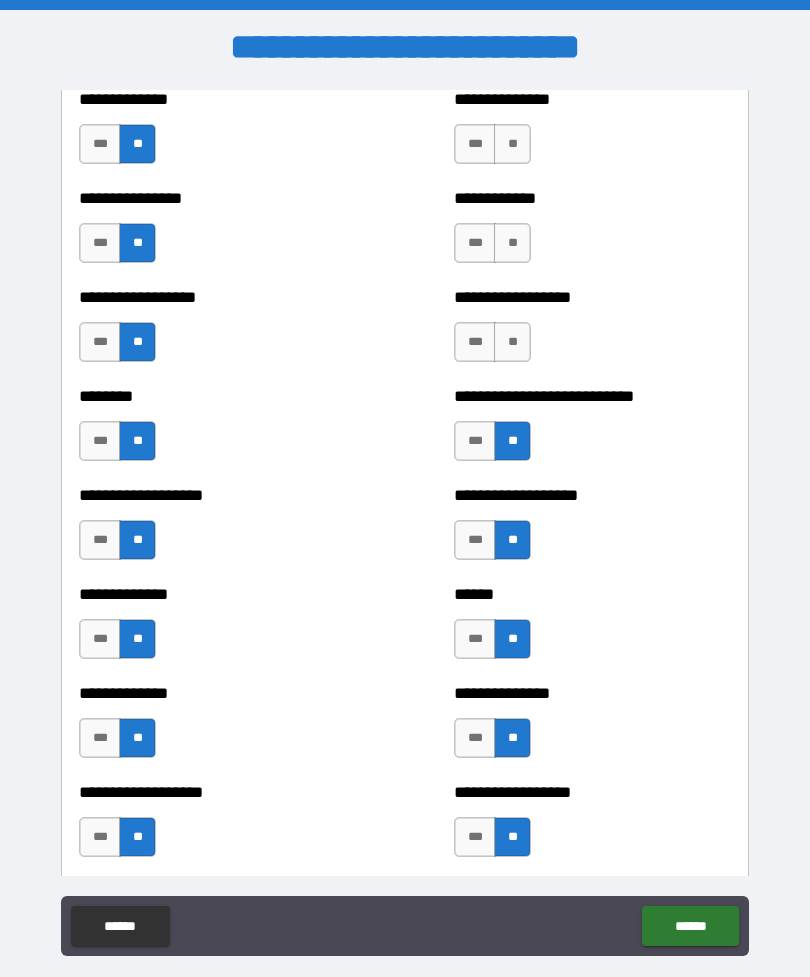 scroll, scrollTop: 4225, scrollLeft: 0, axis: vertical 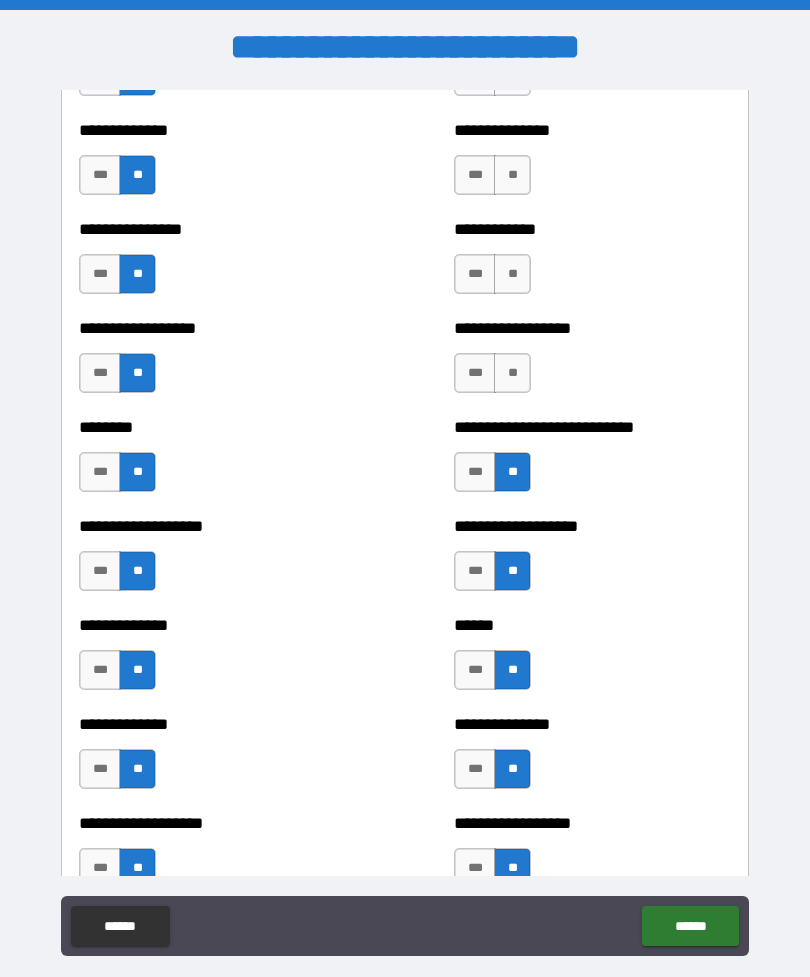 click on "**********" at bounding box center [592, 427] 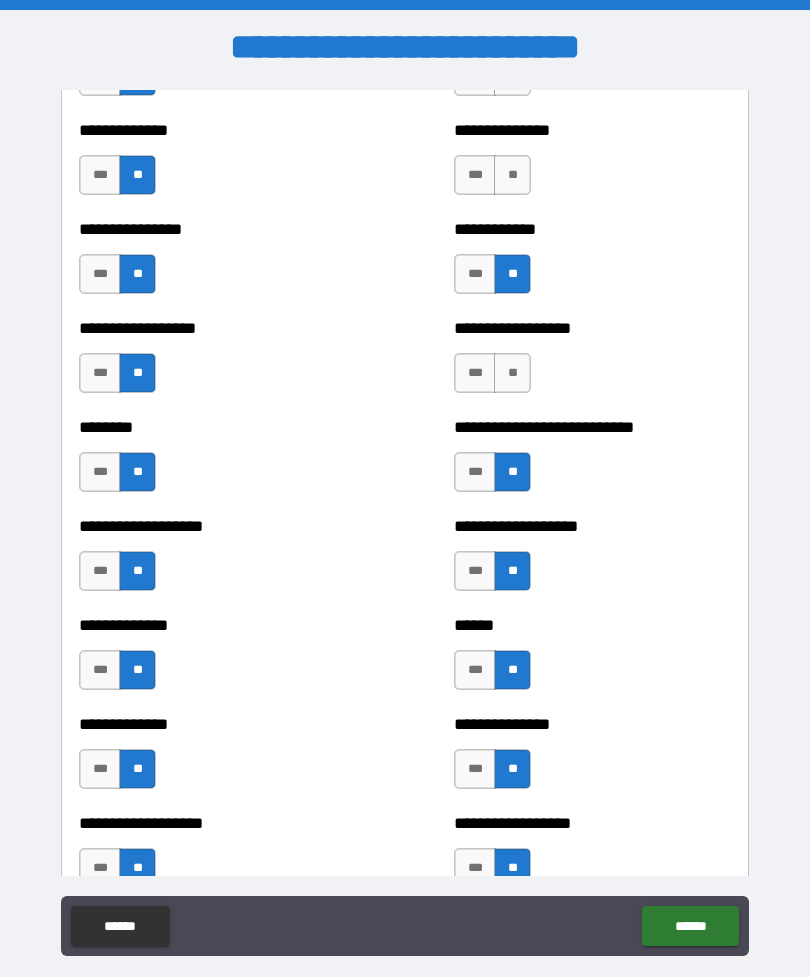 click on "**" at bounding box center [512, 373] 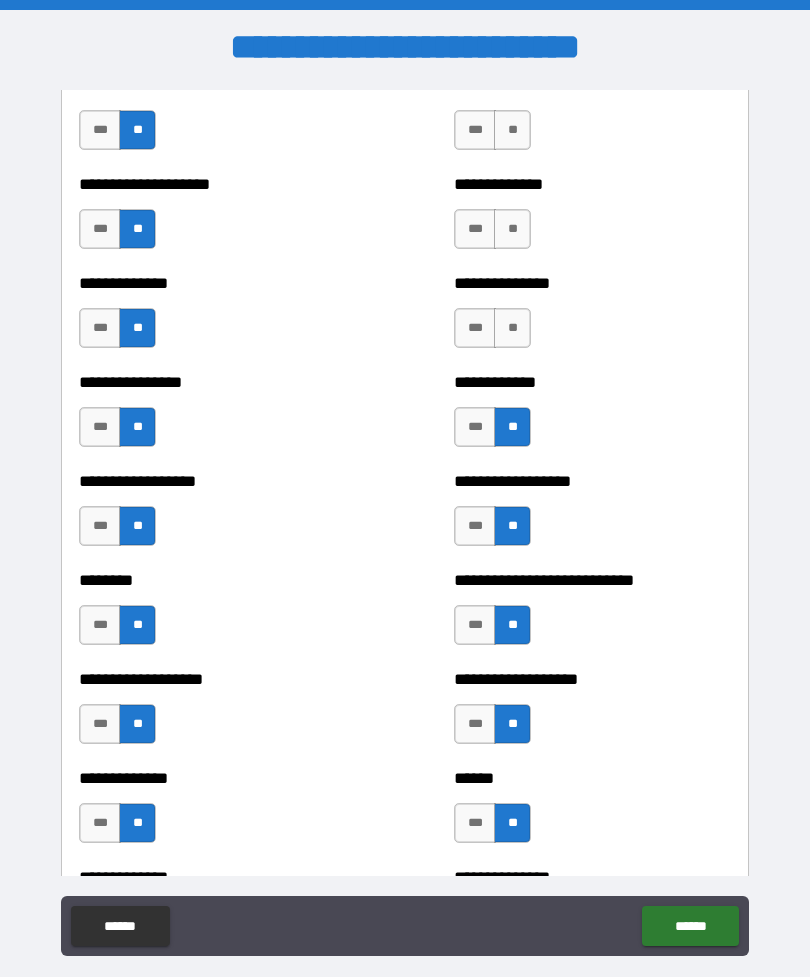 scroll, scrollTop: 4064, scrollLeft: 0, axis: vertical 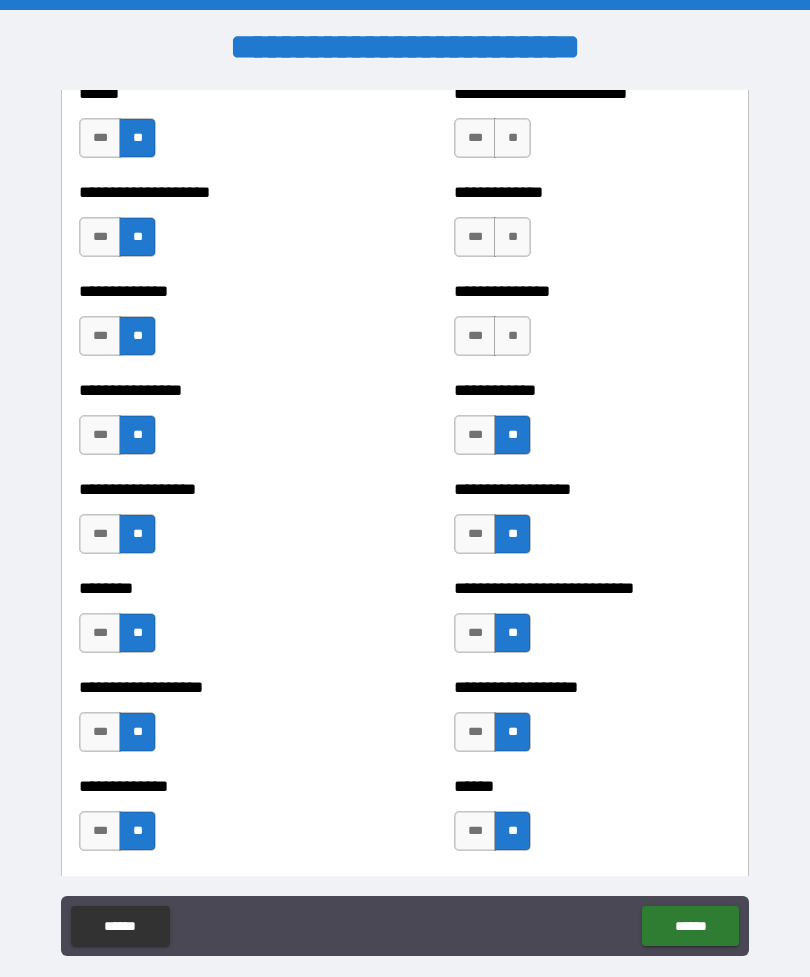 click on "*** **" at bounding box center [495, 341] 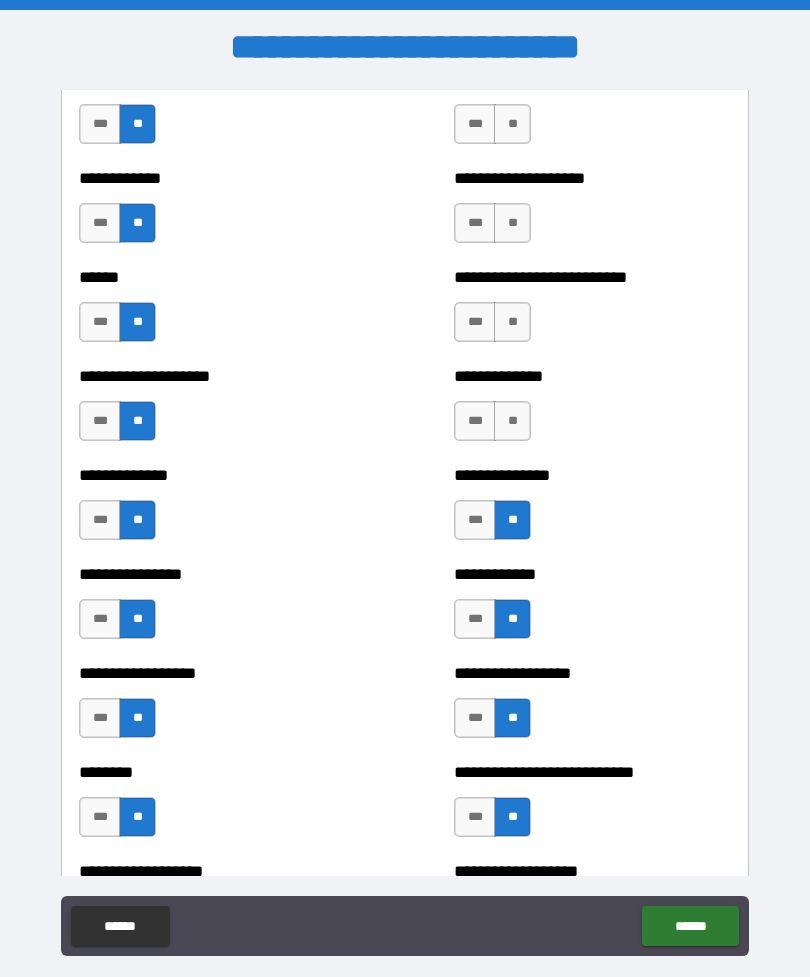 scroll, scrollTop: 3879, scrollLeft: 0, axis: vertical 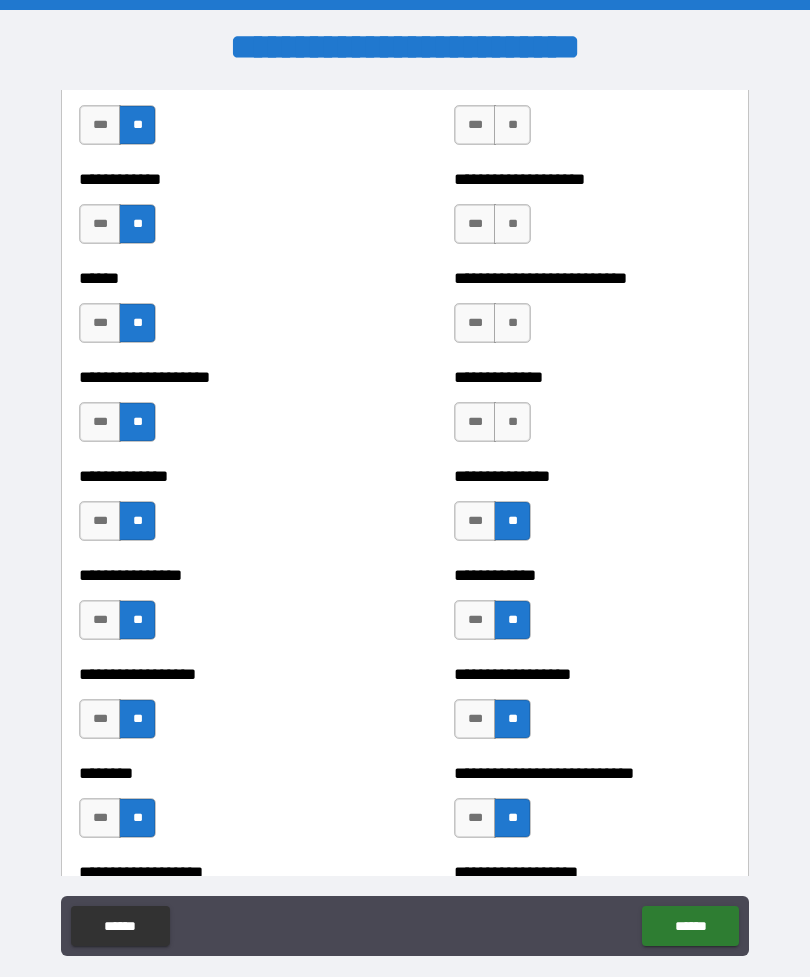 click on "**" at bounding box center [512, 422] 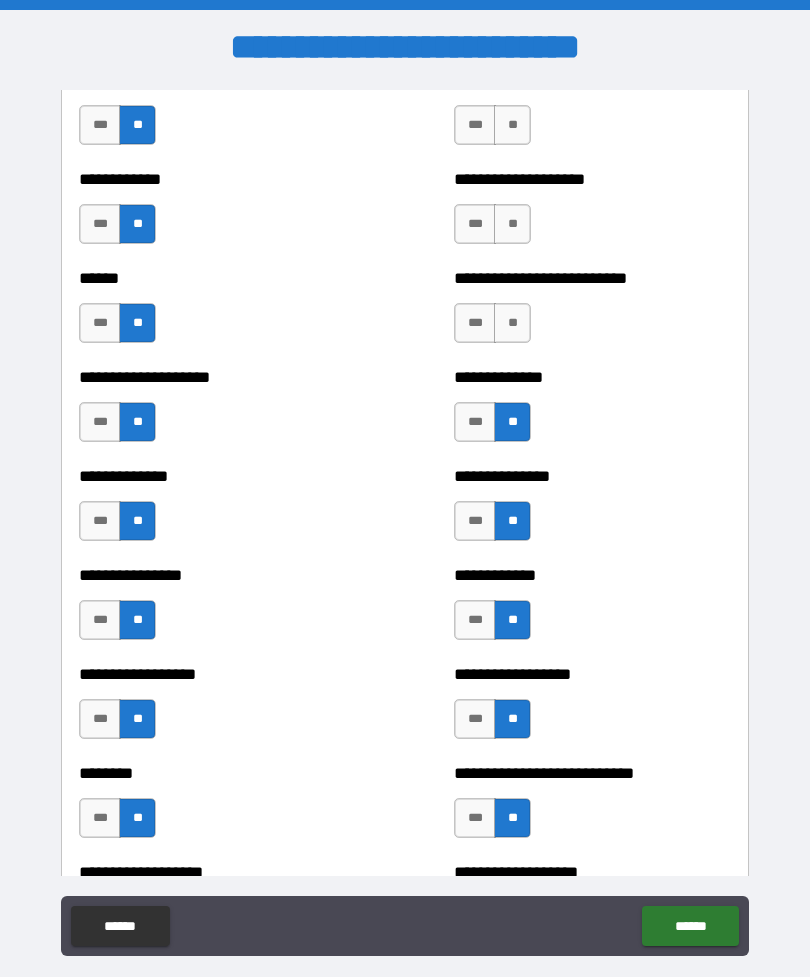 click on "**" at bounding box center [512, 323] 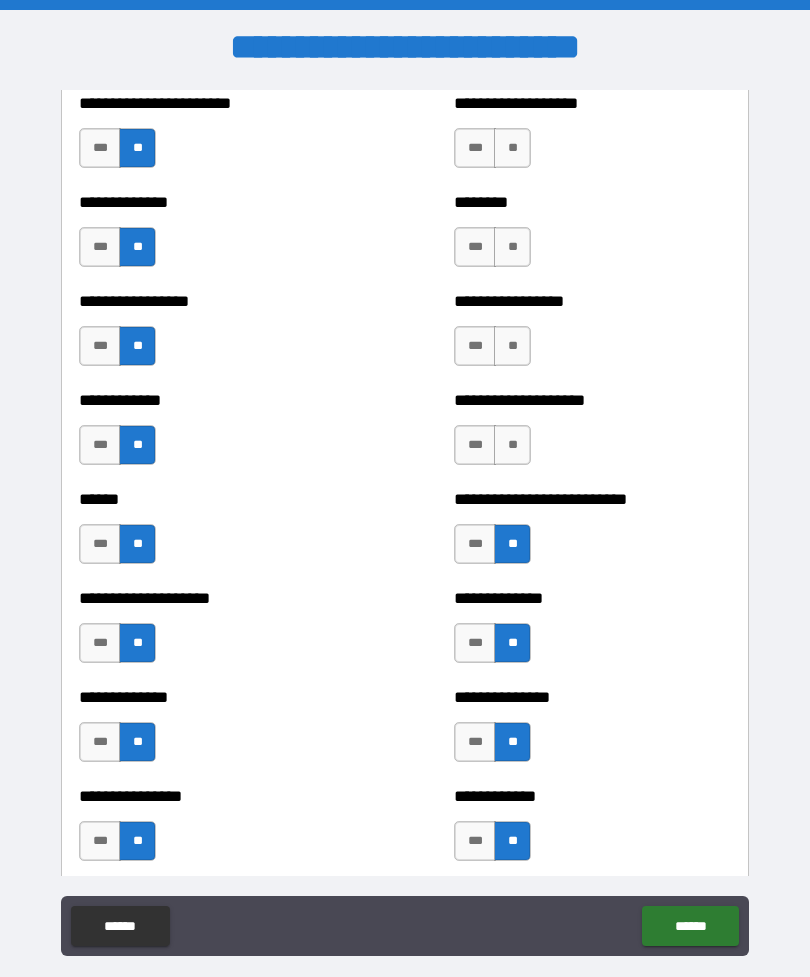 scroll, scrollTop: 3654, scrollLeft: 0, axis: vertical 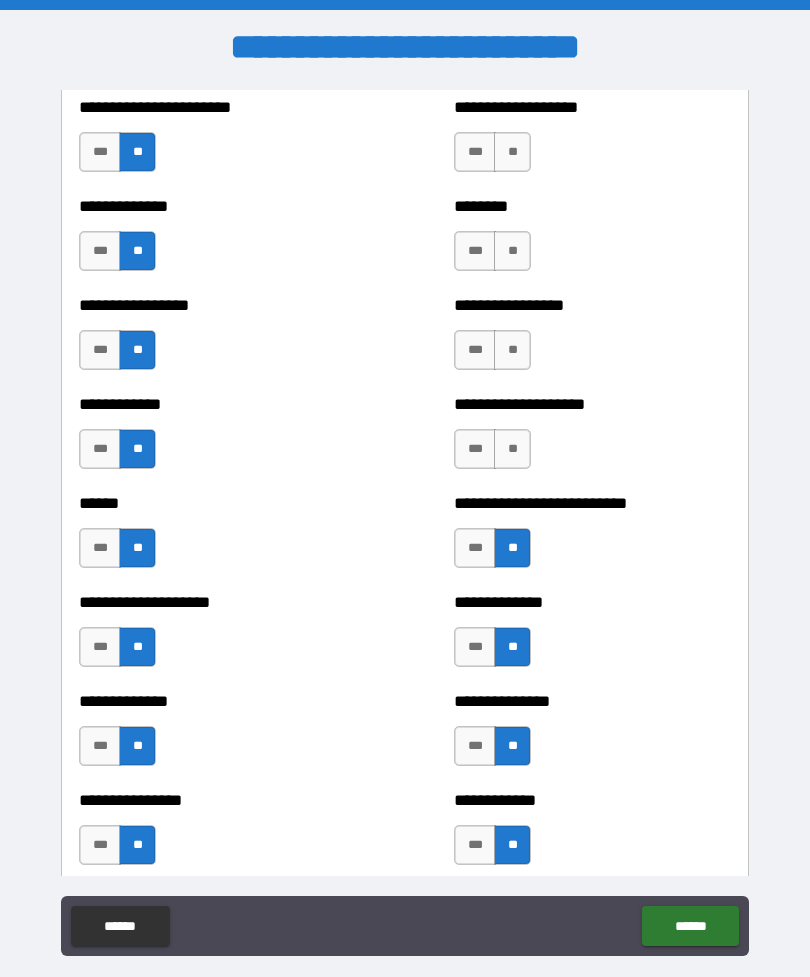 click on "**" at bounding box center (512, 449) 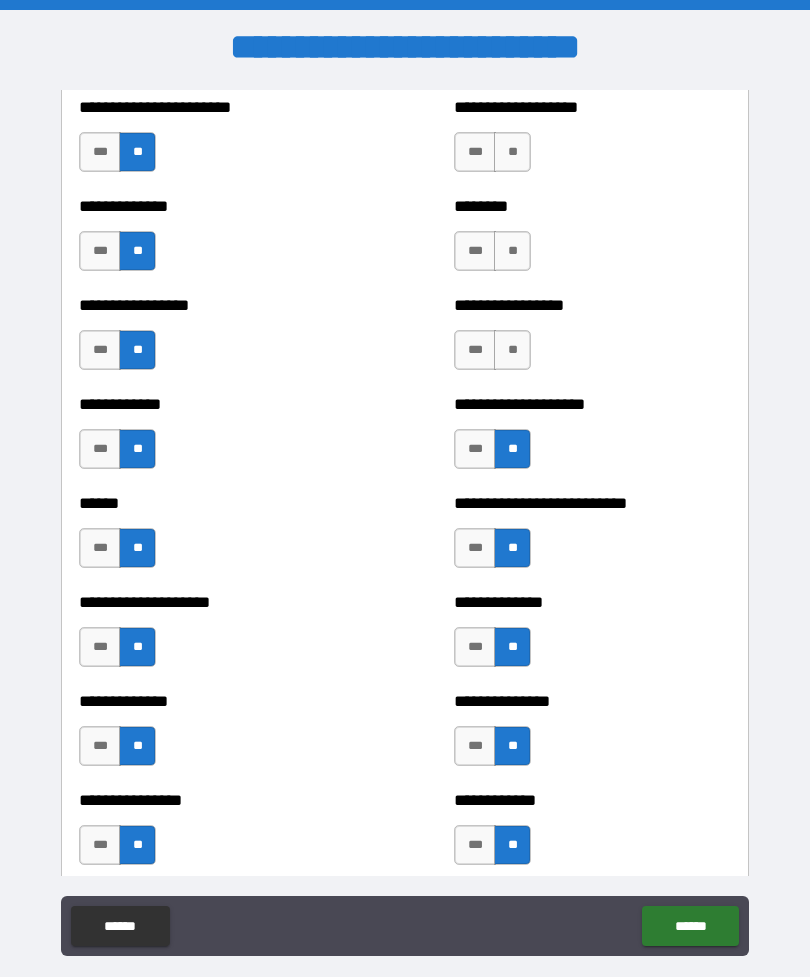 click on "**********" at bounding box center (592, 340) 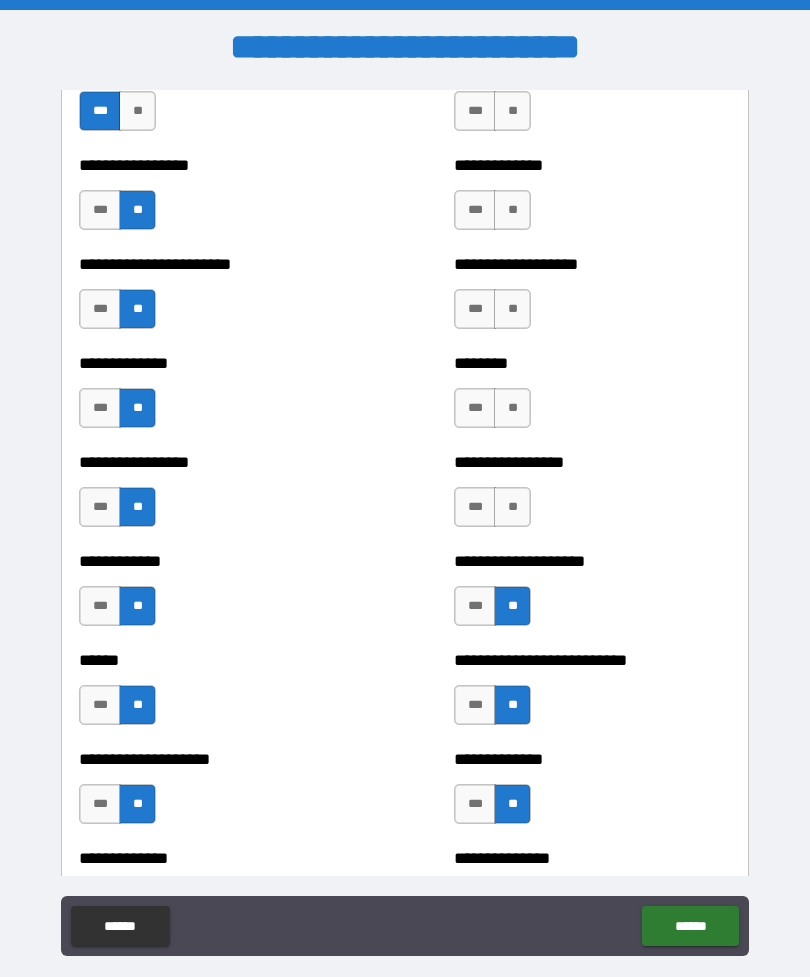 scroll, scrollTop: 3478, scrollLeft: 0, axis: vertical 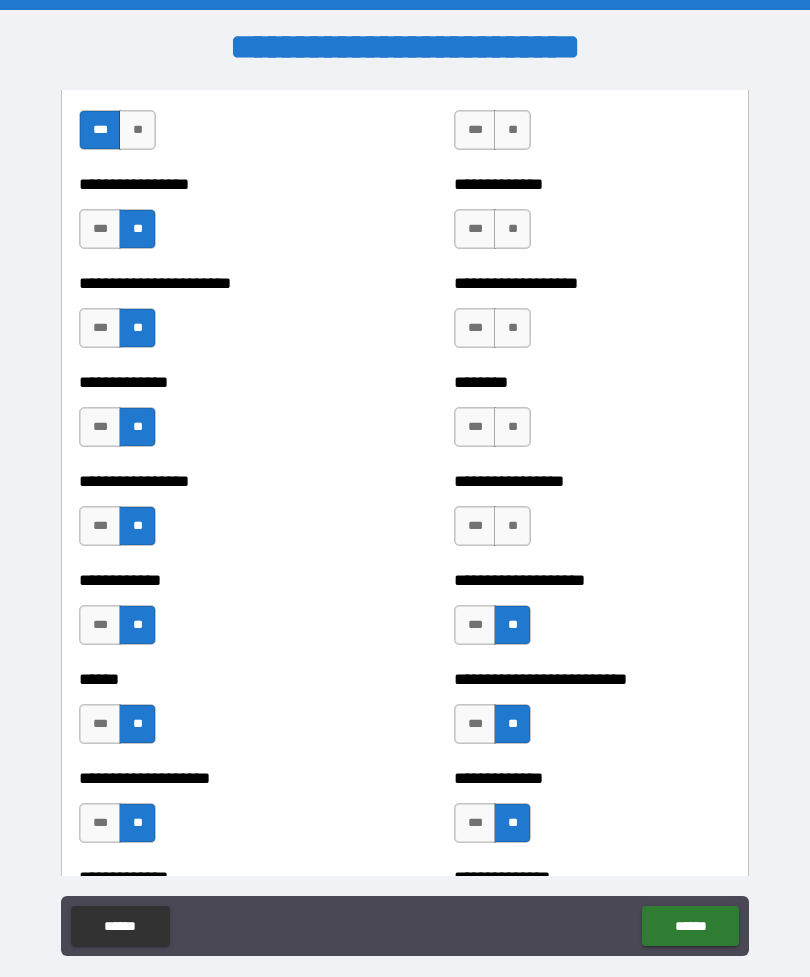 click on "**" at bounding box center (512, 526) 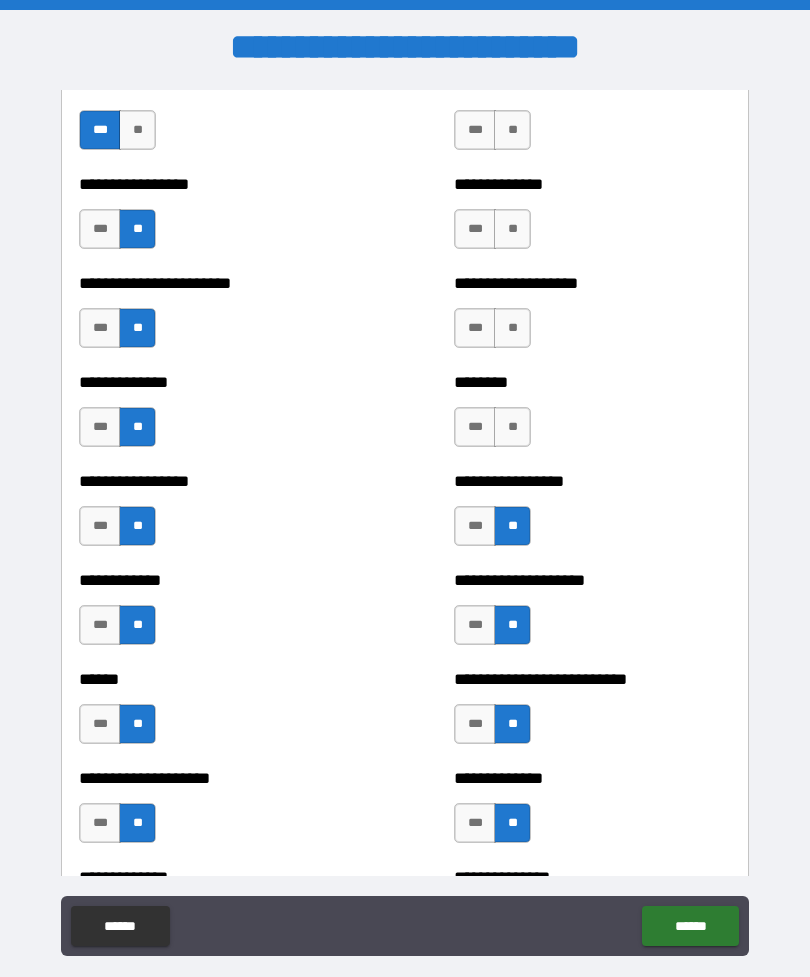 click on "**" at bounding box center (512, 427) 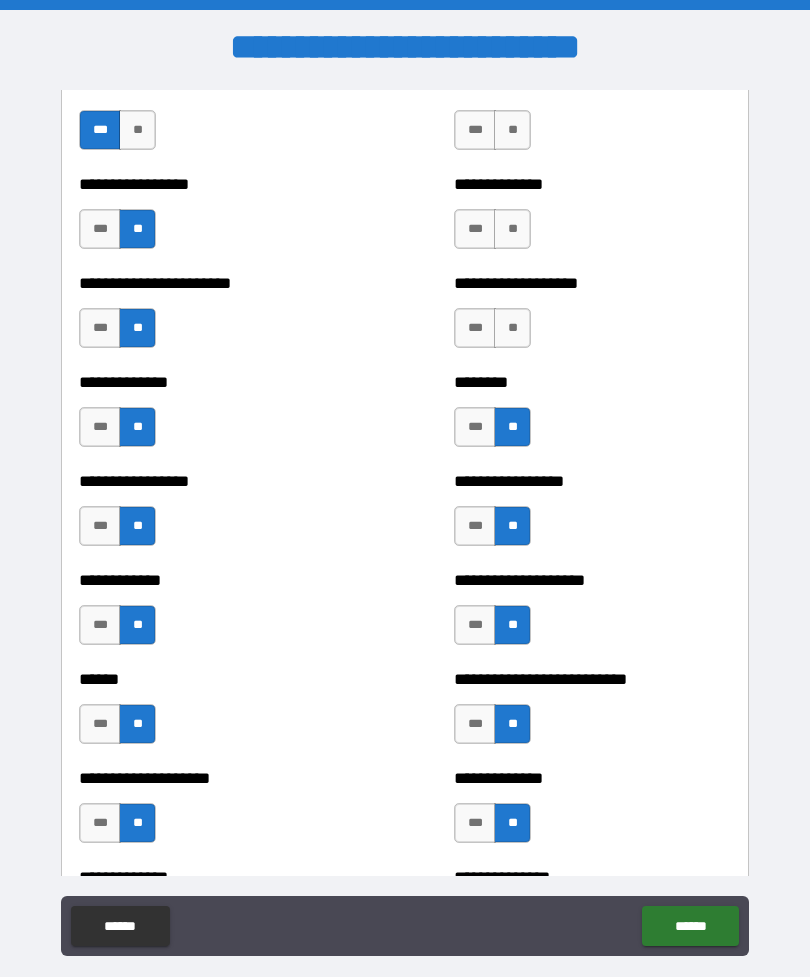 click on "**" at bounding box center (512, 328) 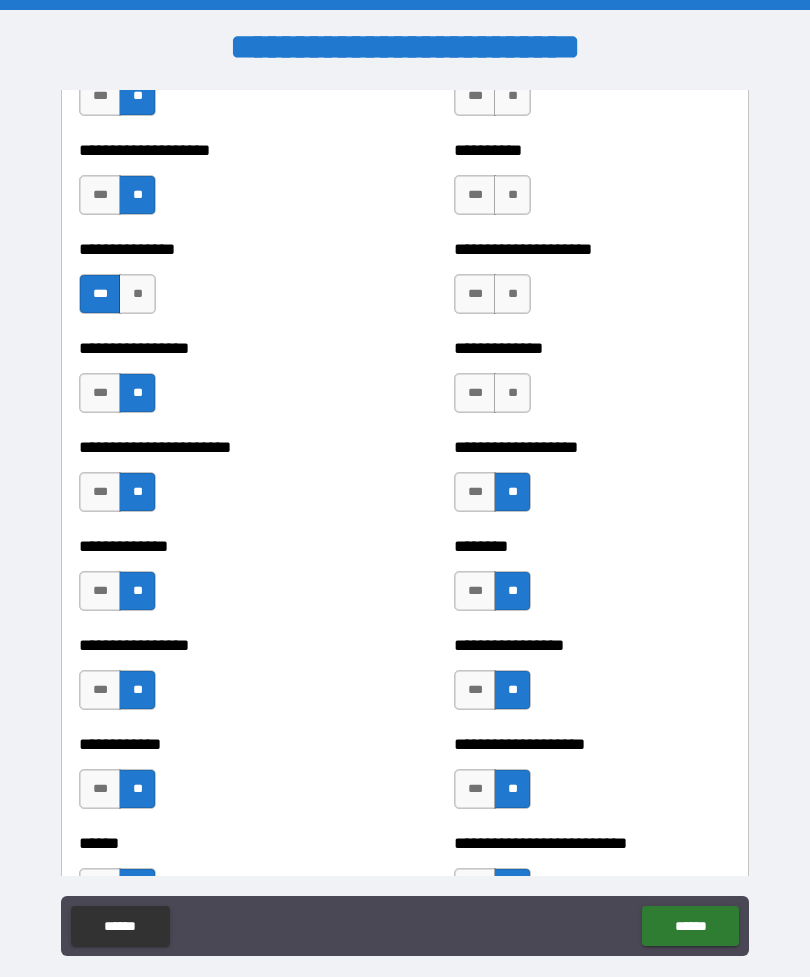 scroll, scrollTop: 3297, scrollLeft: 0, axis: vertical 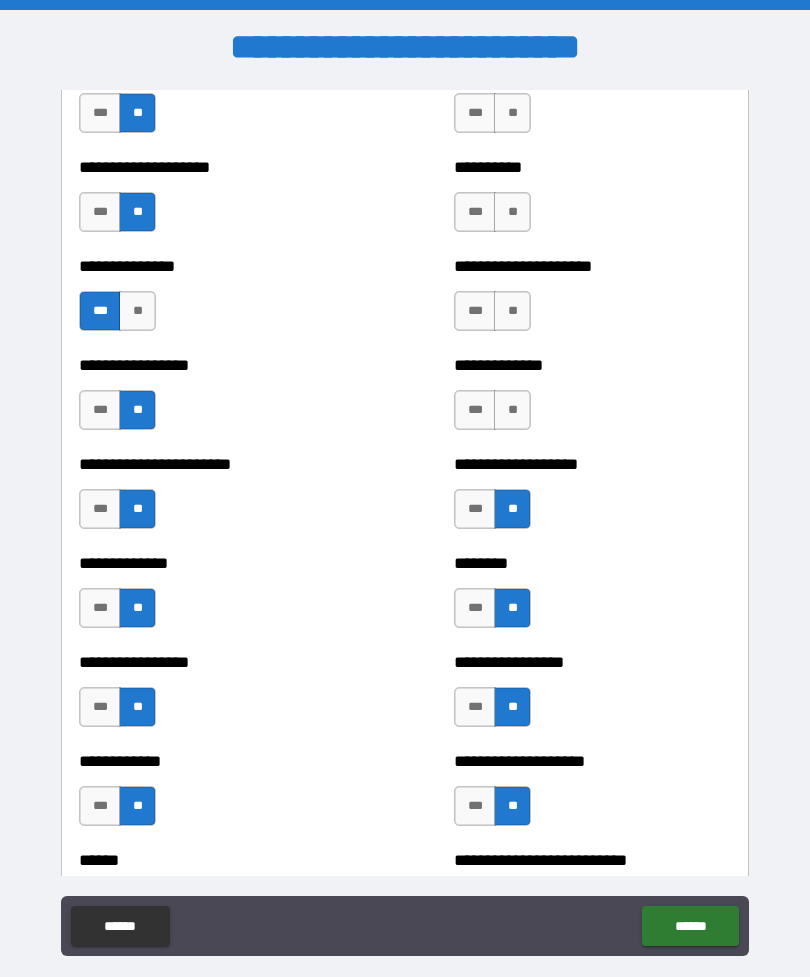 click on "**" at bounding box center [512, 410] 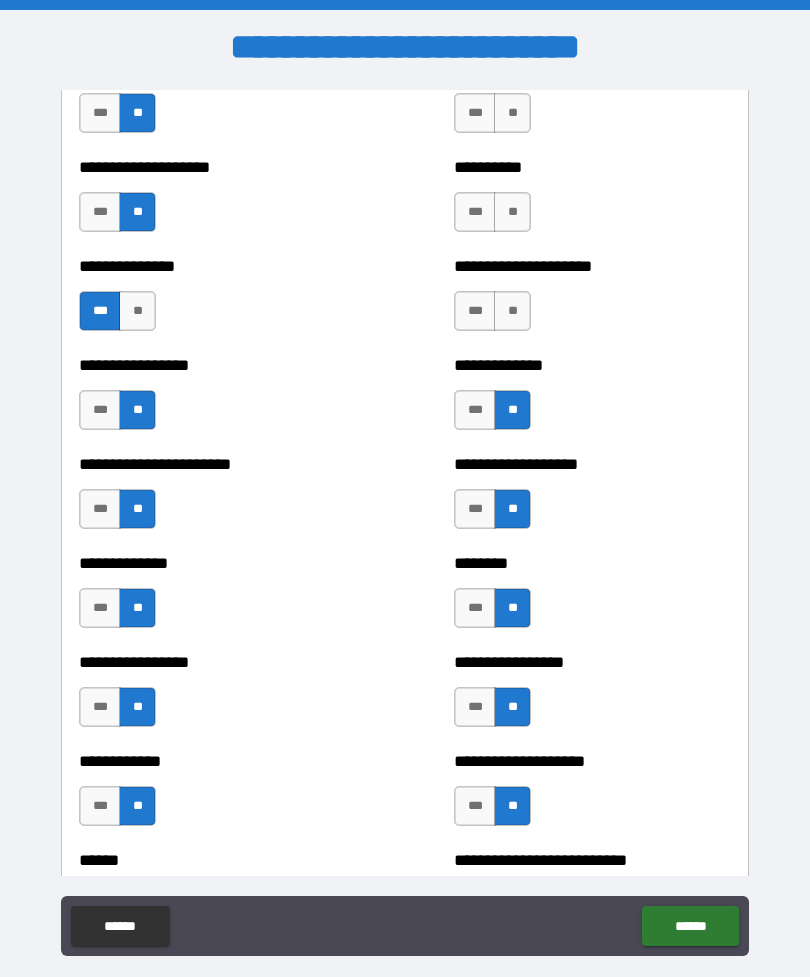 click on "**" at bounding box center (512, 311) 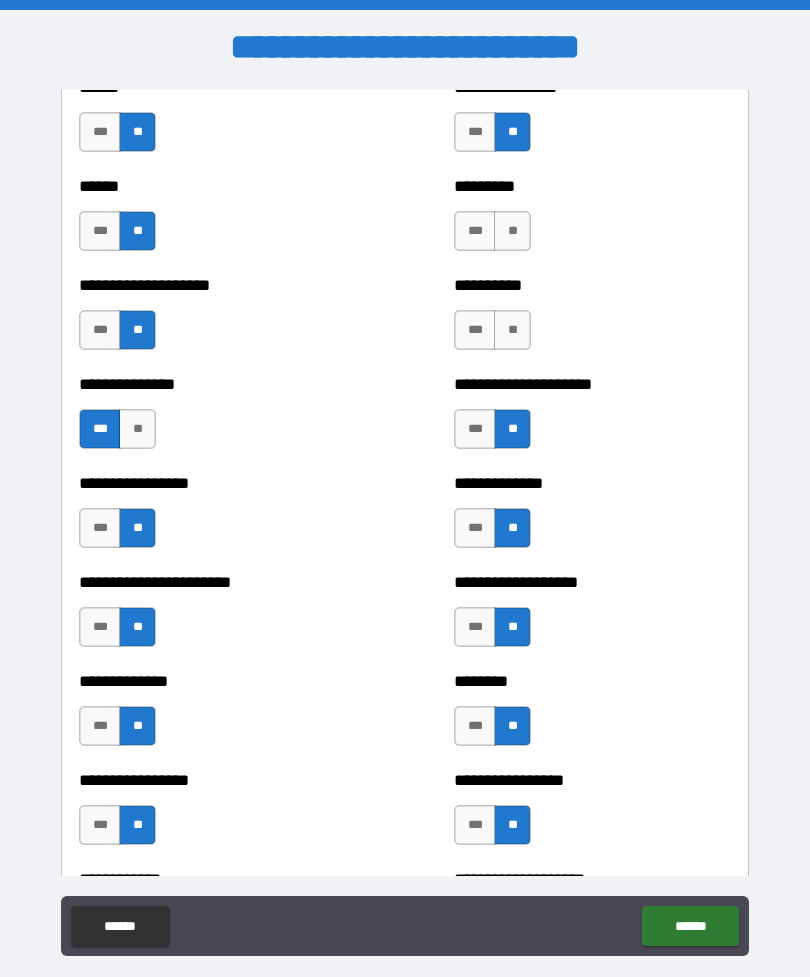 scroll, scrollTop: 3153, scrollLeft: 0, axis: vertical 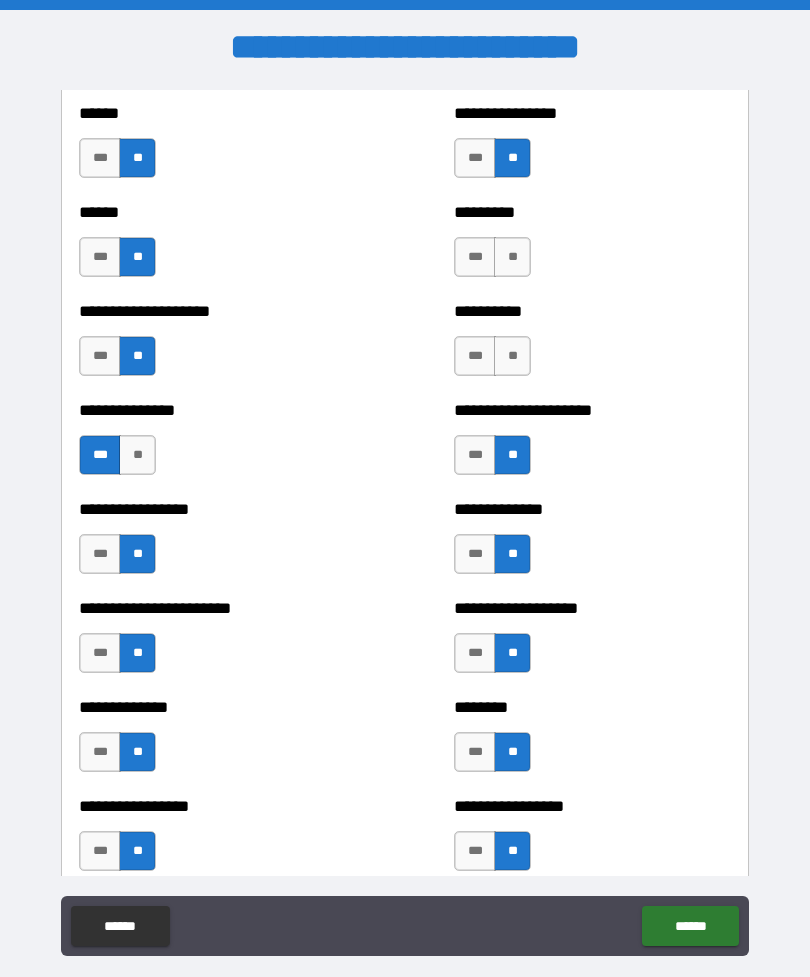 click on "**" at bounding box center (512, 356) 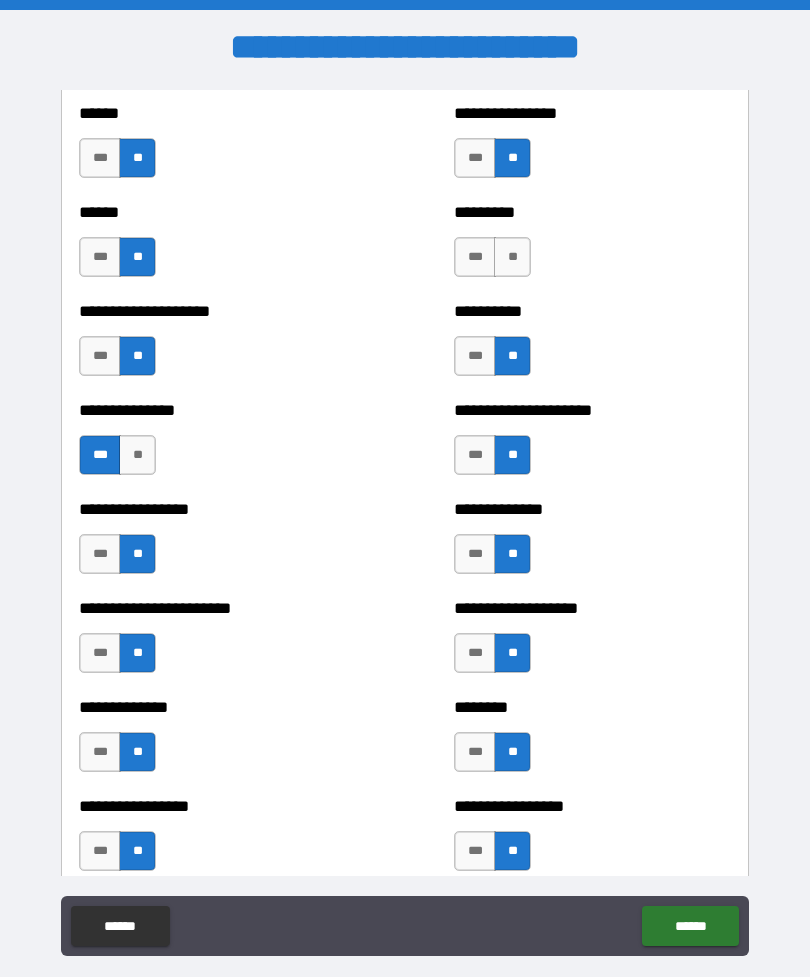 click on "***" at bounding box center [475, 356] 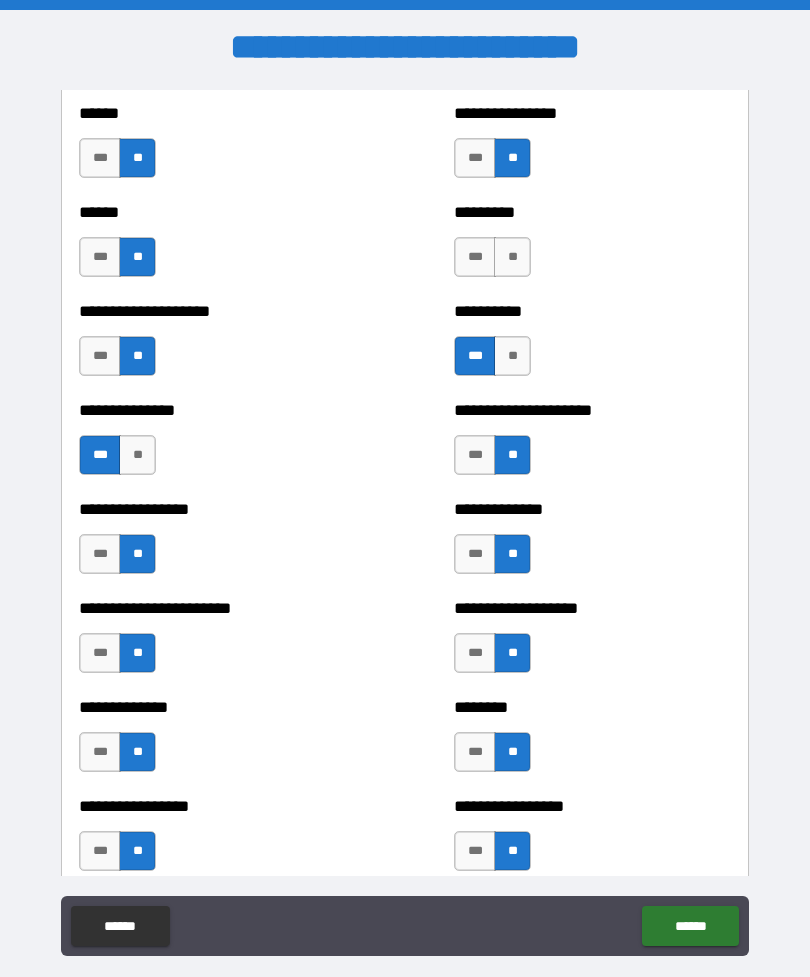 click on "********* *** **" at bounding box center [592, 247] 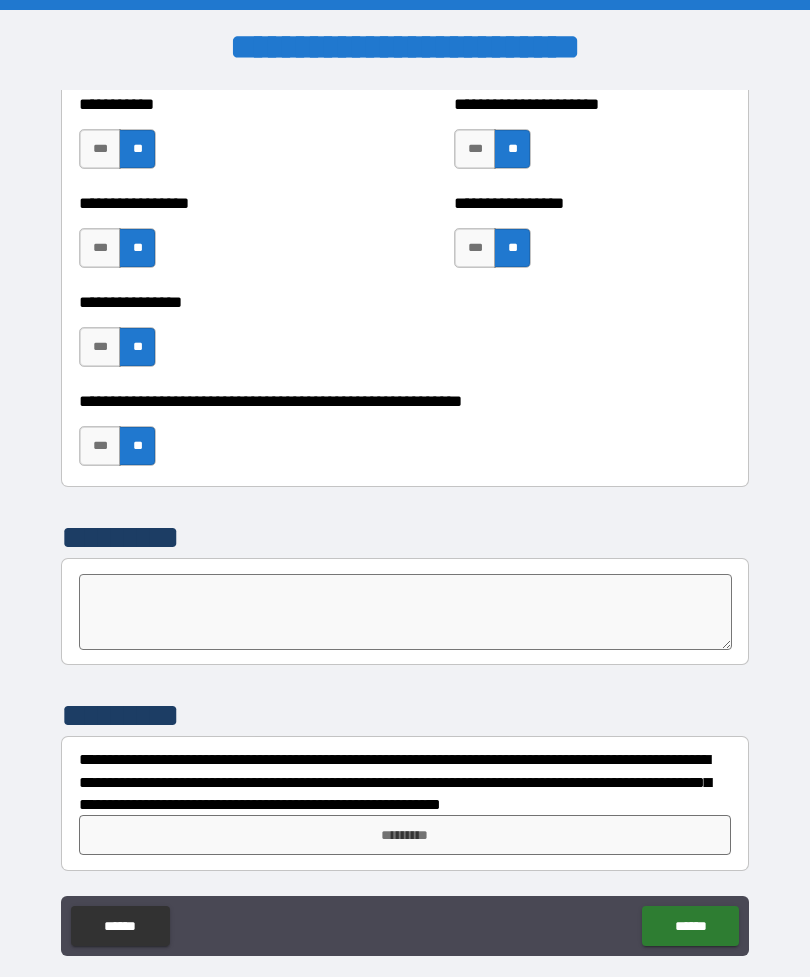 scroll, scrollTop: 6033, scrollLeft: 0, axis: vertical 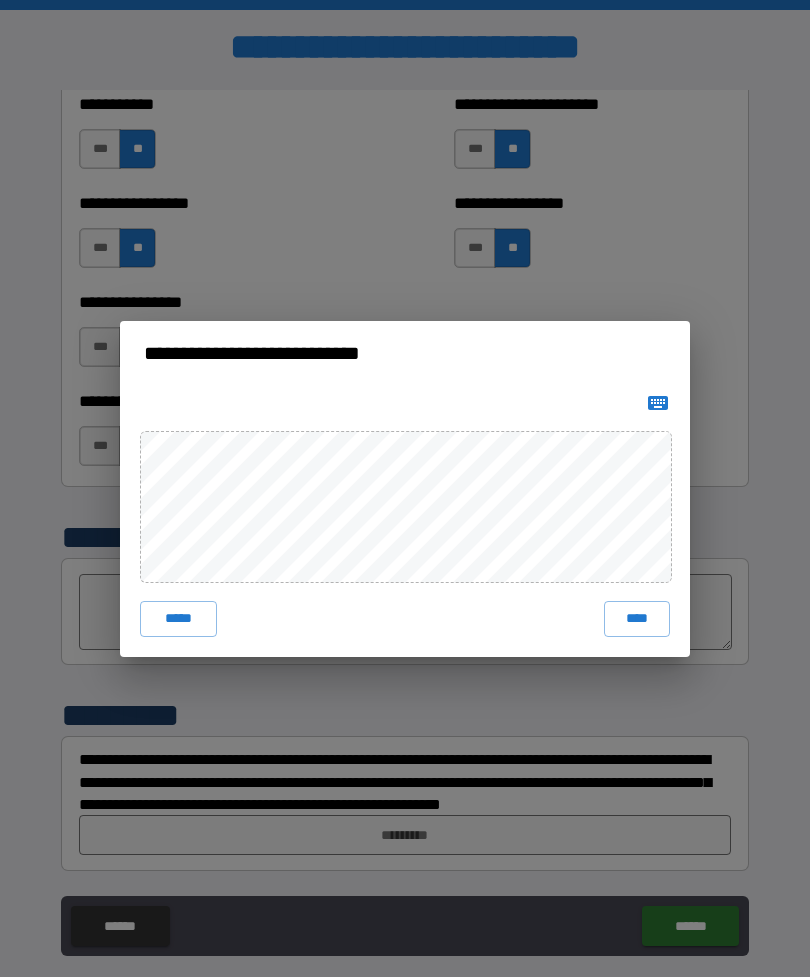 click on "**********" at bounding box center [405, 488] 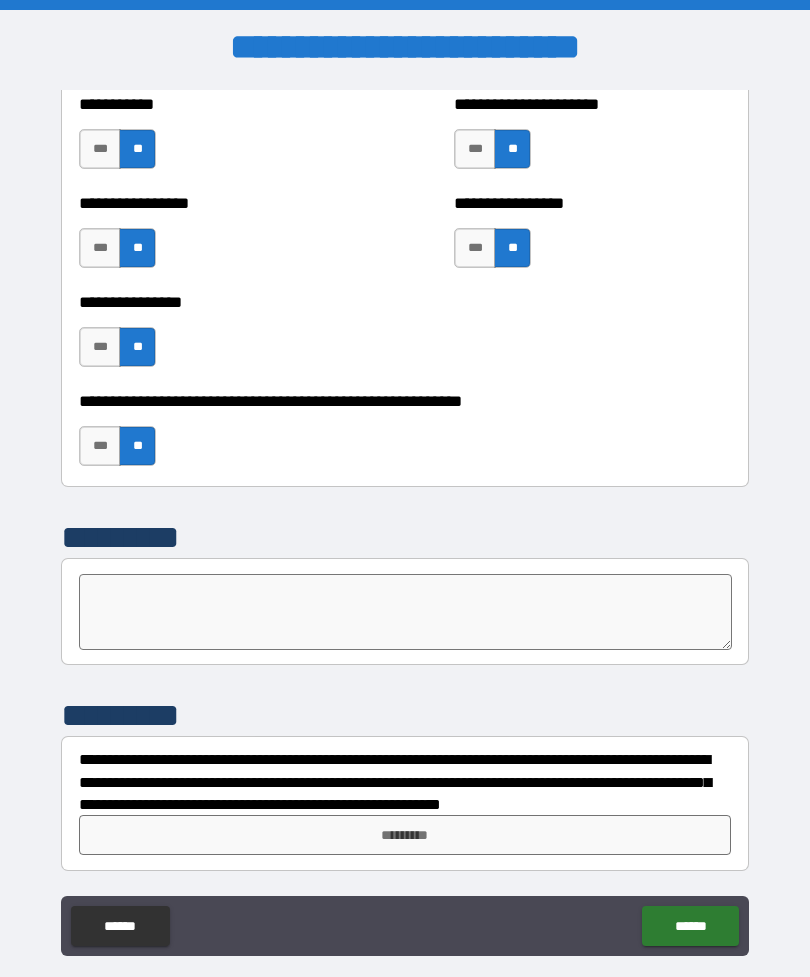 click on "**********" at bounding box center [405, 782] 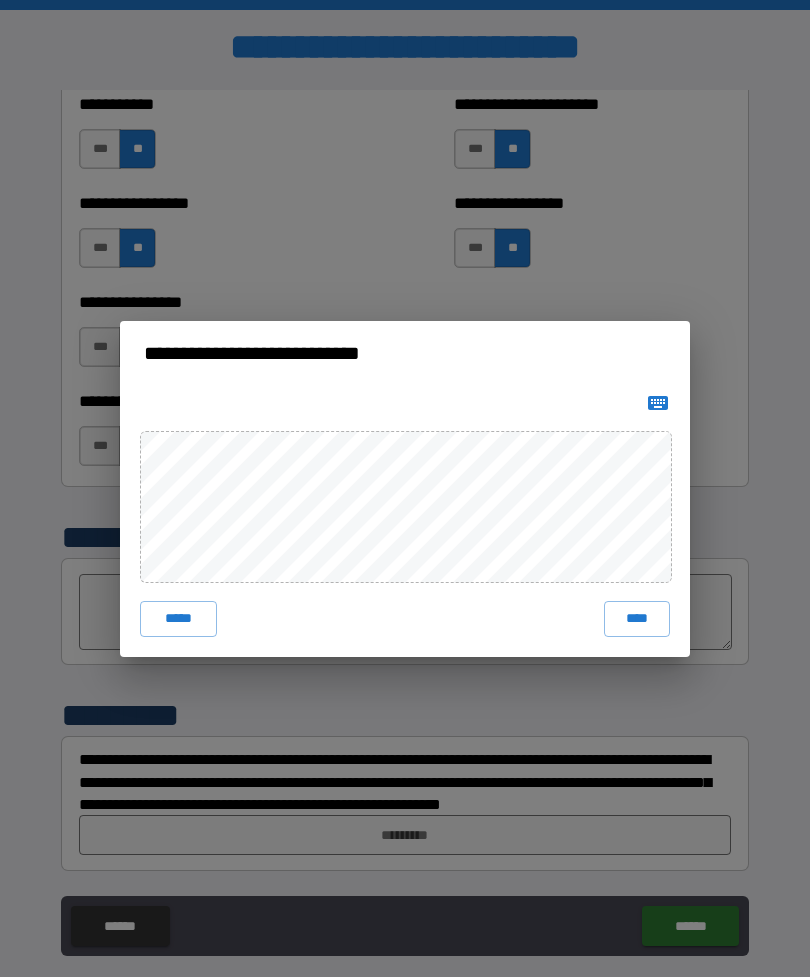 click on "**********" at bounding box center (405, 488) 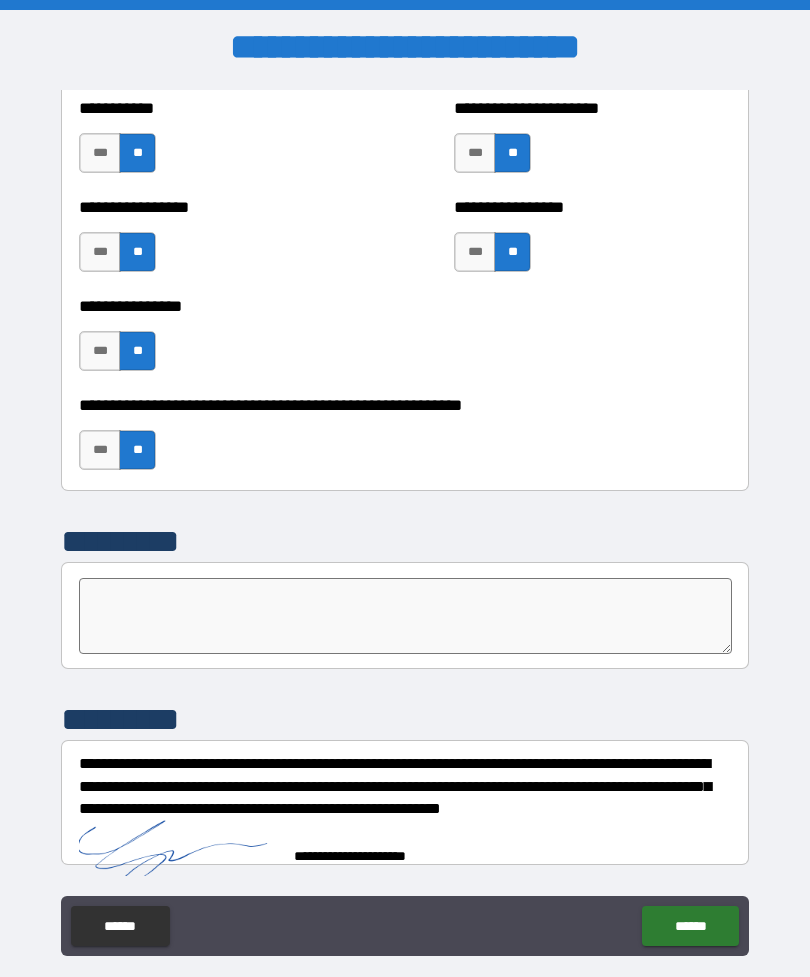 scroll, scrollTop: 6023, scrollLeft: 0, axis: vertical 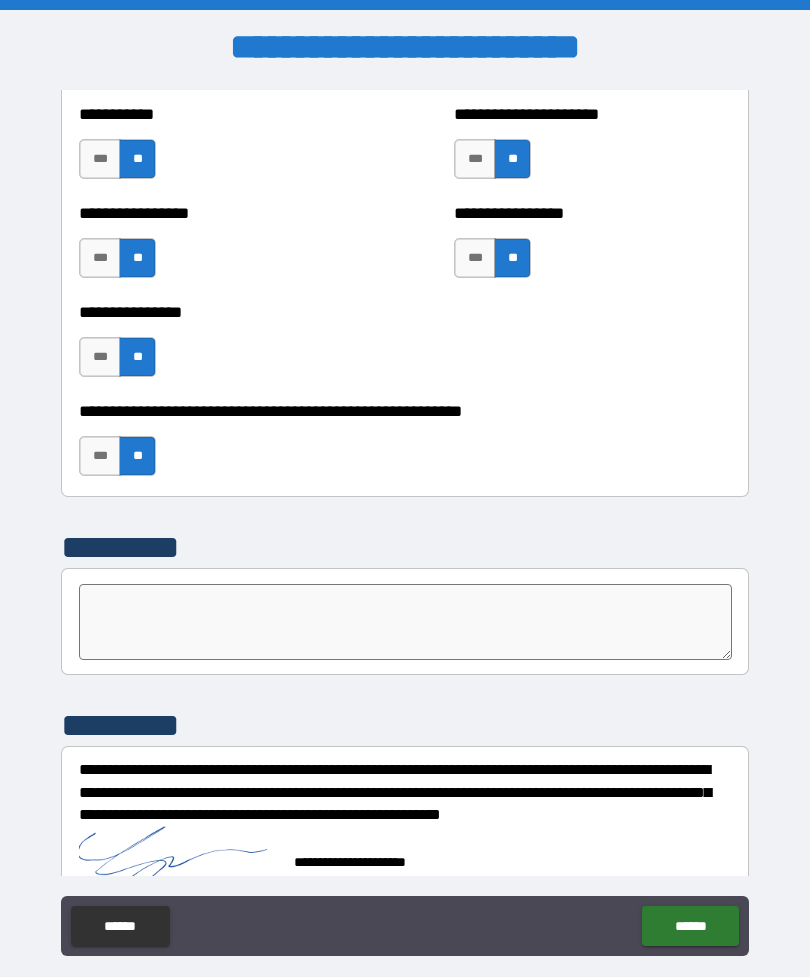 click on "******" at bounding box center [690, 926] 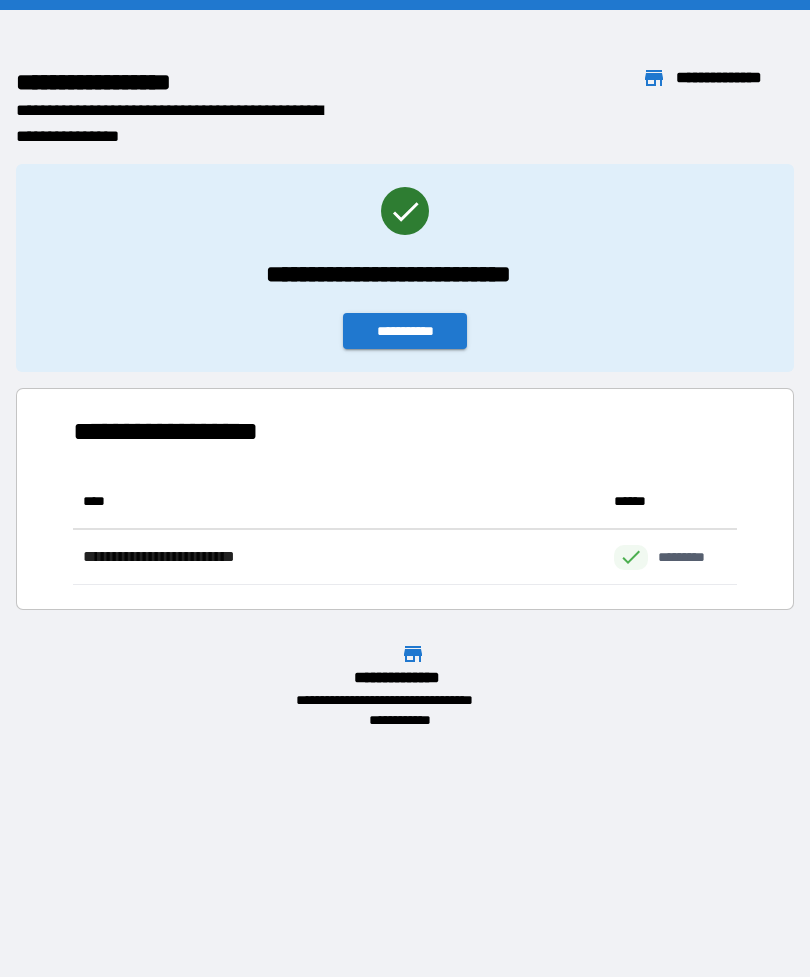 scroll, scrollTop: 1, scrollLeft: 1, axis: both 